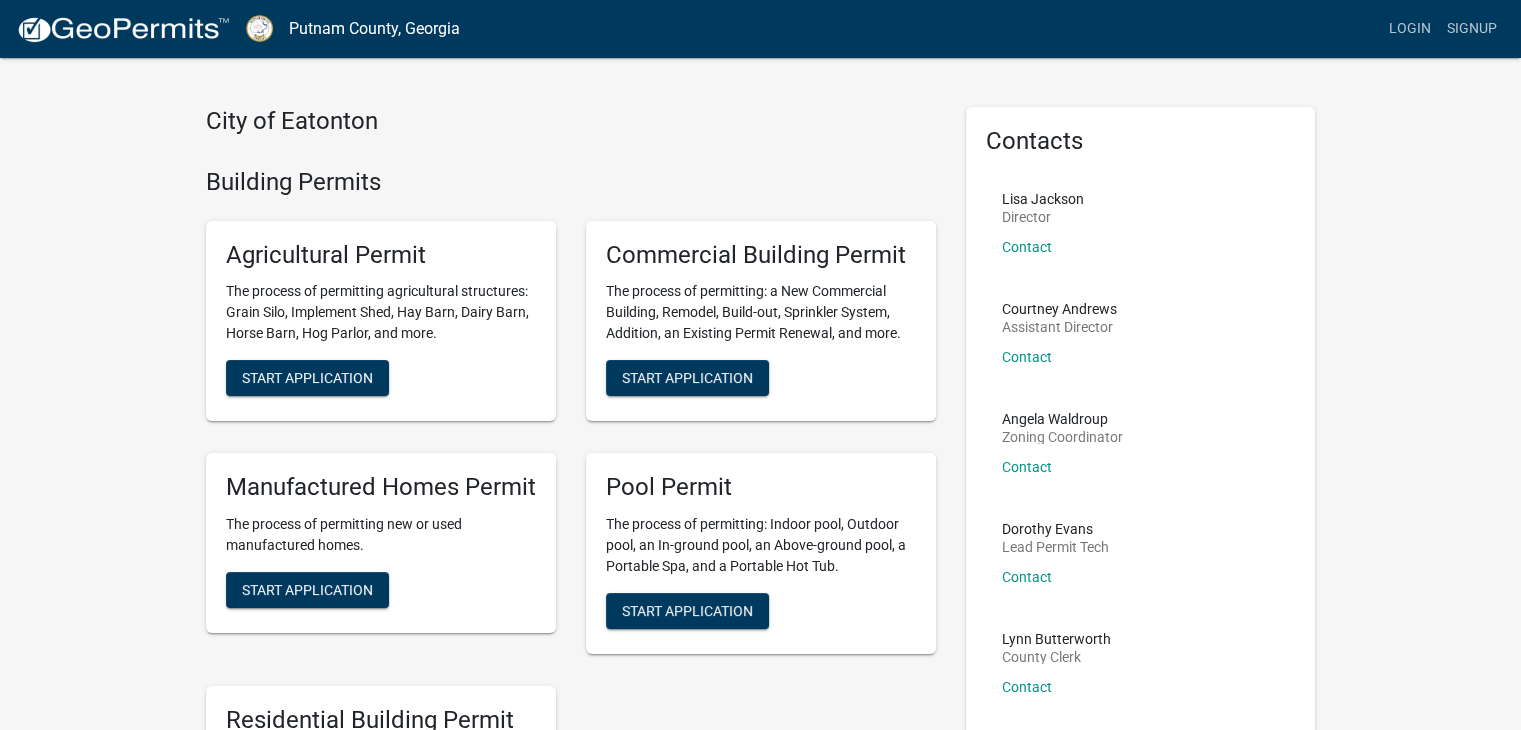 scroll, scrollTop: 0, scrollLeft: 0, axis: both 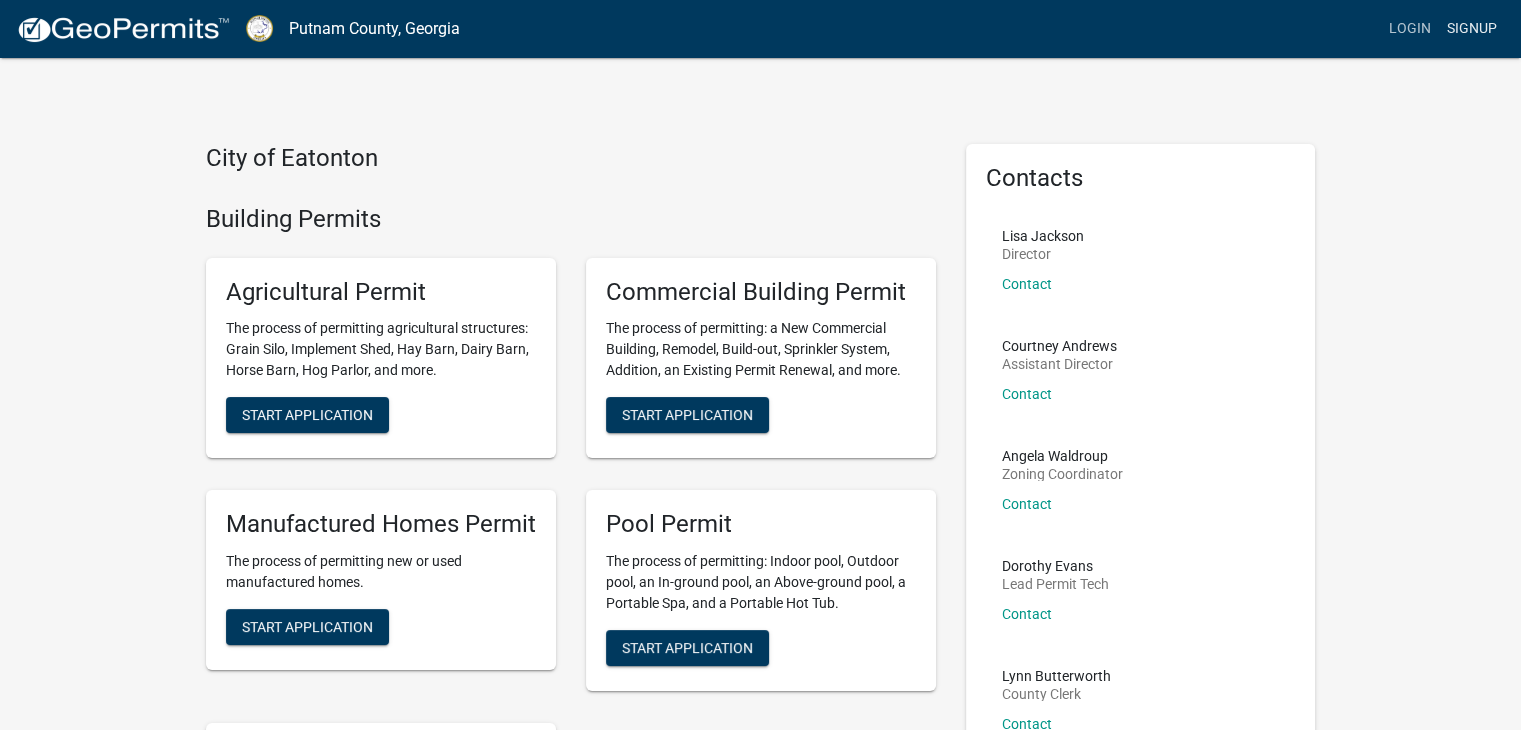 click on "Signup" at bounding box center [1472, 29] 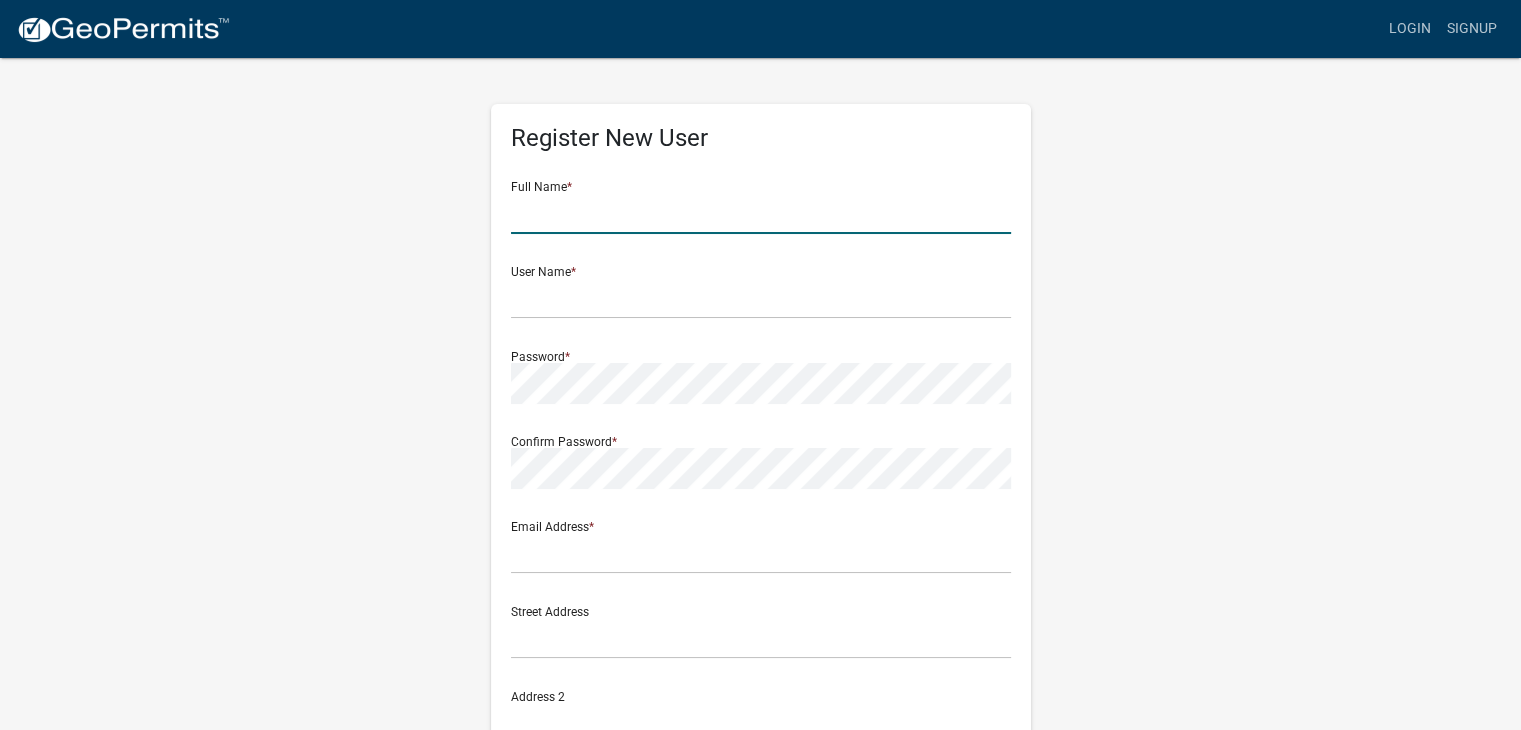 click 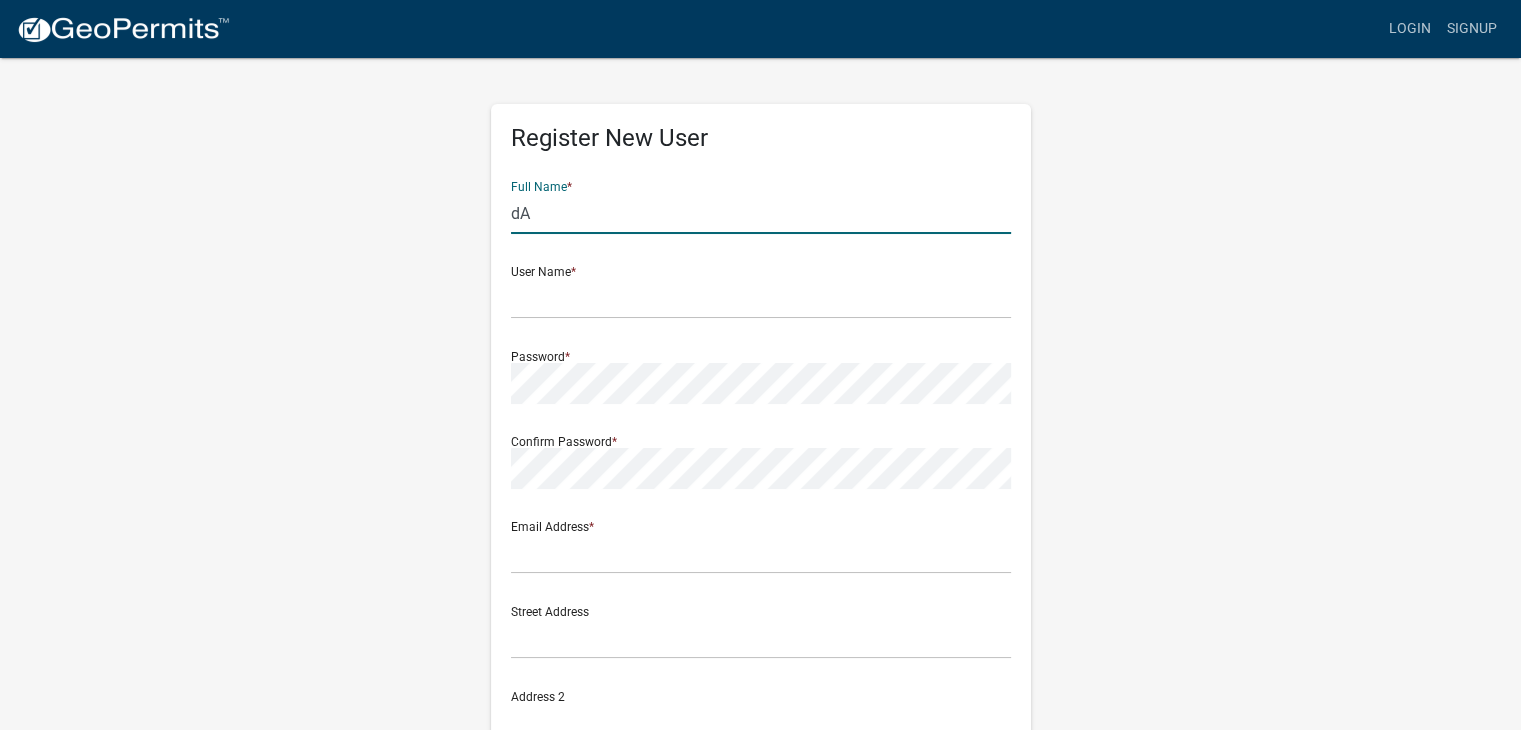 type on "d" 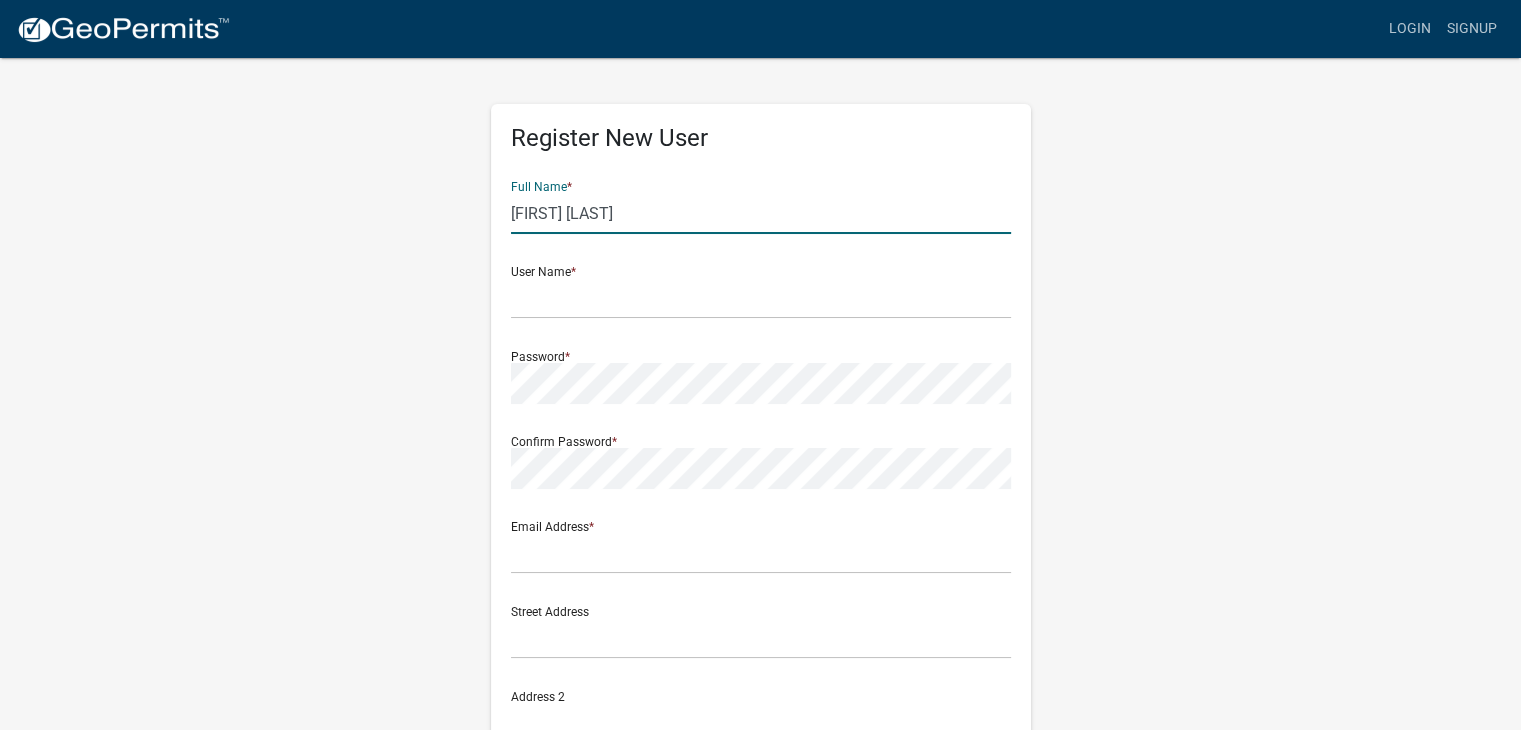 type on "[FIRST] [LAST]" 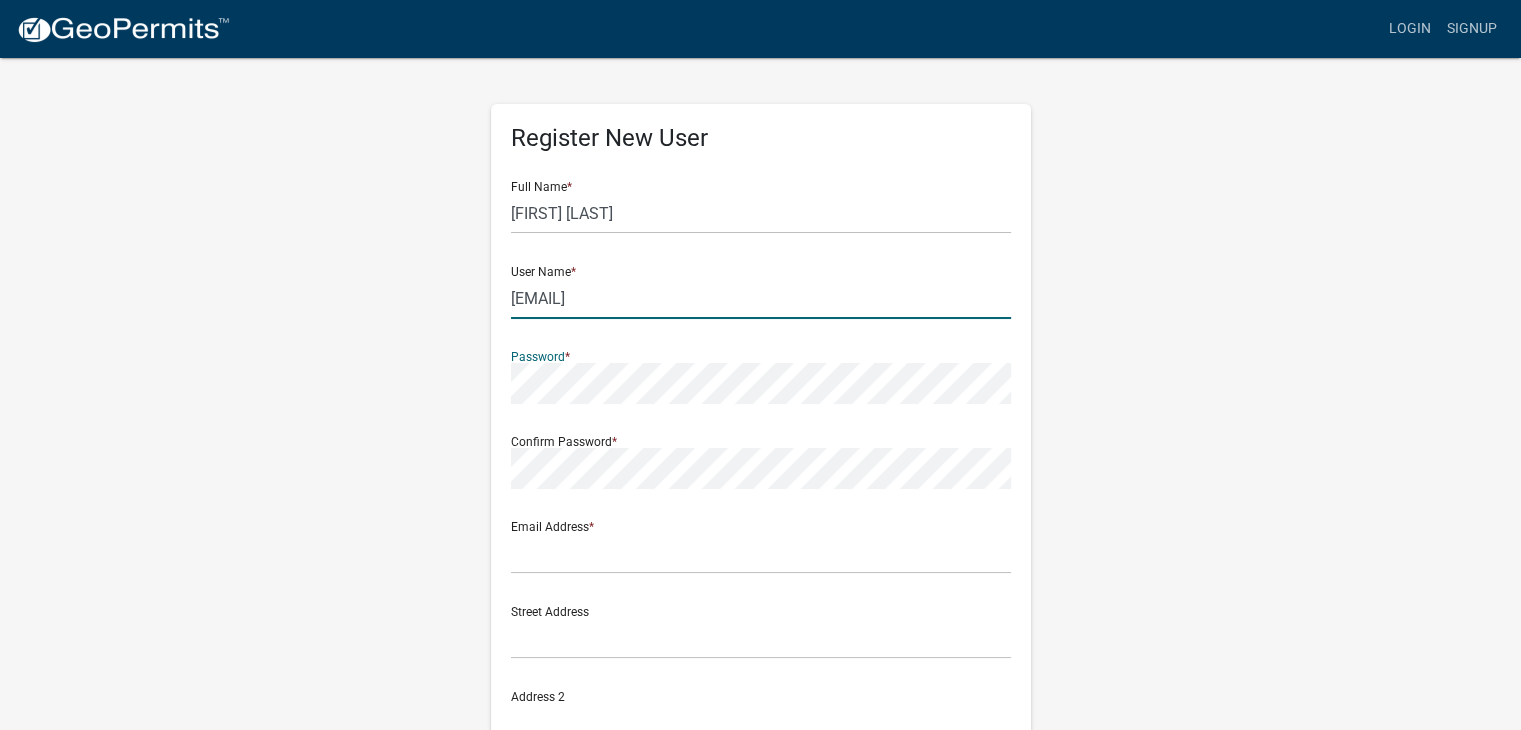 click on "[EMAIL]" 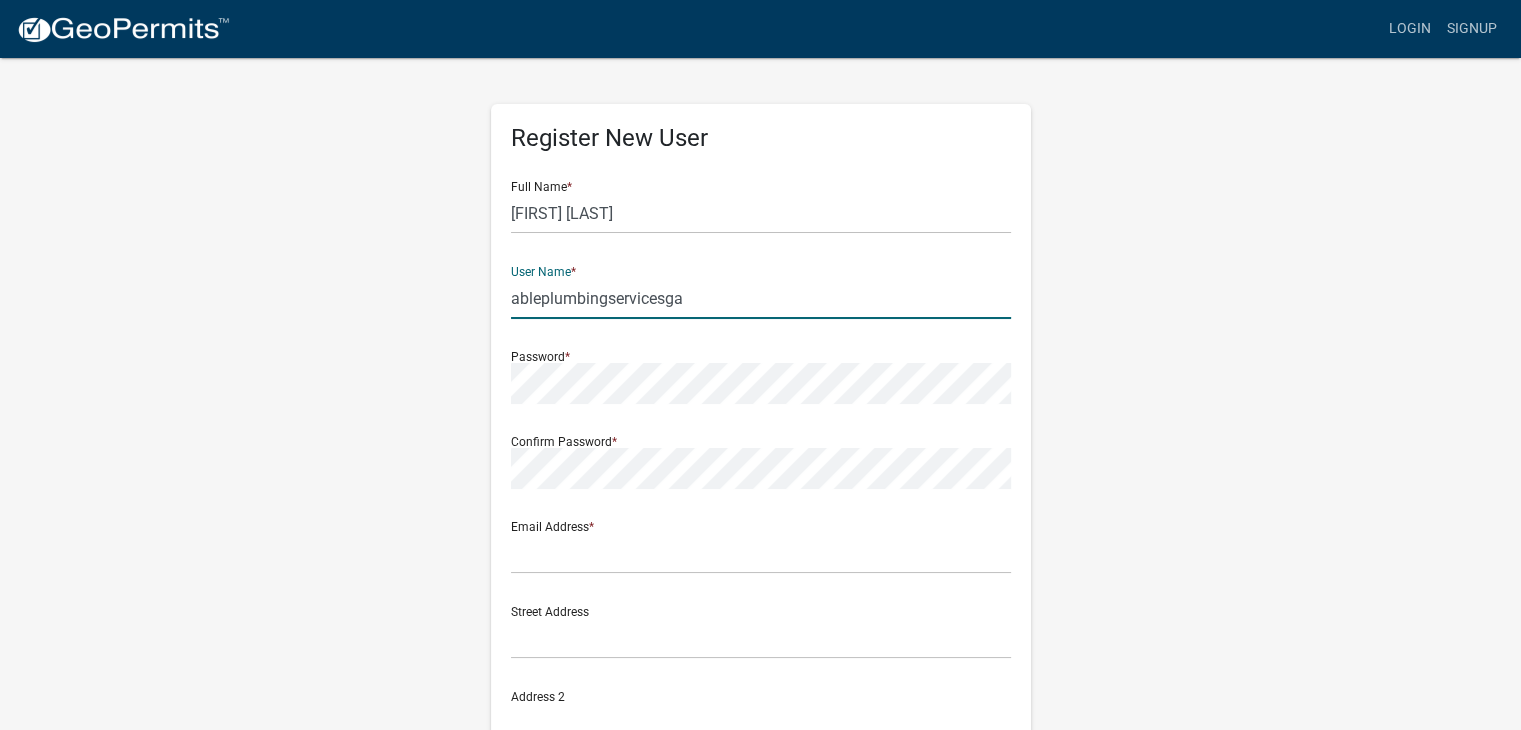 type on "ableplumbingservicesga" 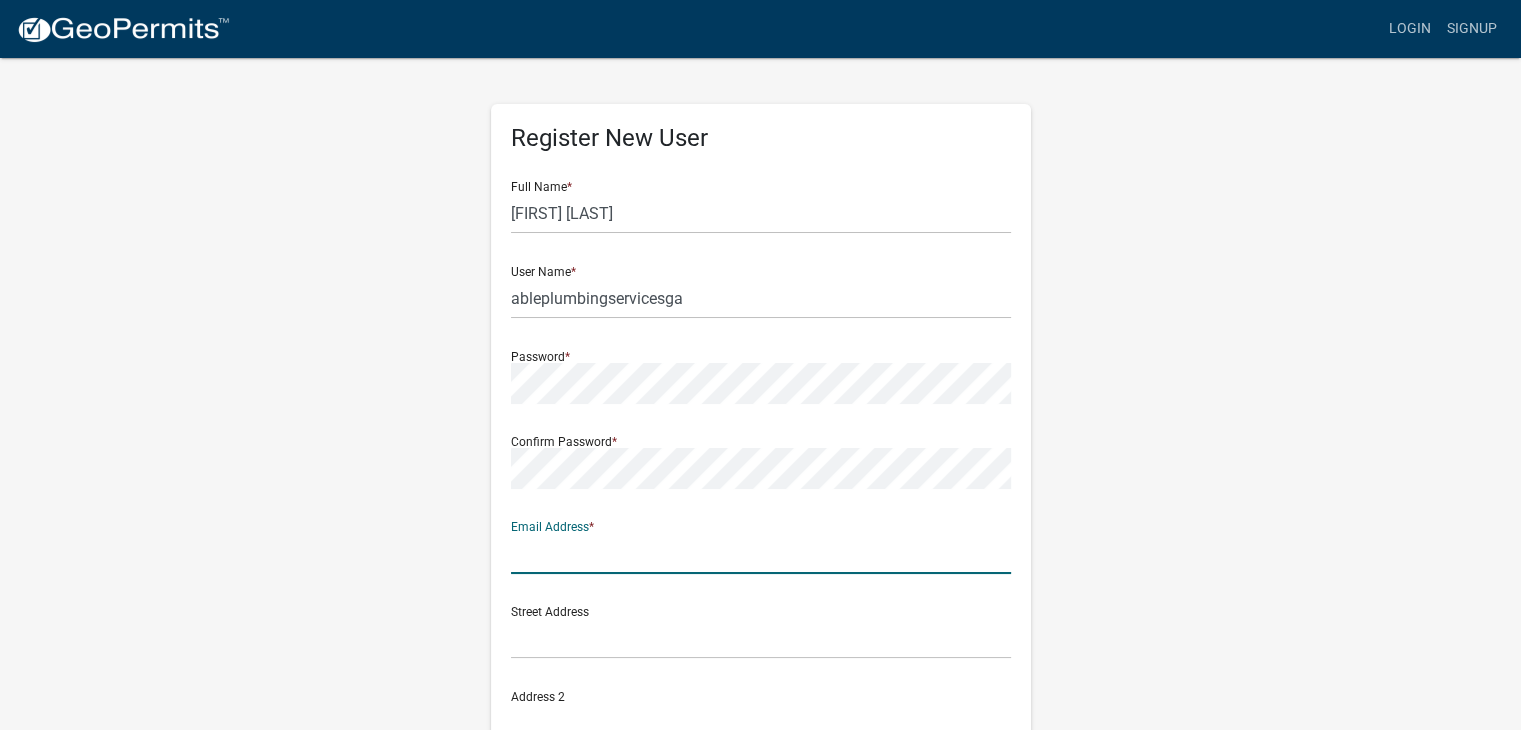 click 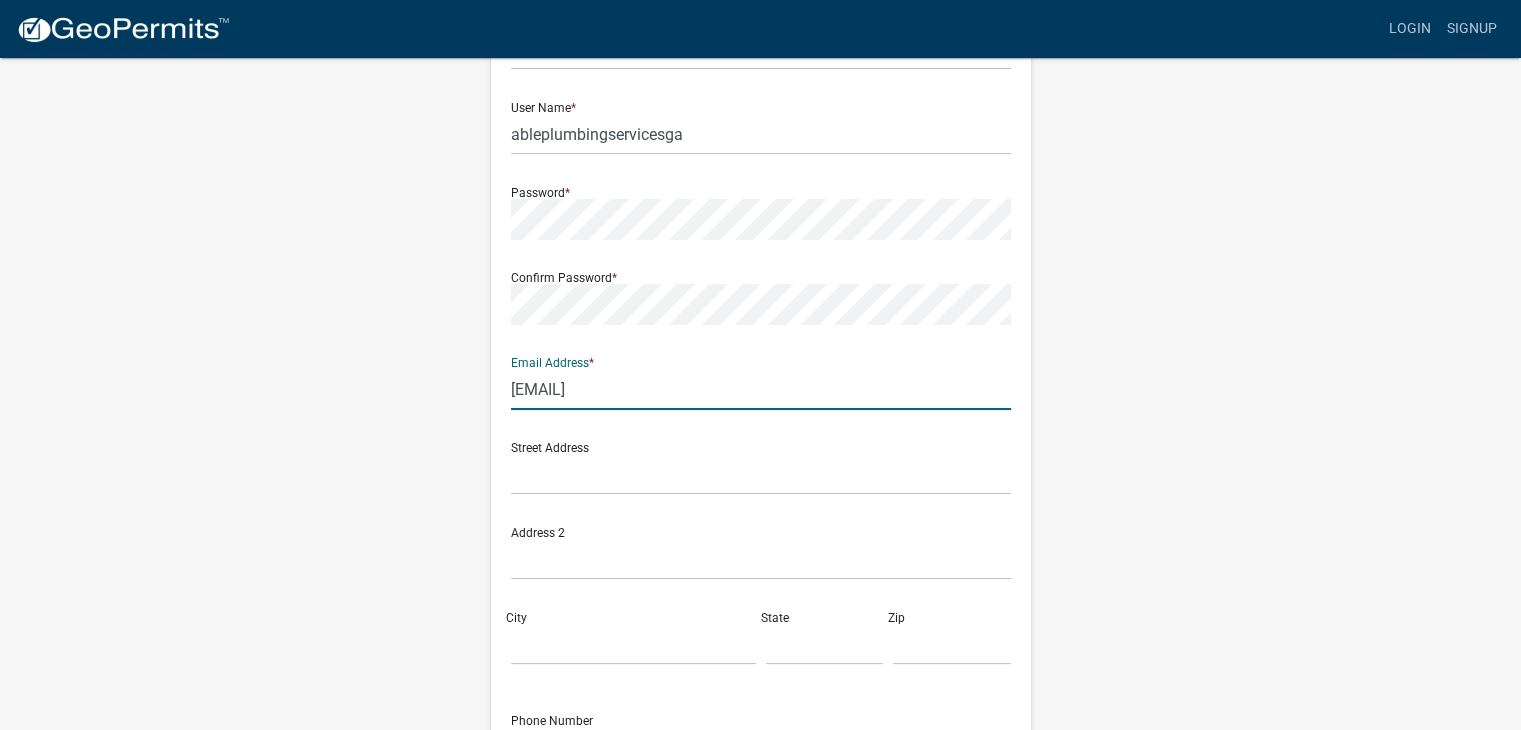 scroll, scrollTop: 200, scrollLeft: 0, axis: vertical 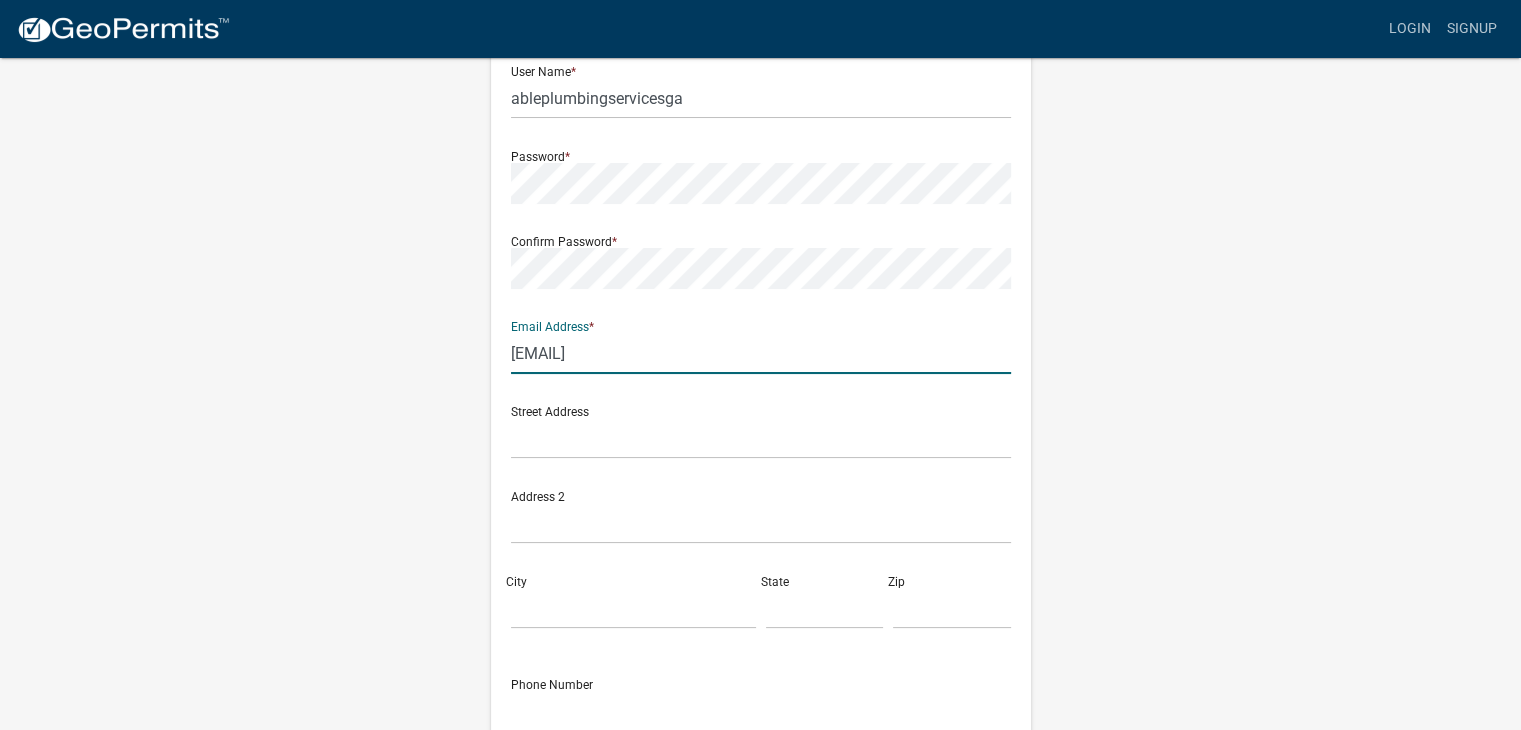 type on "[EMAIL]" 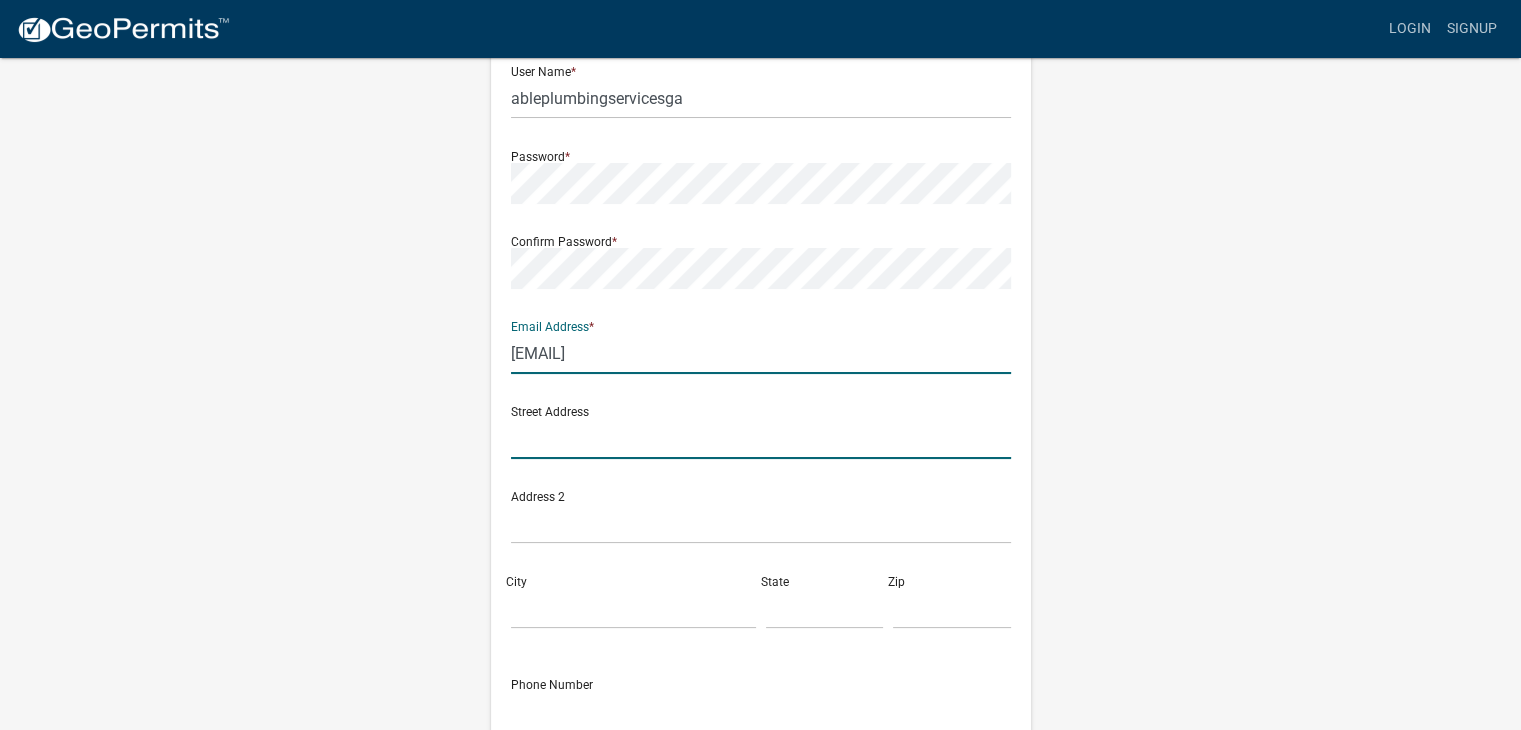 click 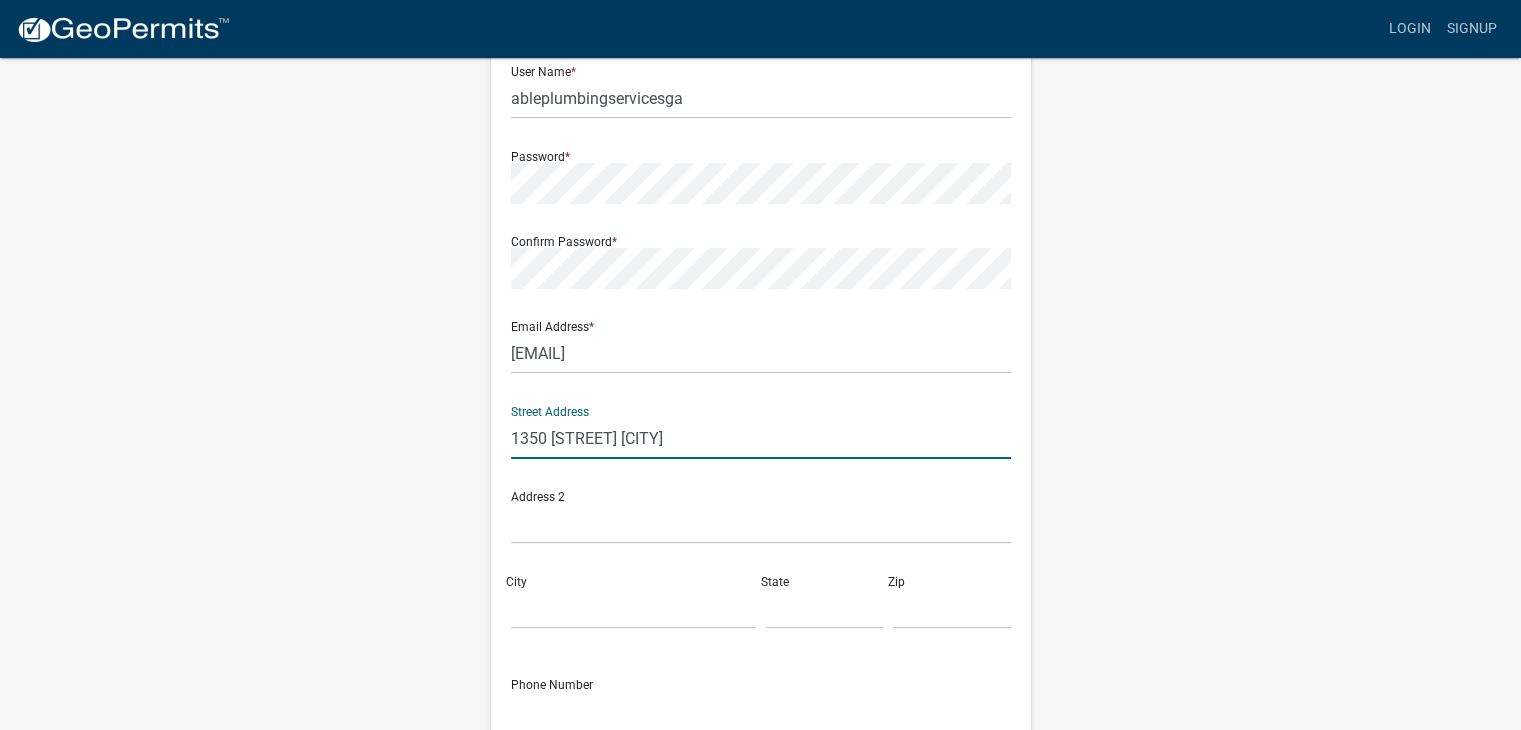 type on "1350 [STREET] [CITY]" 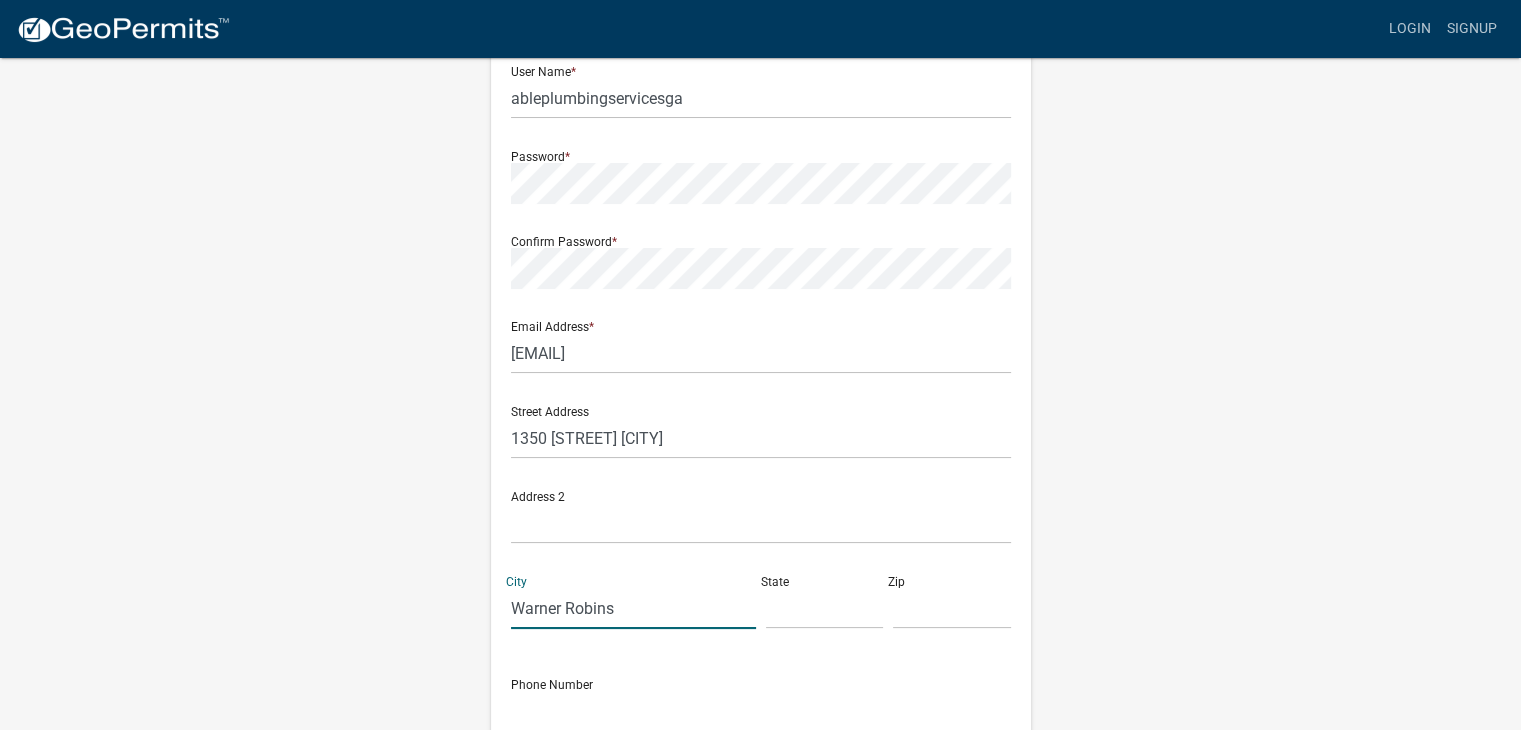 type on "Warner Robins" 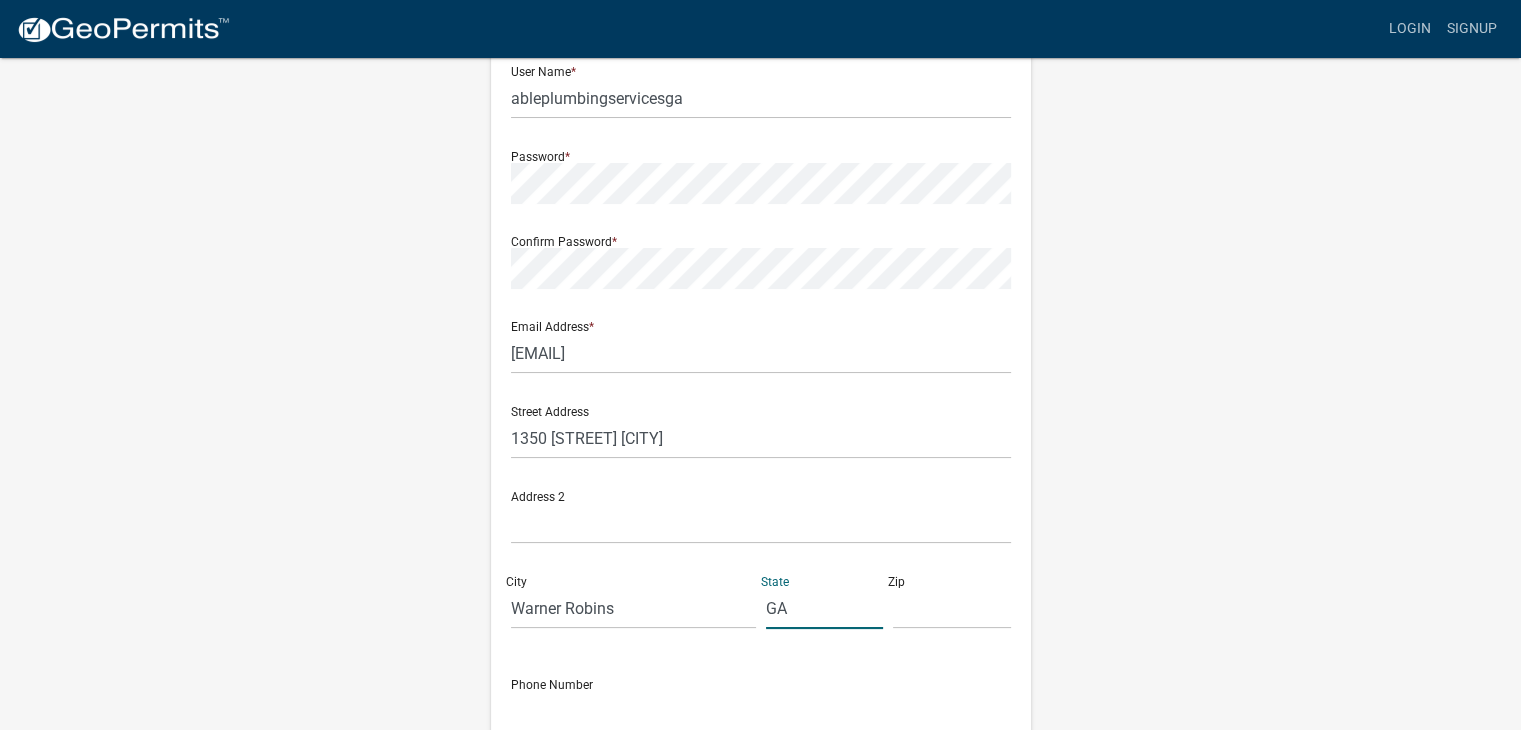 type on "GA" 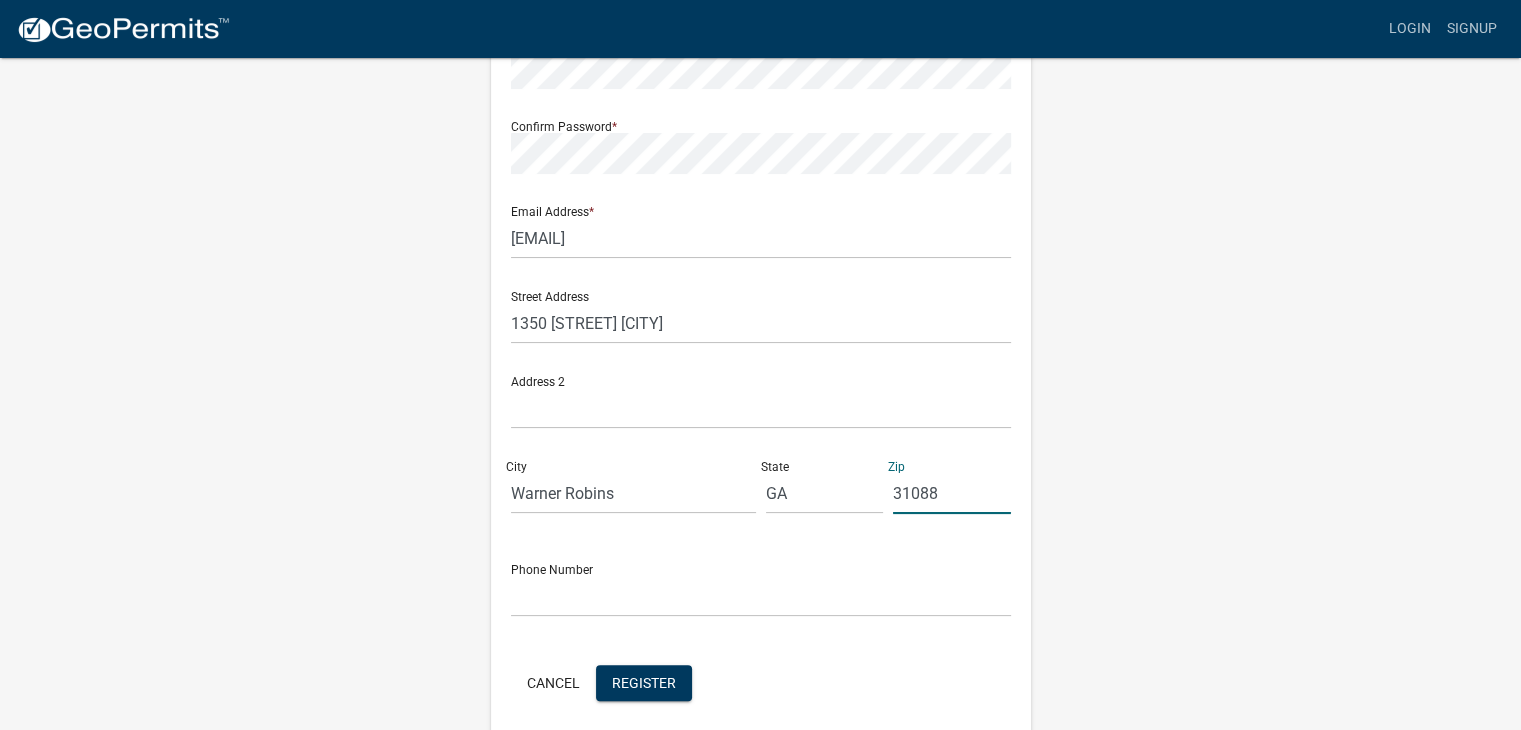scroll, scrollTop: 396, scrollLeft: 0, axis: vertical 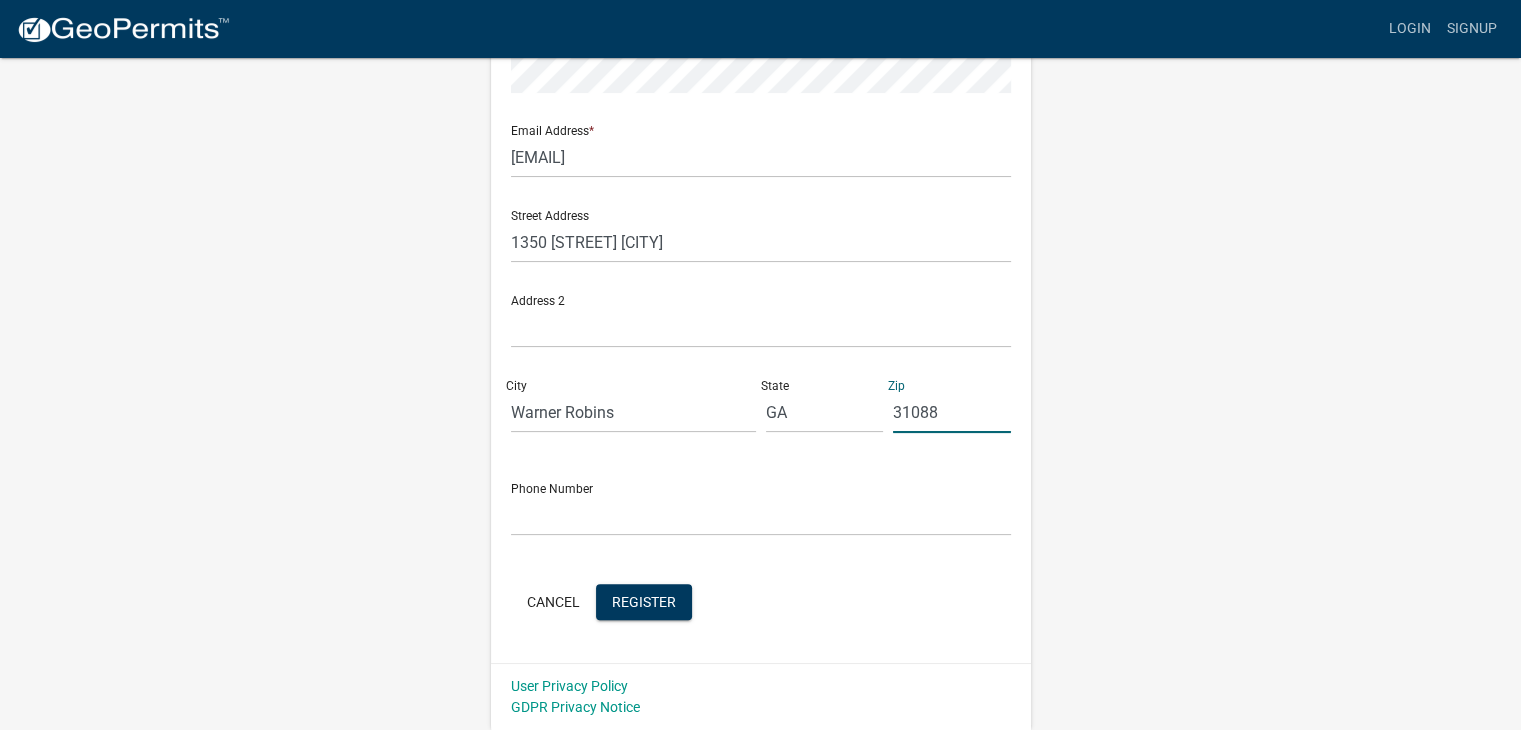 type on "31088" 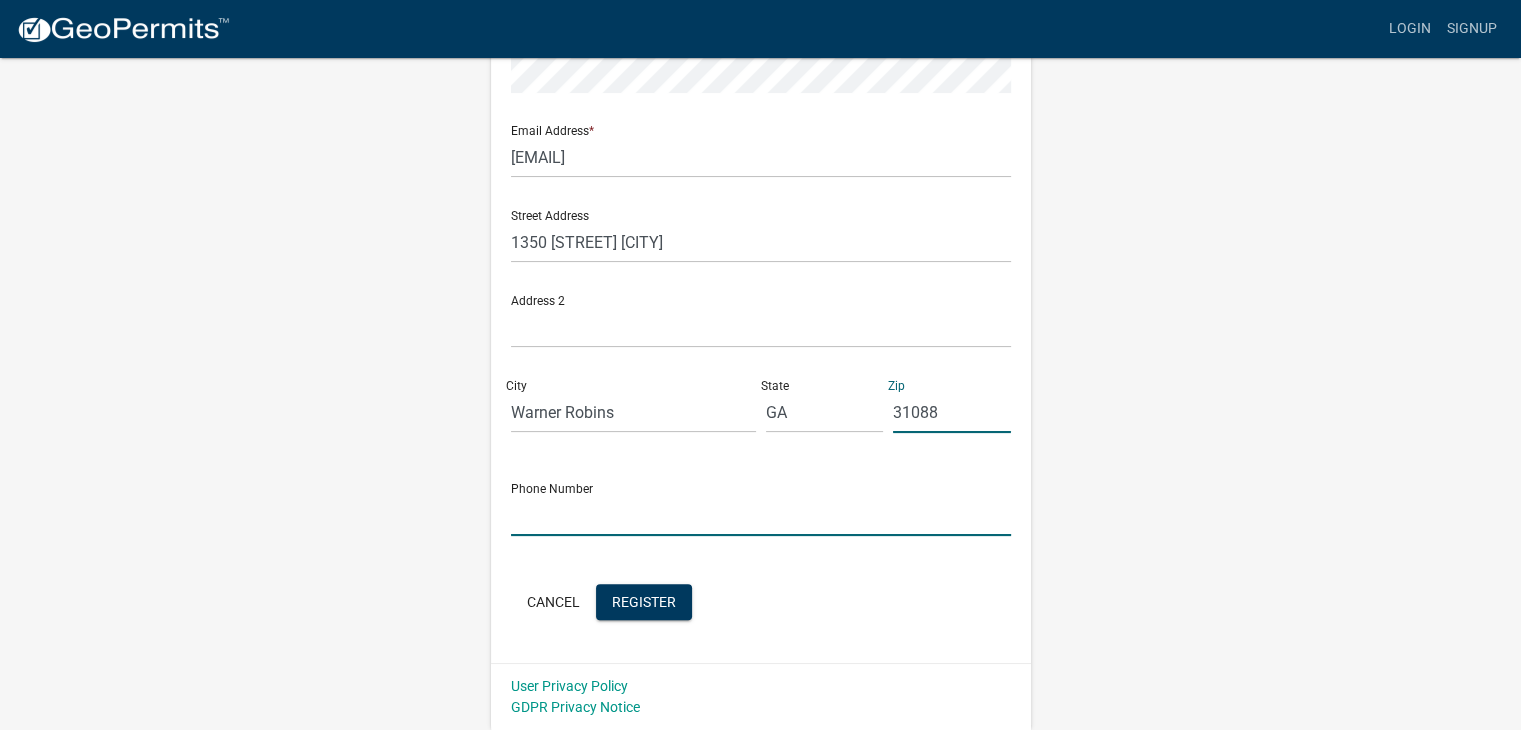 click 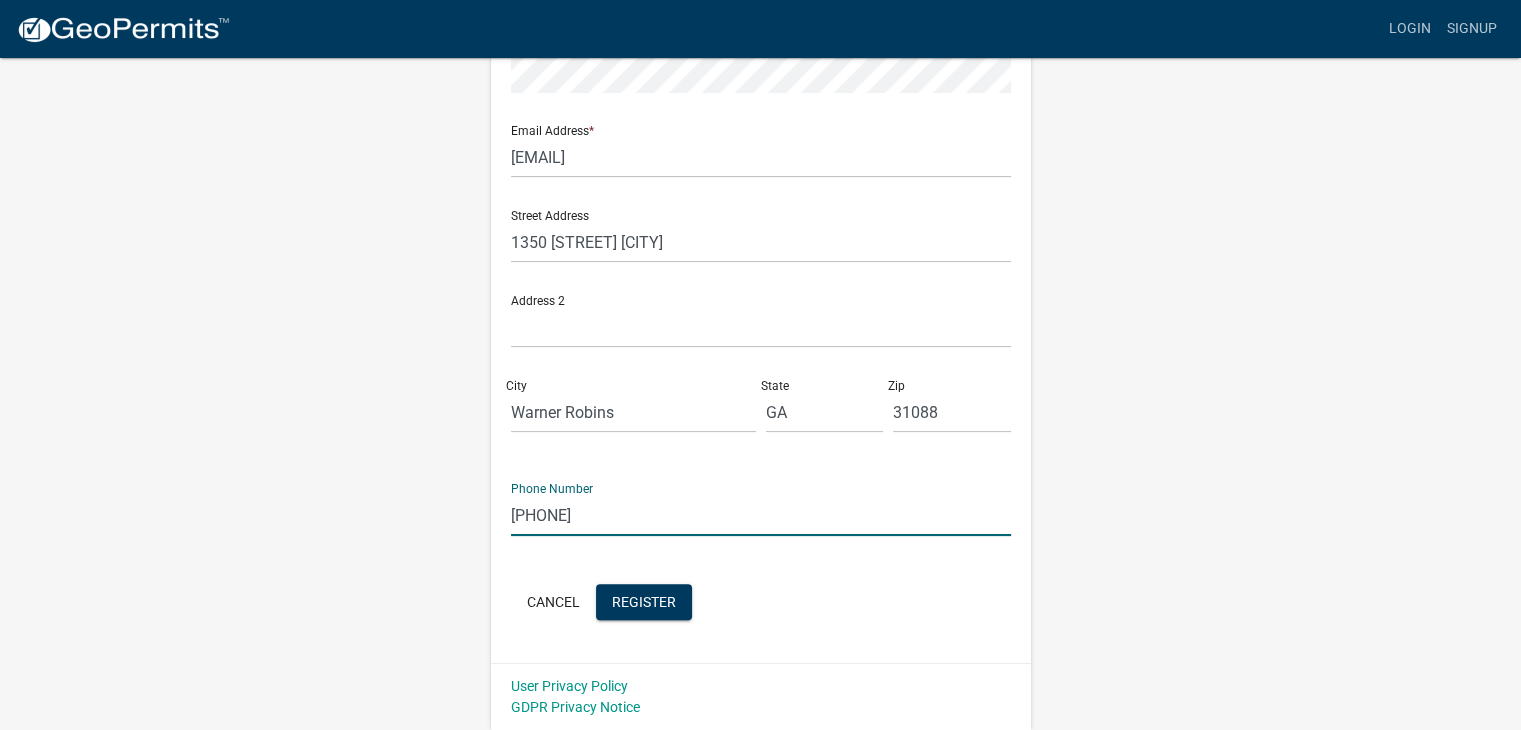 type on "[PHONE]" 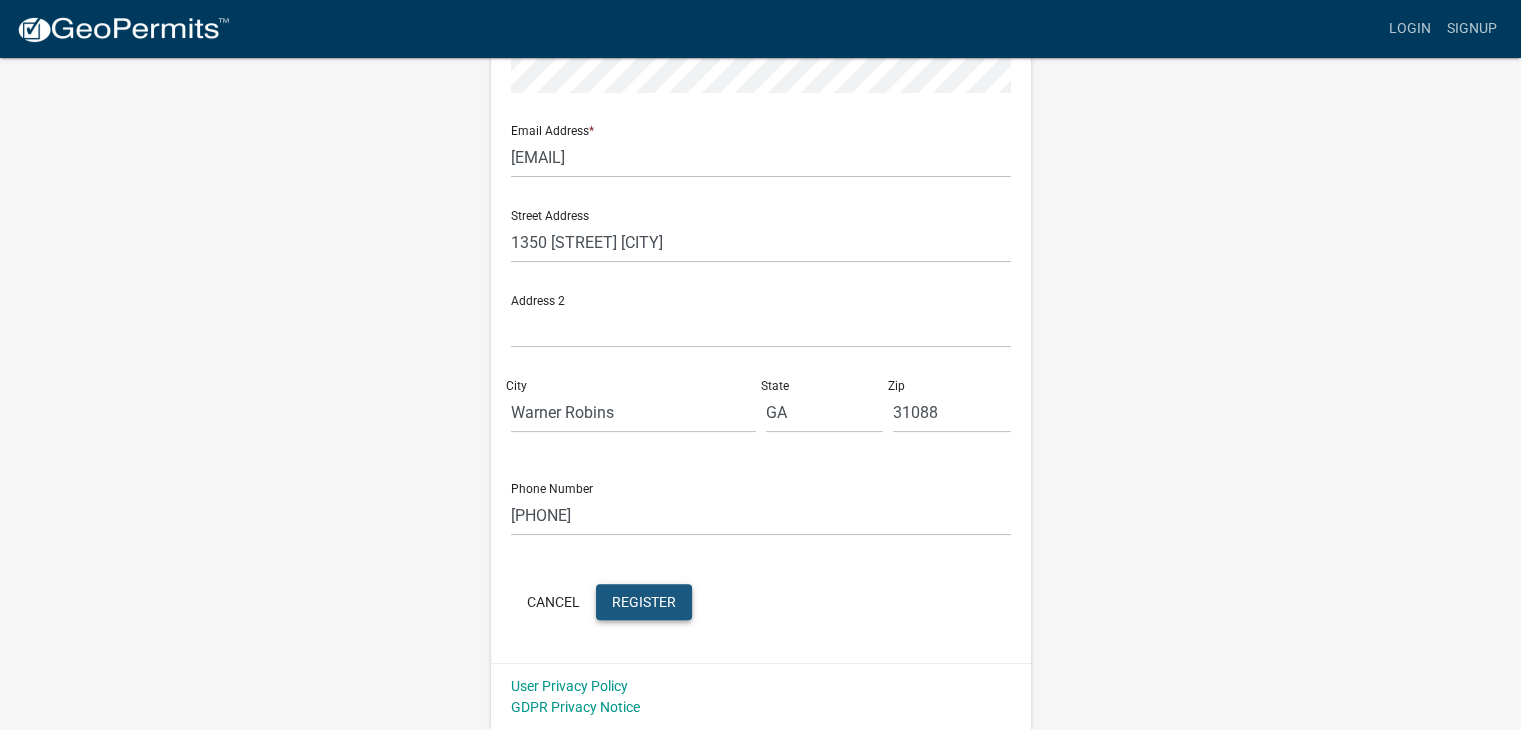 click on "Register" 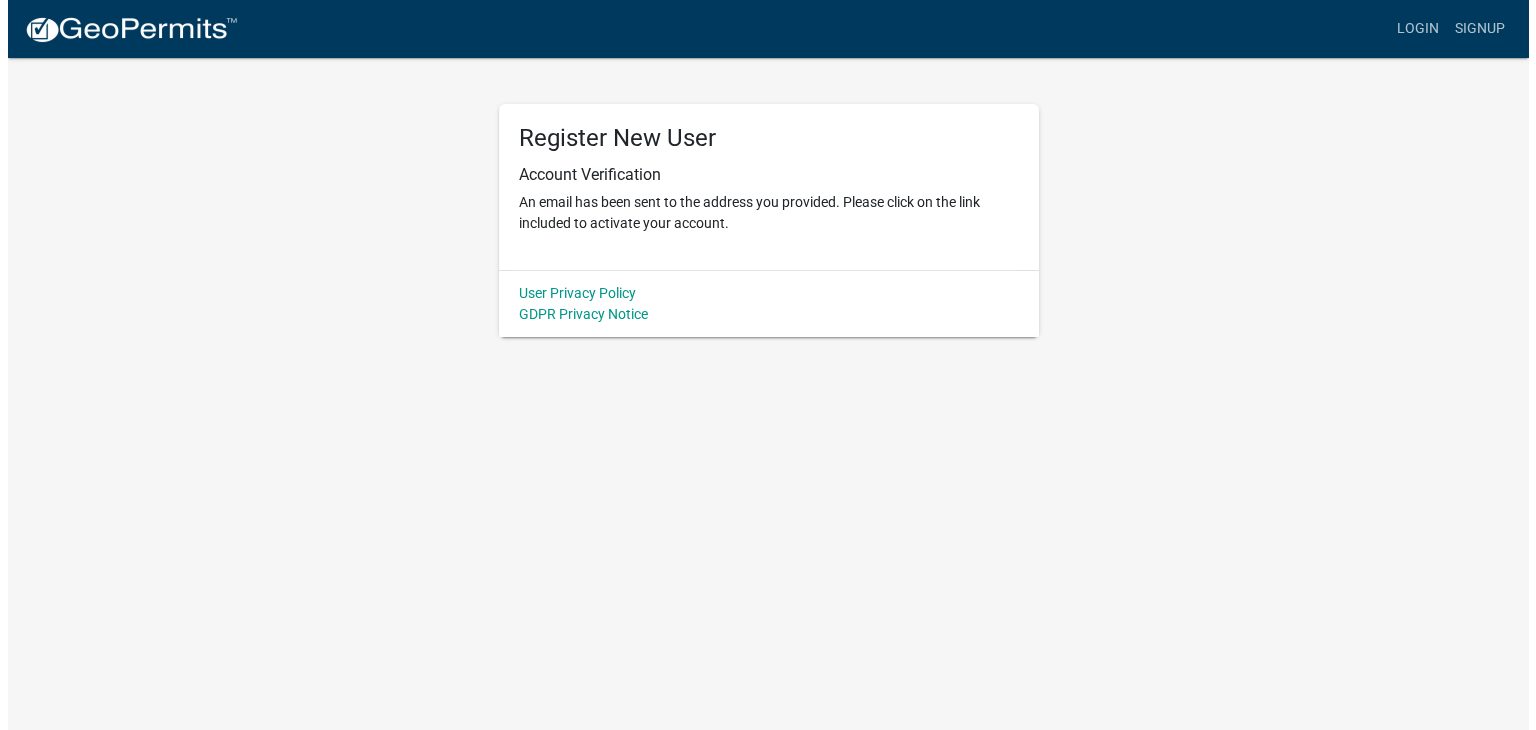 scroll, scrollTop: 0, scrollLeft: 0, axis: both 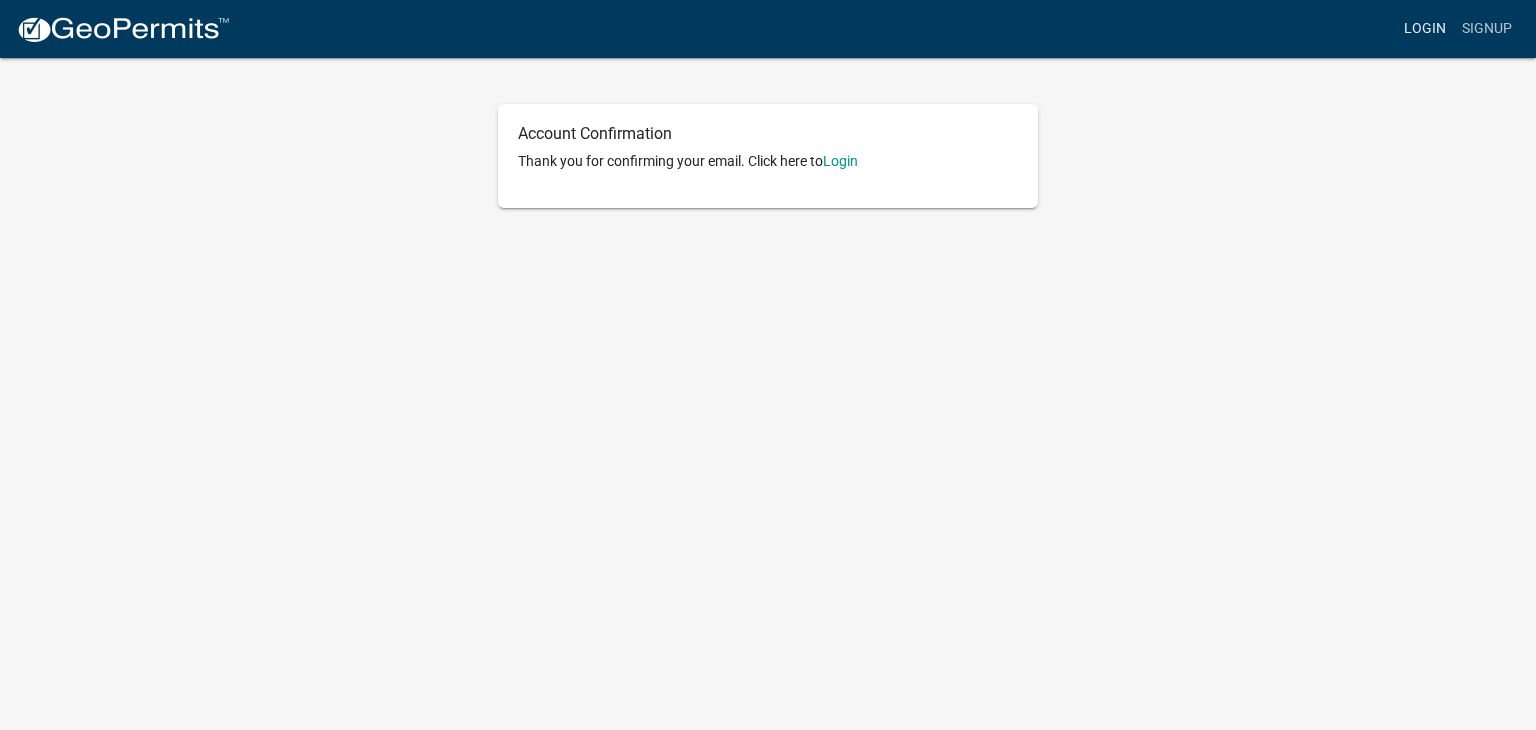click on "Login" at bounding box center [1425, 29] 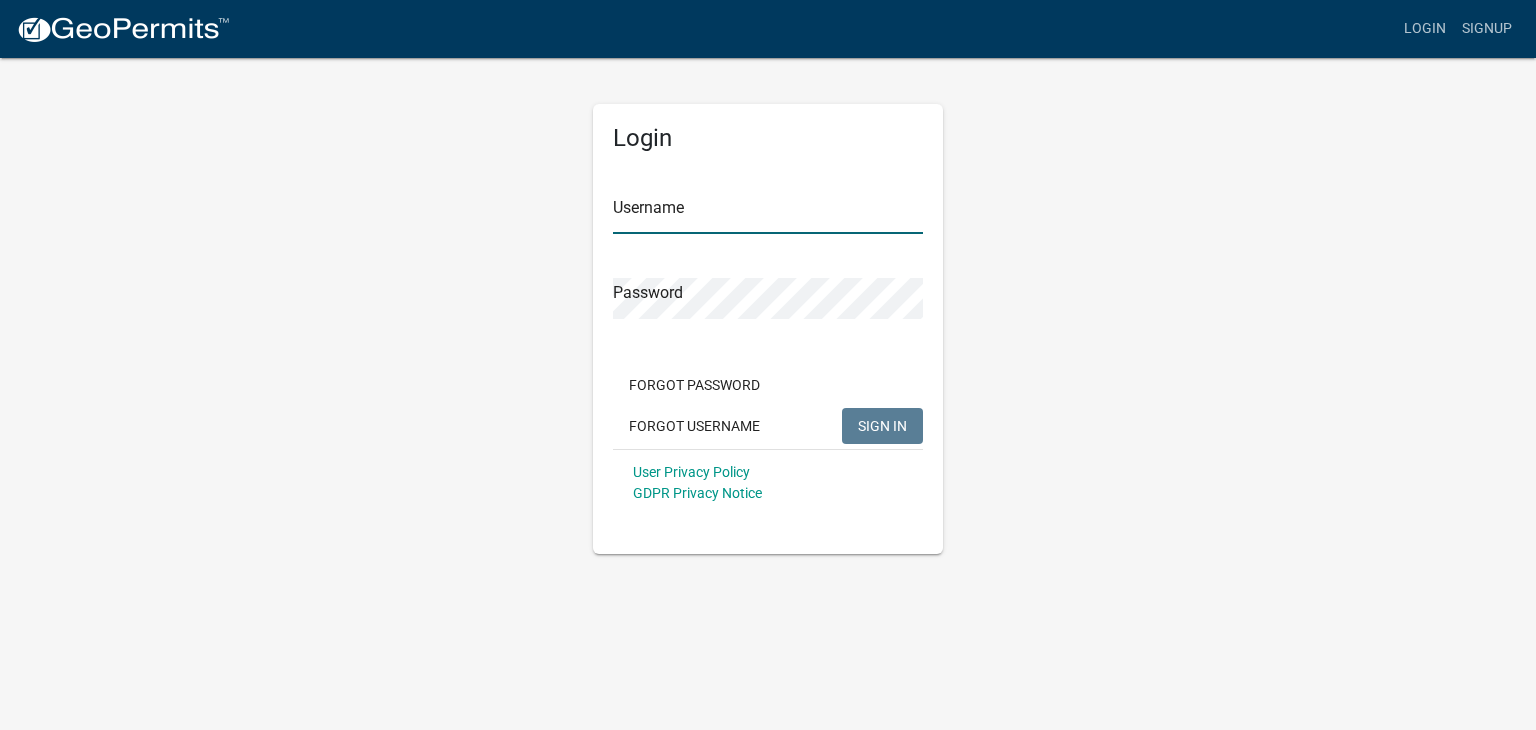 type on "[COMPANY]" 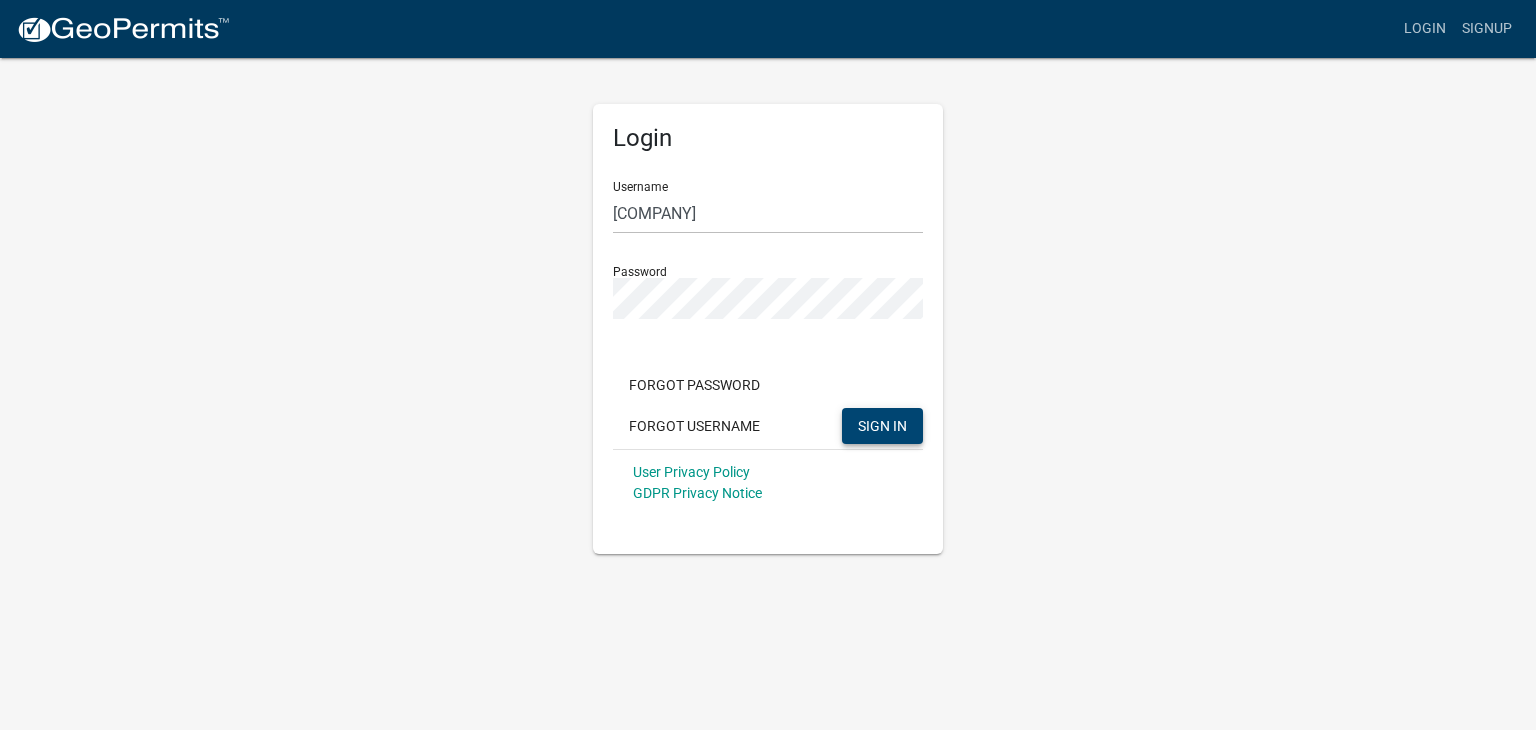 click on "SIGN IN" 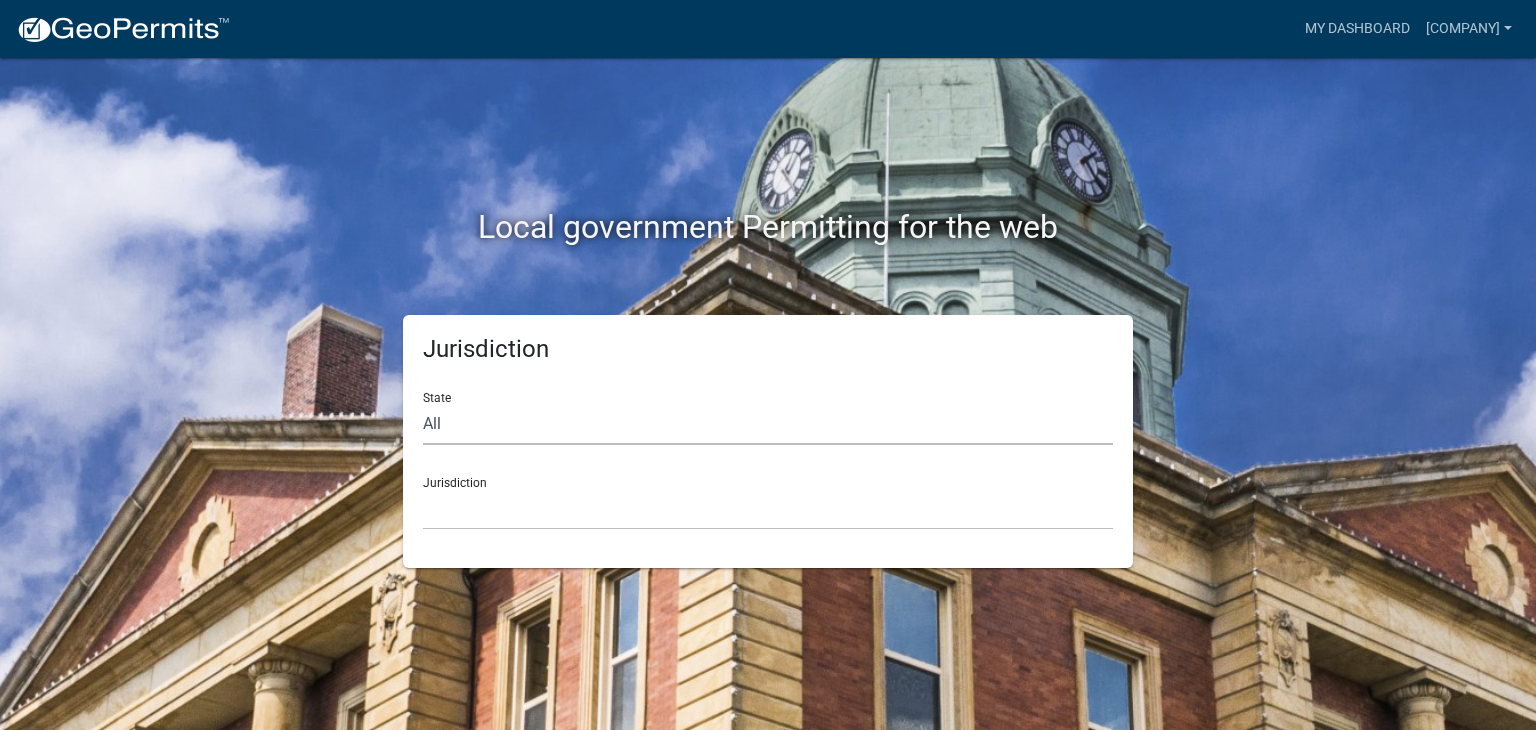 click on "All  Colorado   Georgia   Indiana   Iowa   Kansas   Minnesota   Ohio   South Carolina   Wisconsin" 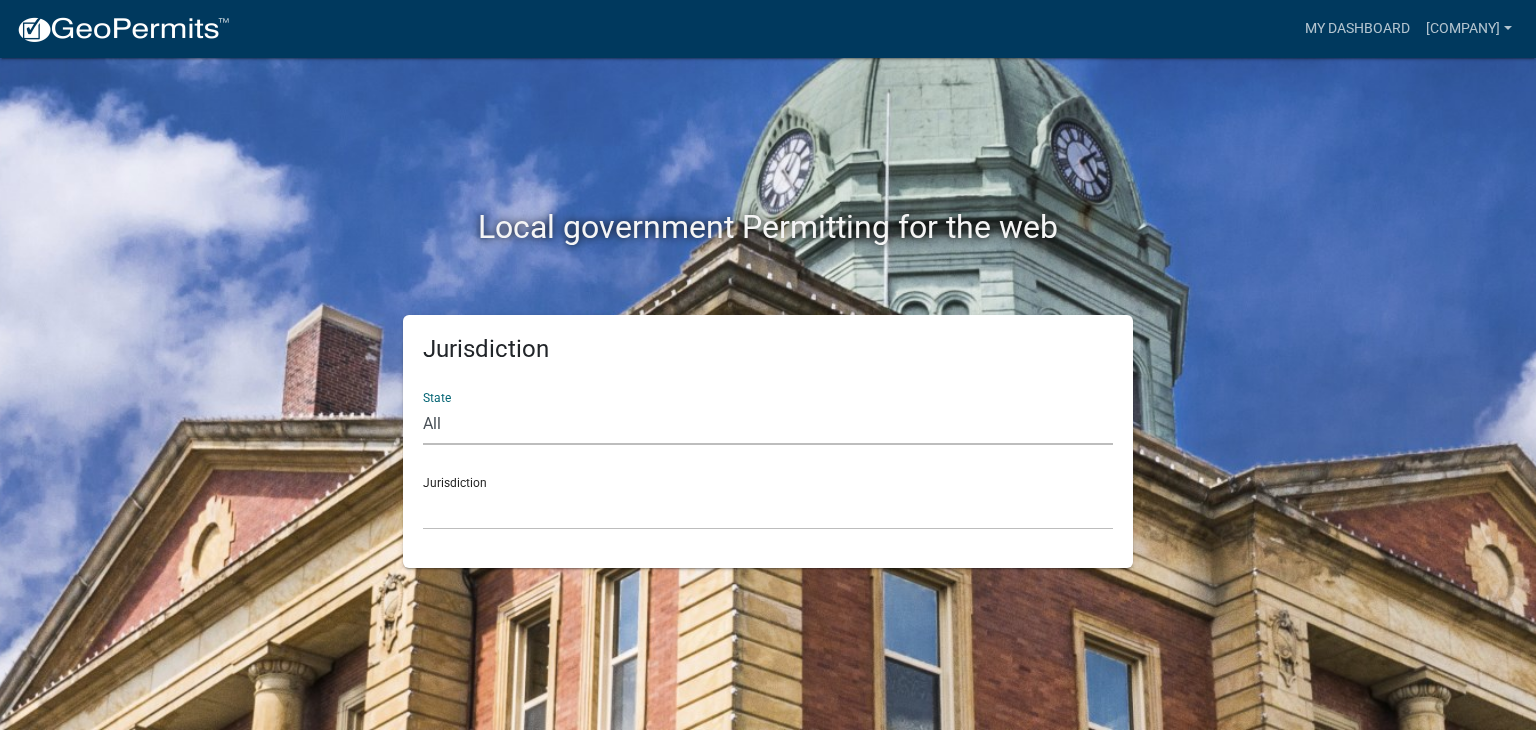 select on "Georgia" 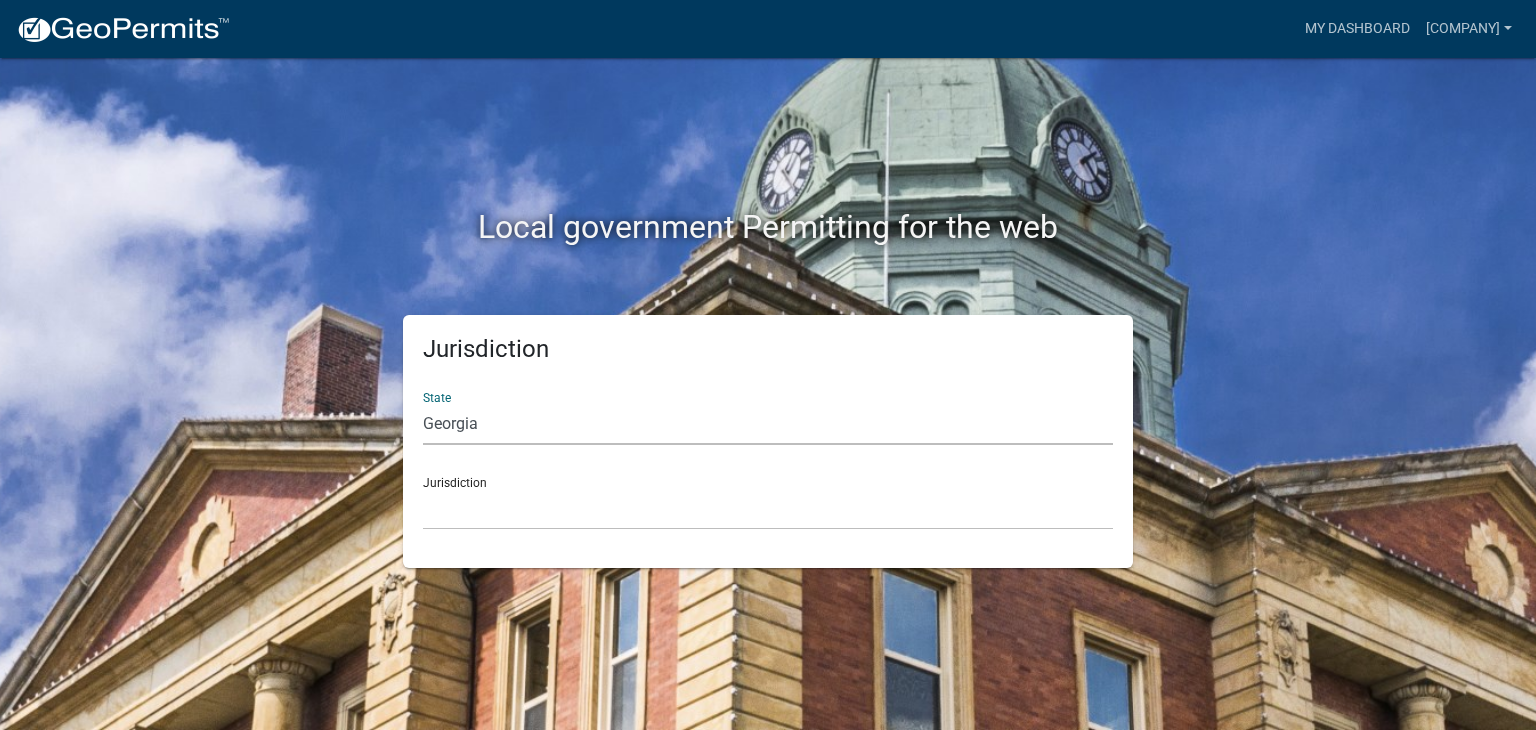 click on "All  Colorado   Georgia   Indiana   Iowa   Kansas   Minnesota   Ohio   South Carolina   Wisconsin" 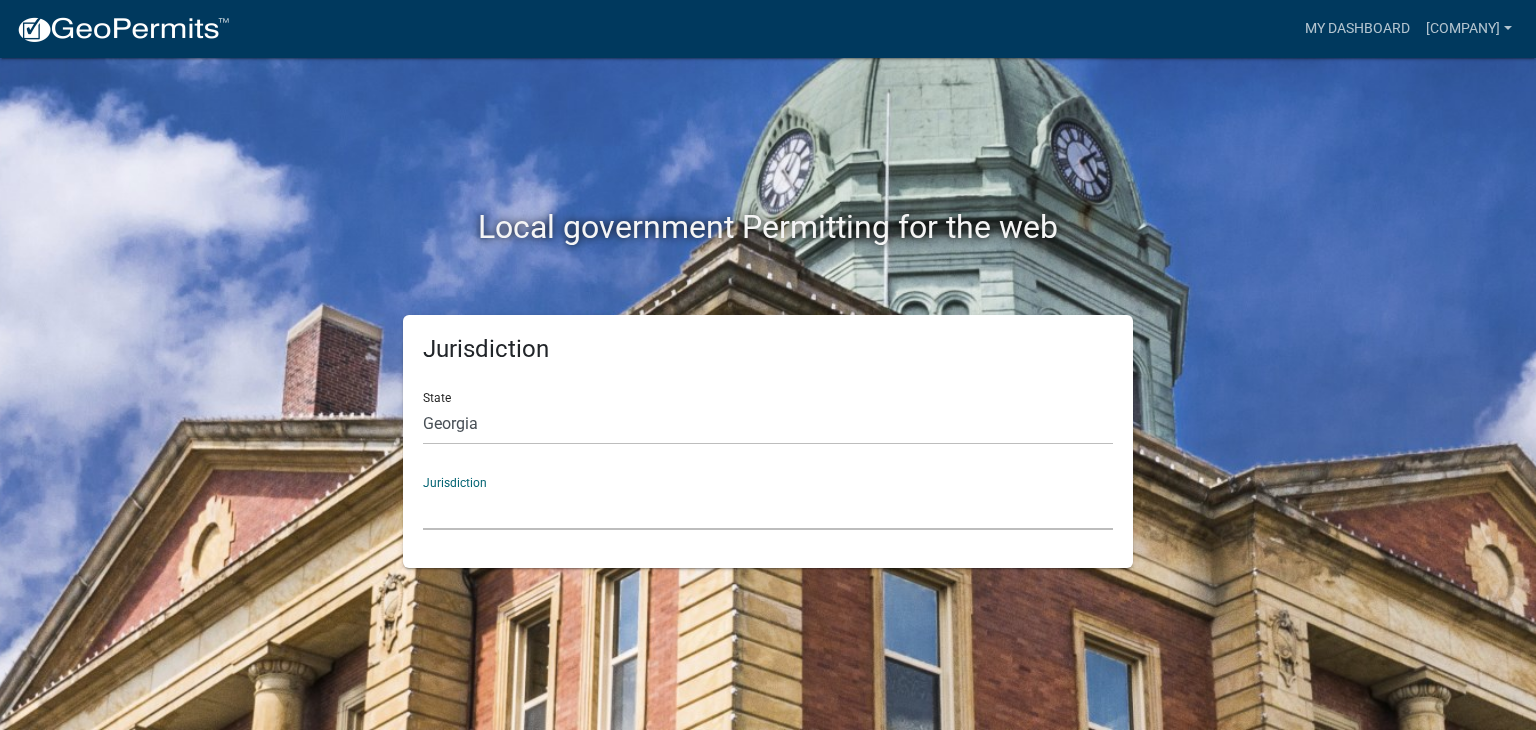 click on "City of Bainbridge, Georgia Cook County, Georgia Crawford County, Georgia Gilmer County, Georgia Haralson County, Georgia Jasper County, Georgia Madison County, Georgia Putnam County, Georgia Talbot County, Georgia Troup County, Georgia" 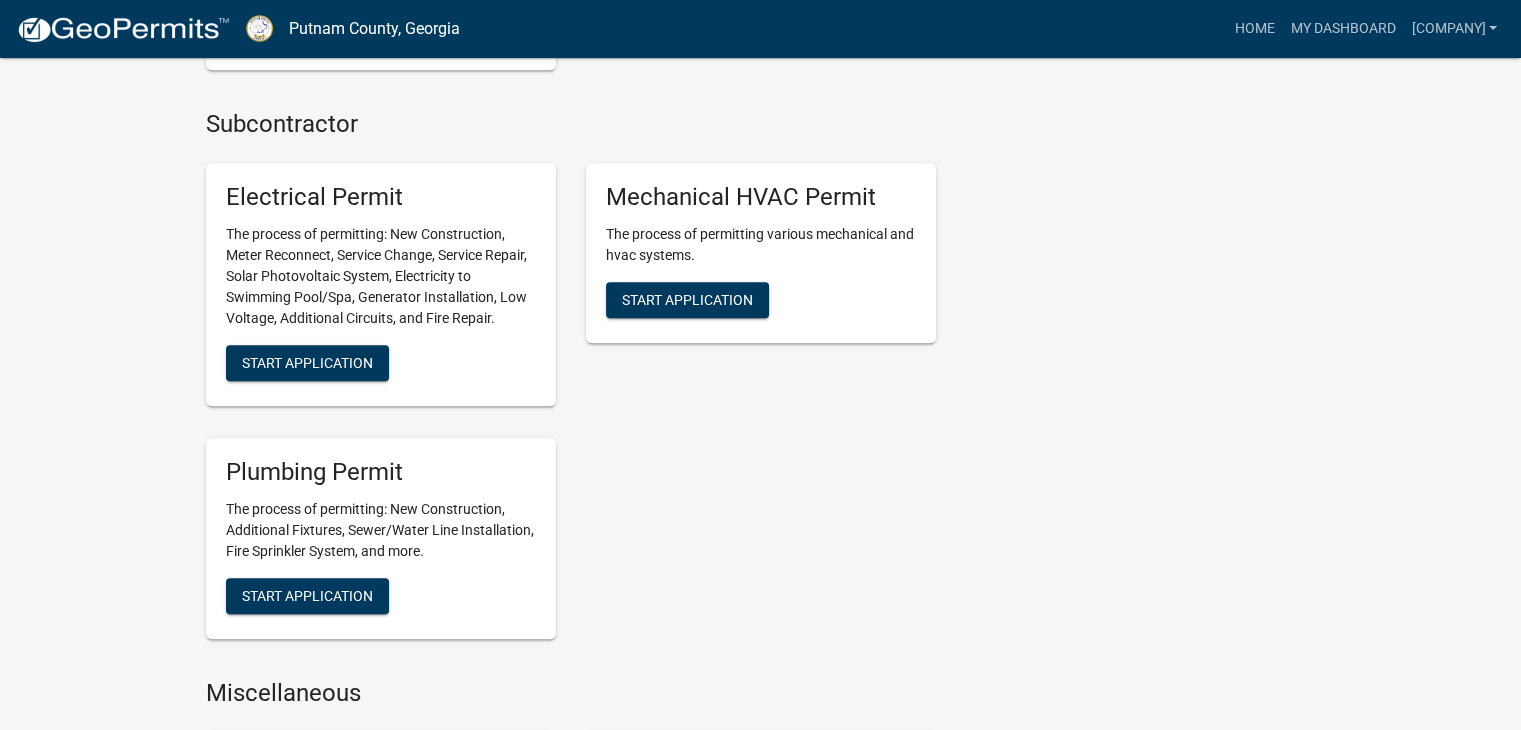 scroll, scrollTop: 1000, scrollLeft: 0, axis: vertical 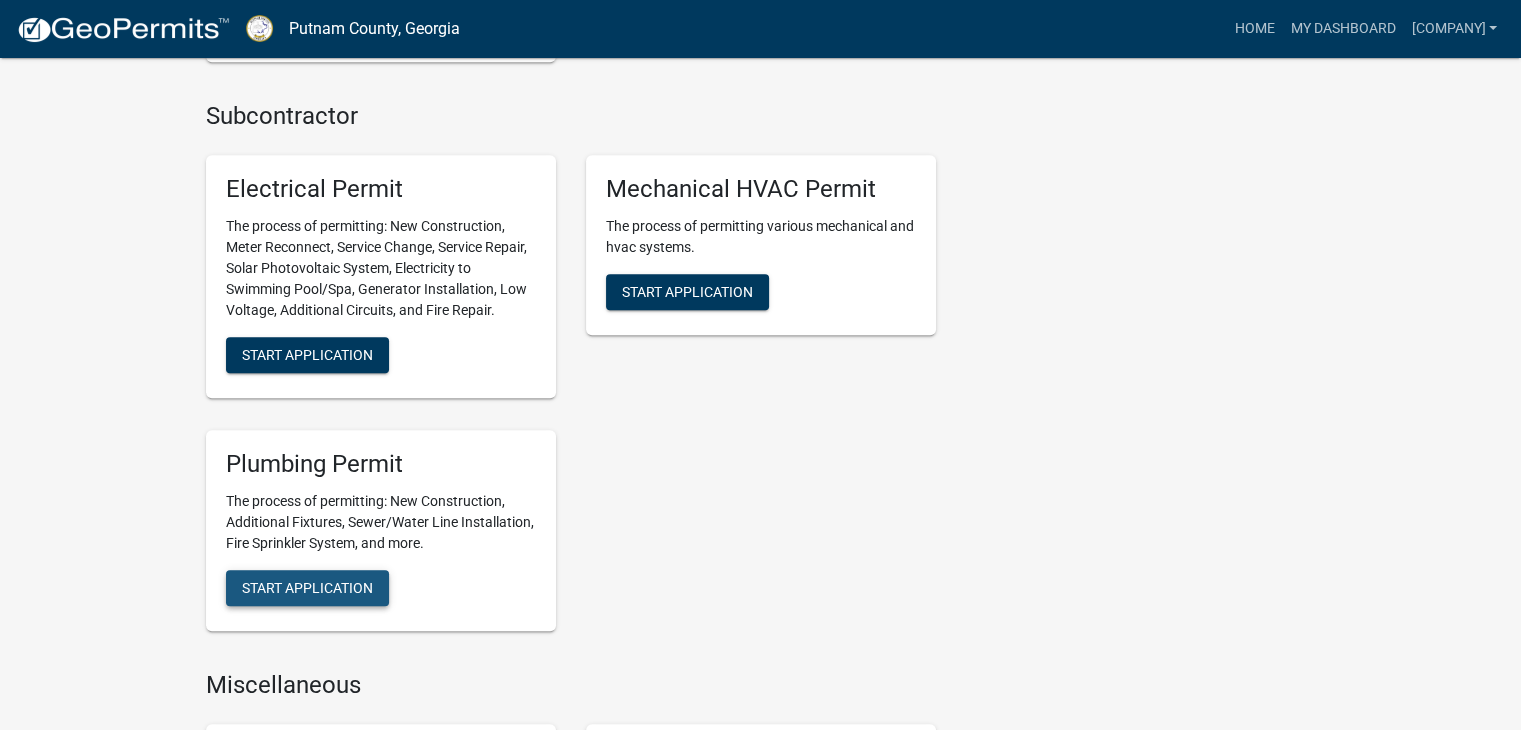 click on "Start Application" at bounding box center (307, 587) 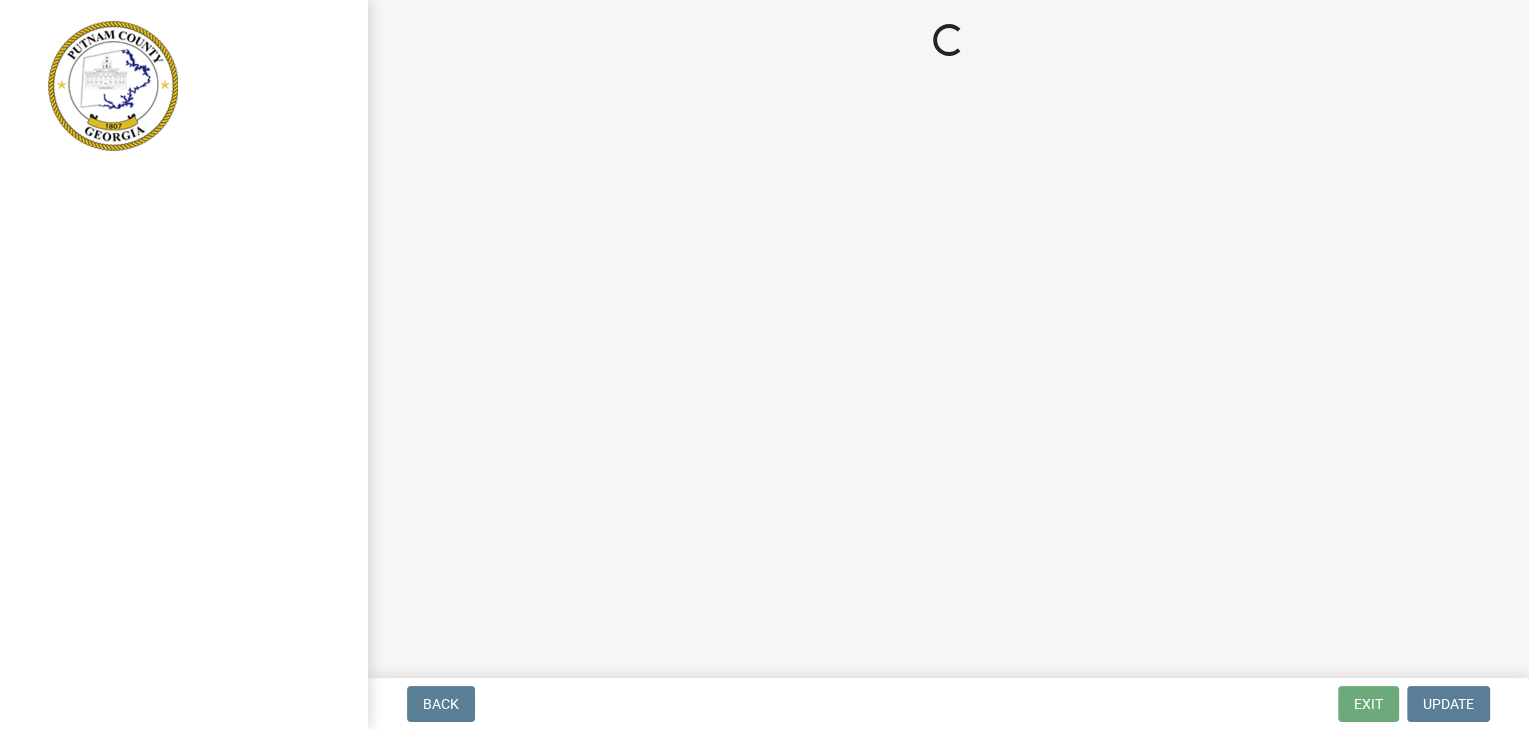 scroll, scrollTop: 0, scrollLeft: 0, axis: both 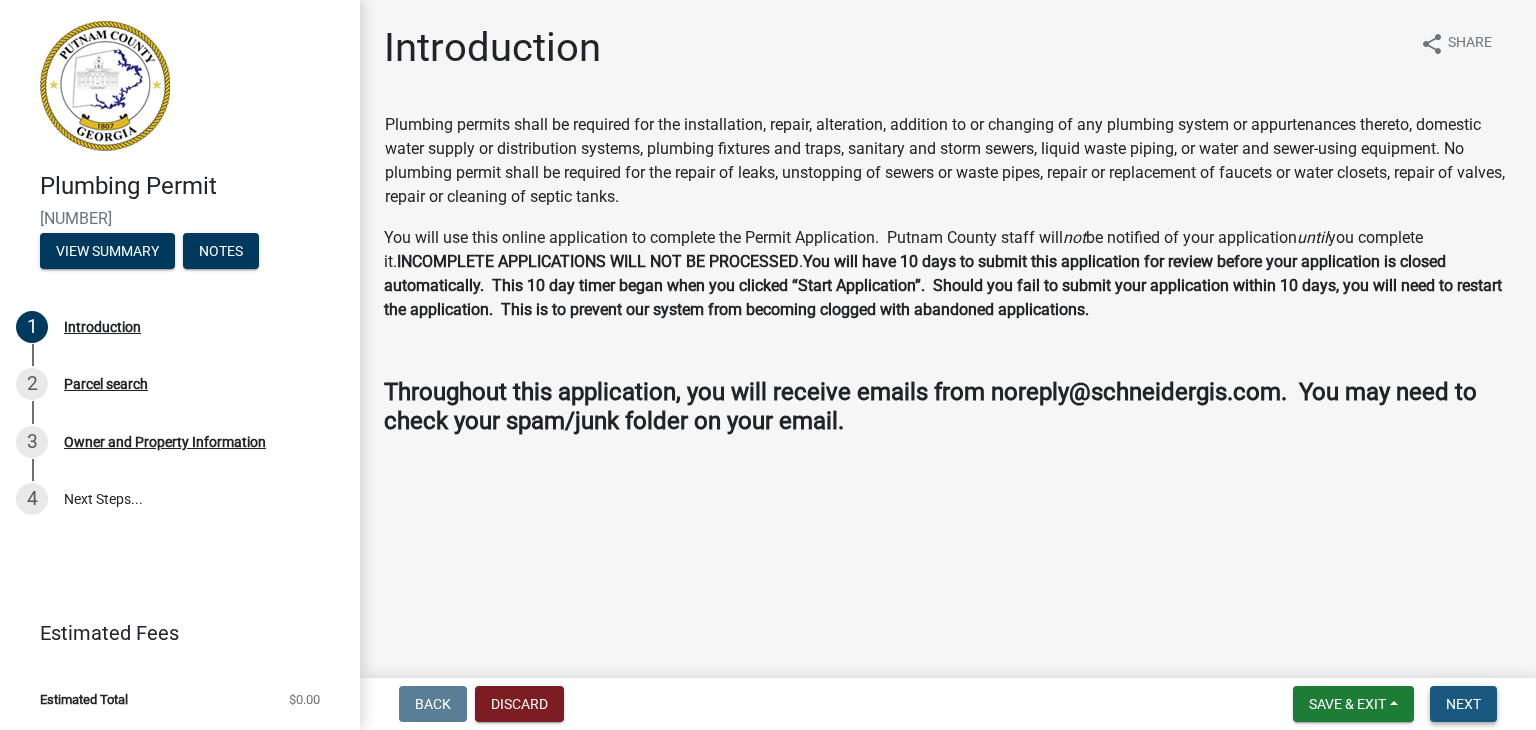 click on "Next" at bounding box center [1463, 704] 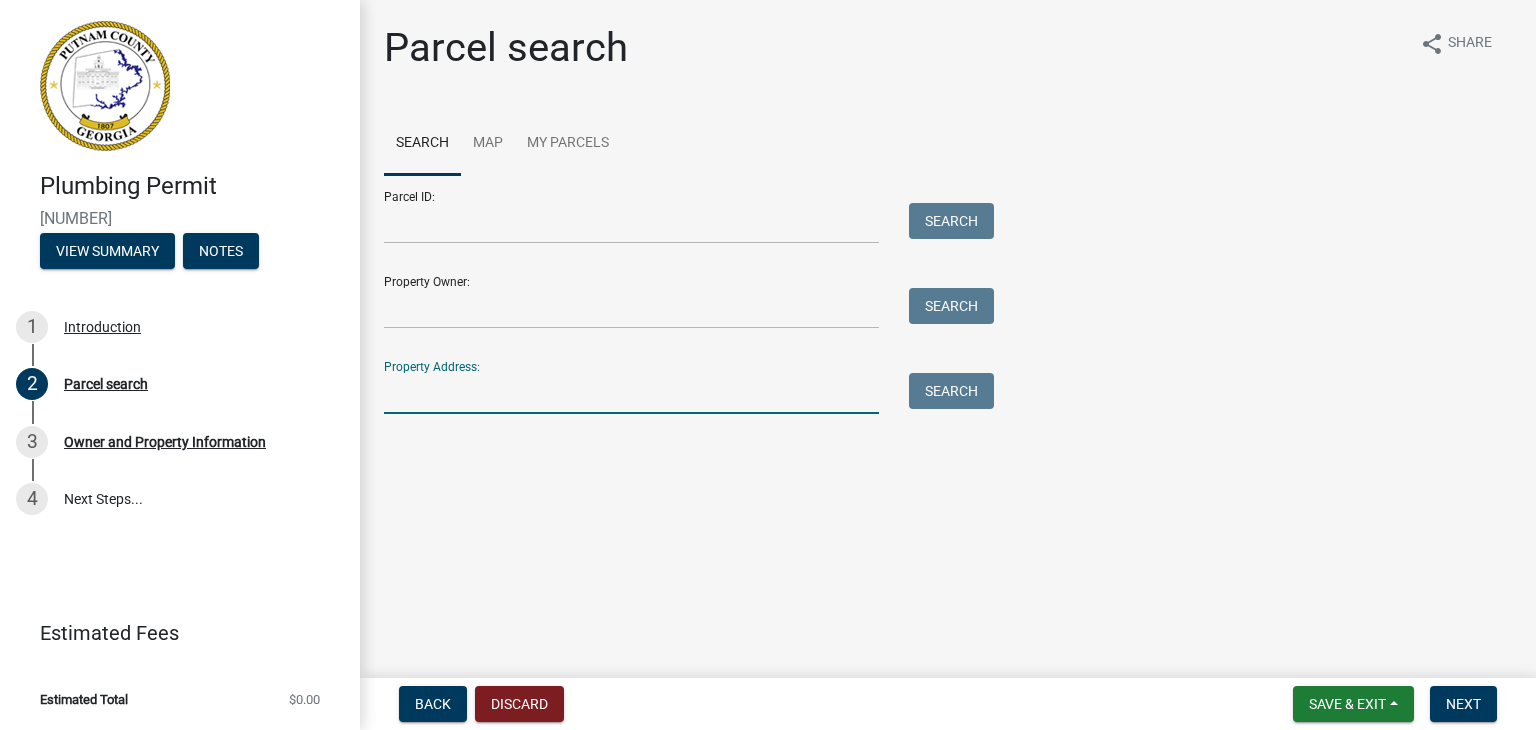 click on "Property Address:" at bounding box center (631, 393) 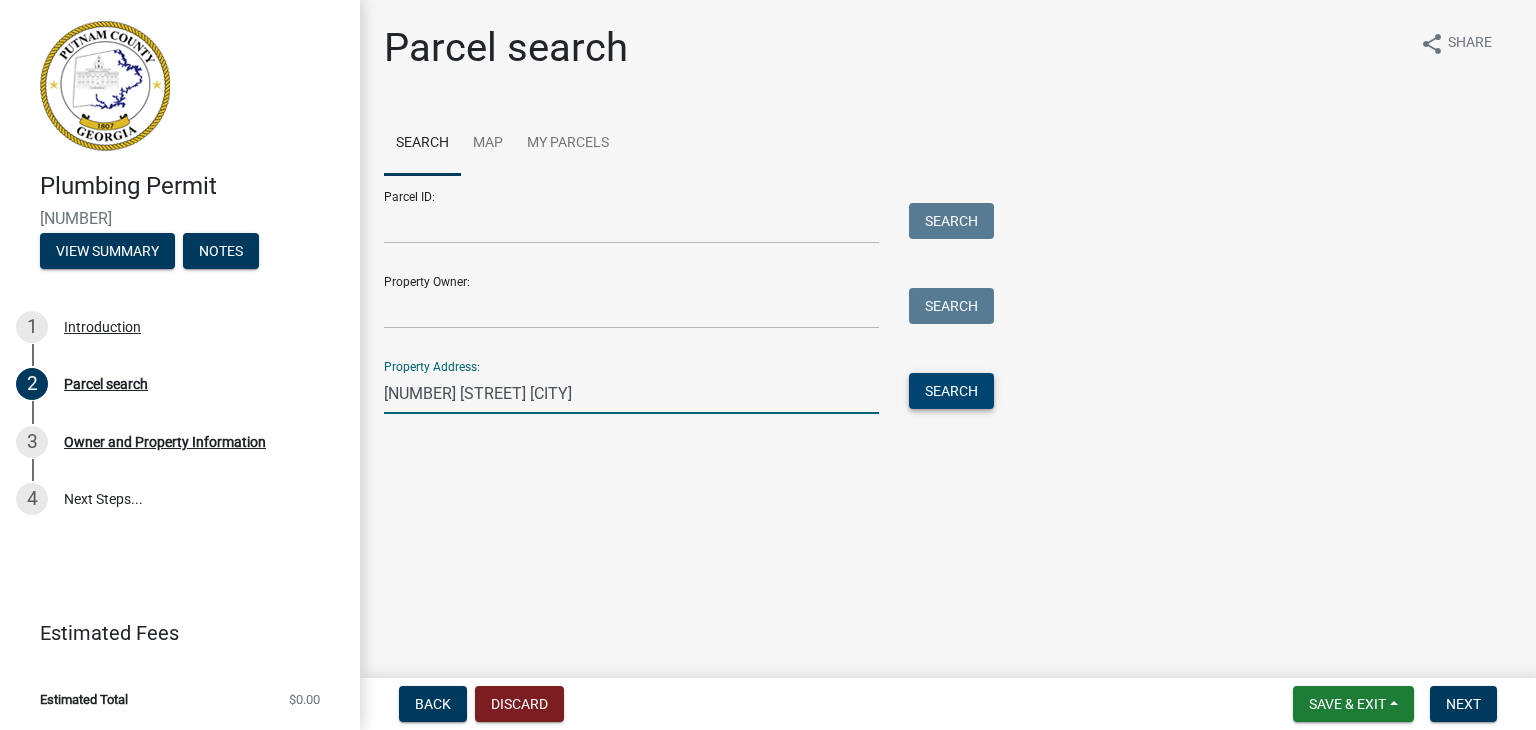 type on "[NUMBER] [STREET] [CITY]" 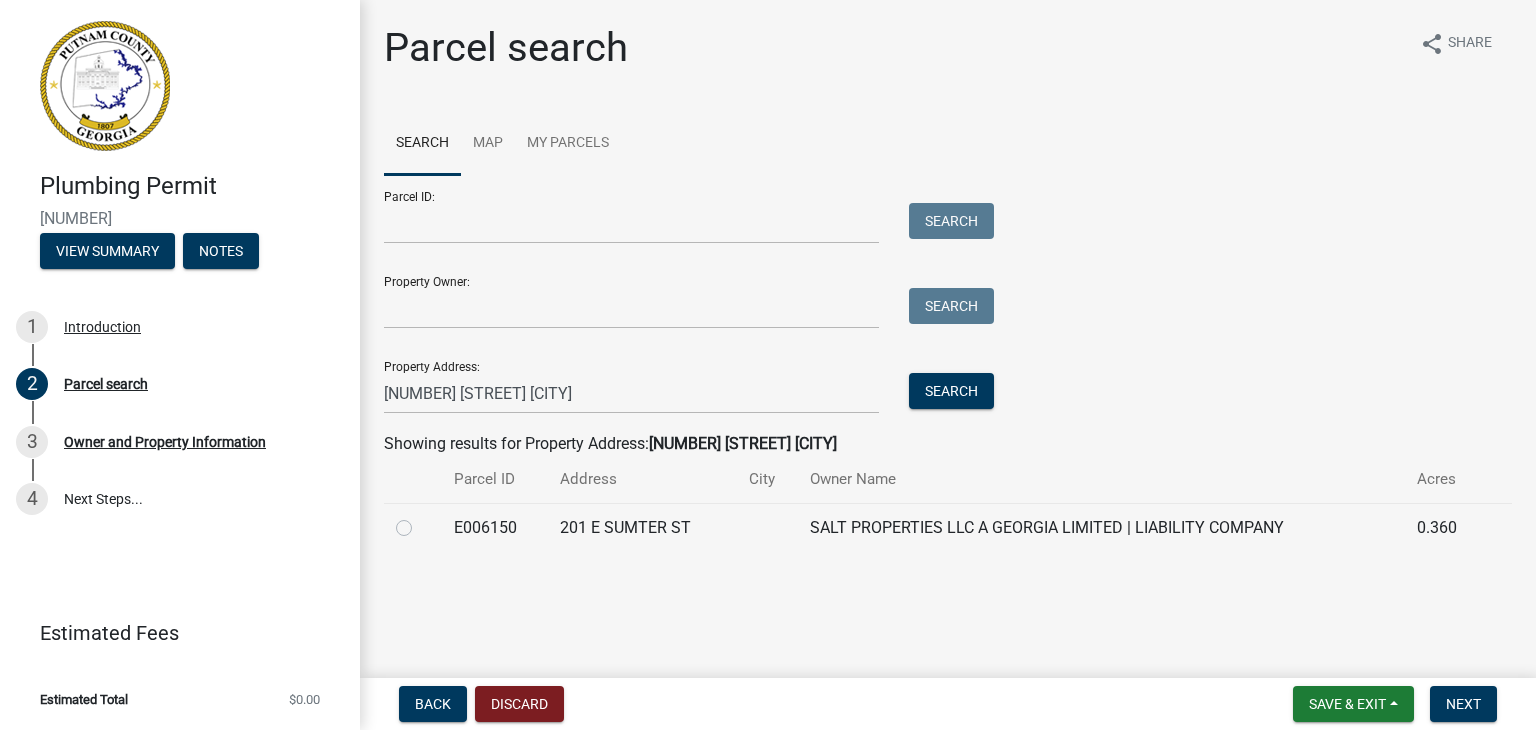 click 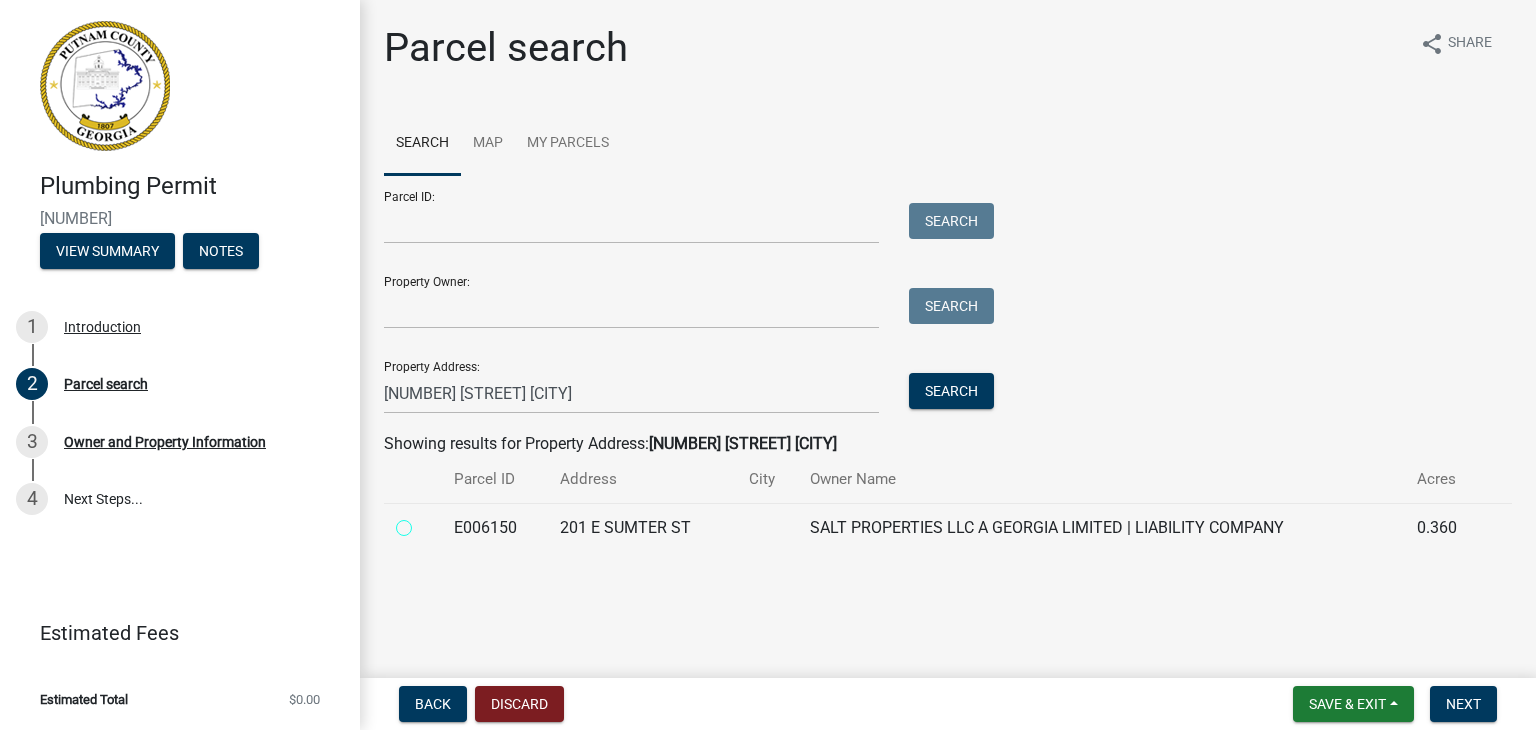 click at bounding box center [426, 522] 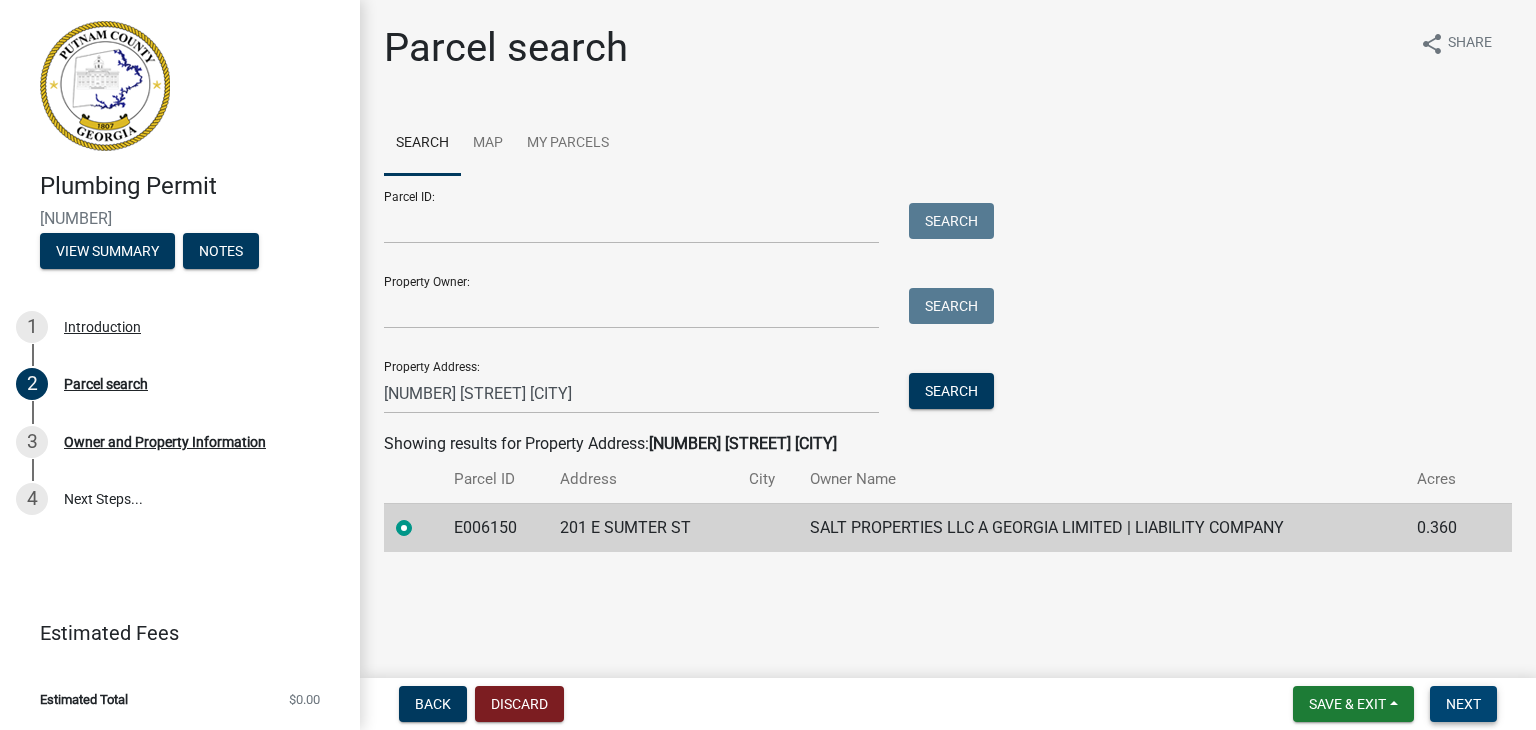 click on "Next" at bounding box center [1463, 704] 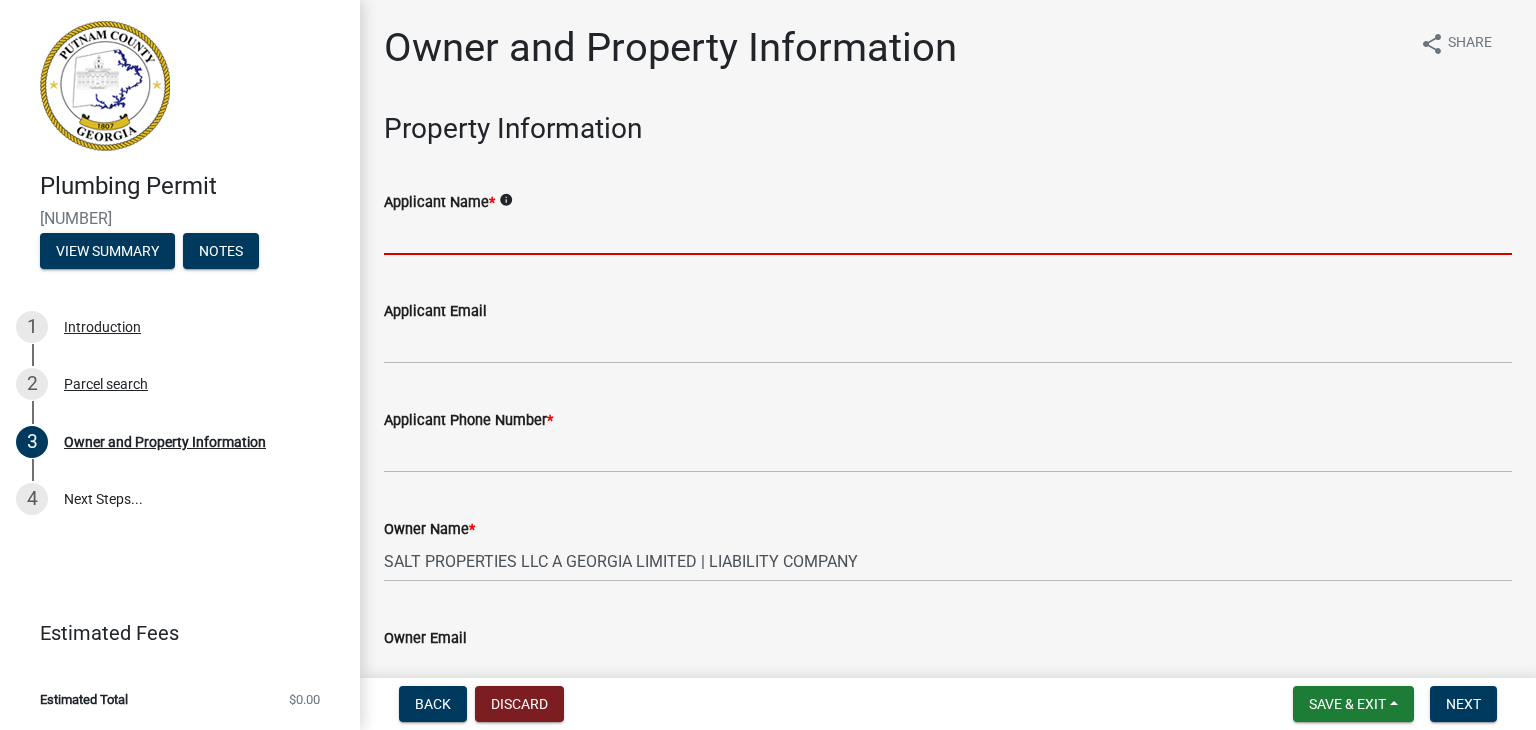 click on "Applicant Name  *" at bounding box center (948, 234) 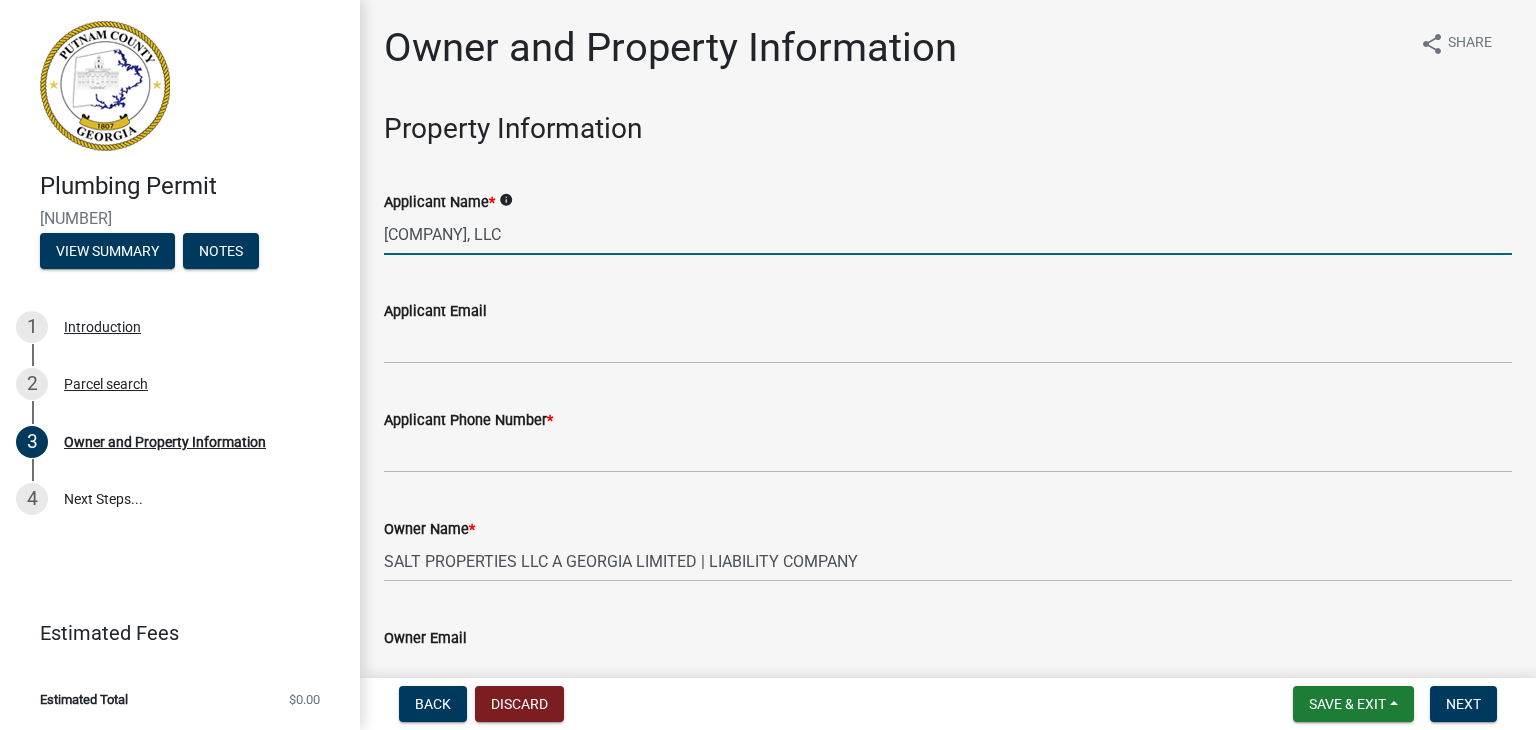 type on "[COMPANY], LLC" 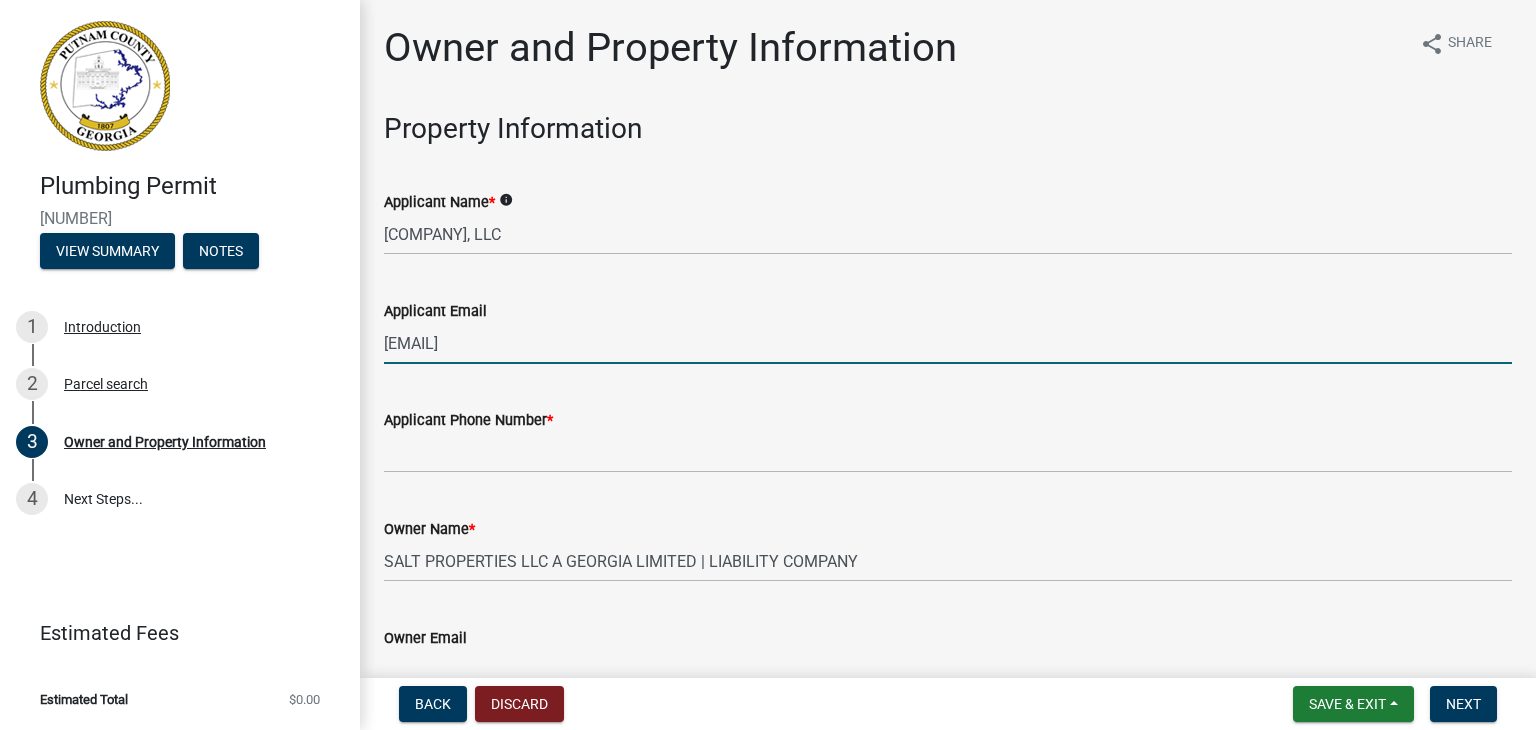 type on "[EMAIL]" 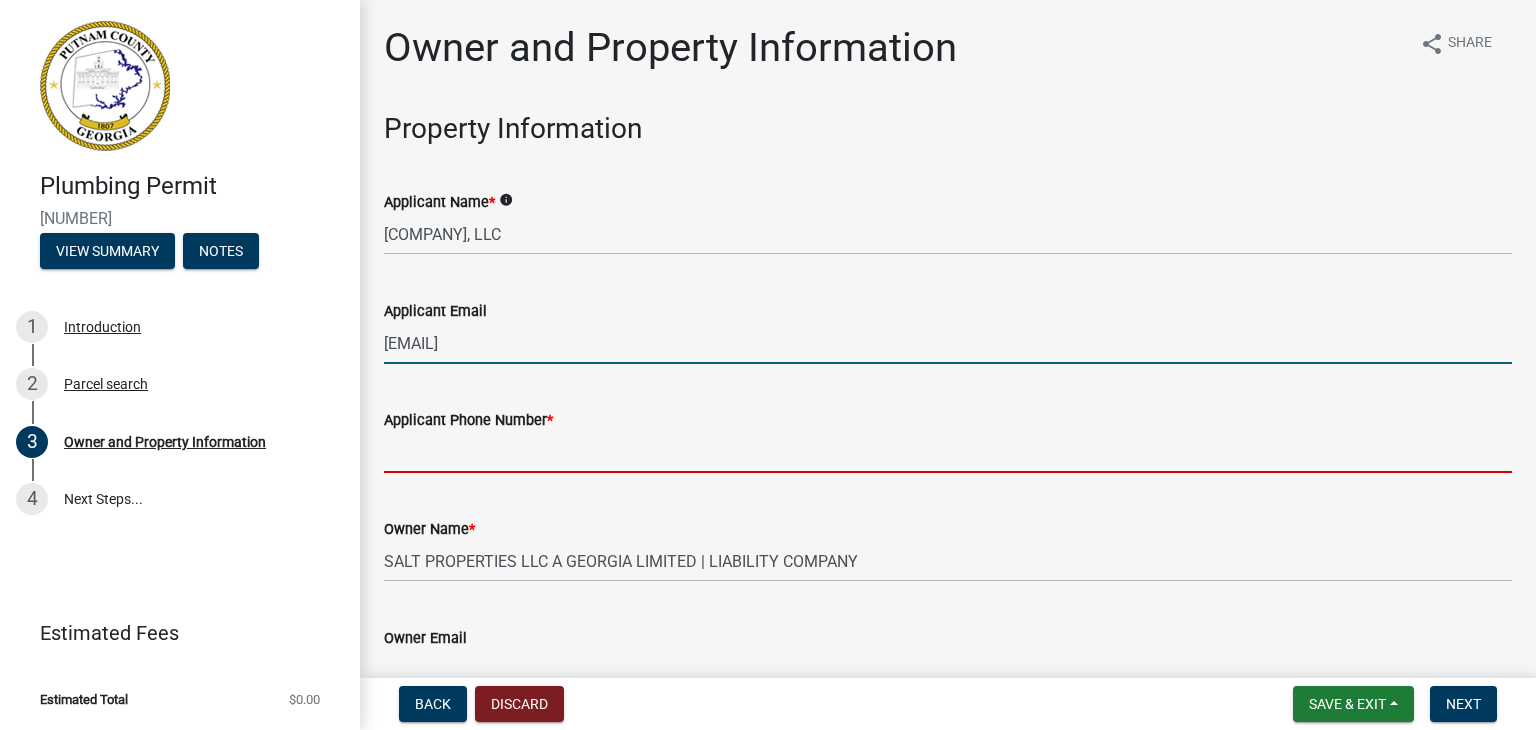 click on "Applicant Phone Number  *" at bounding box center (948, 452) 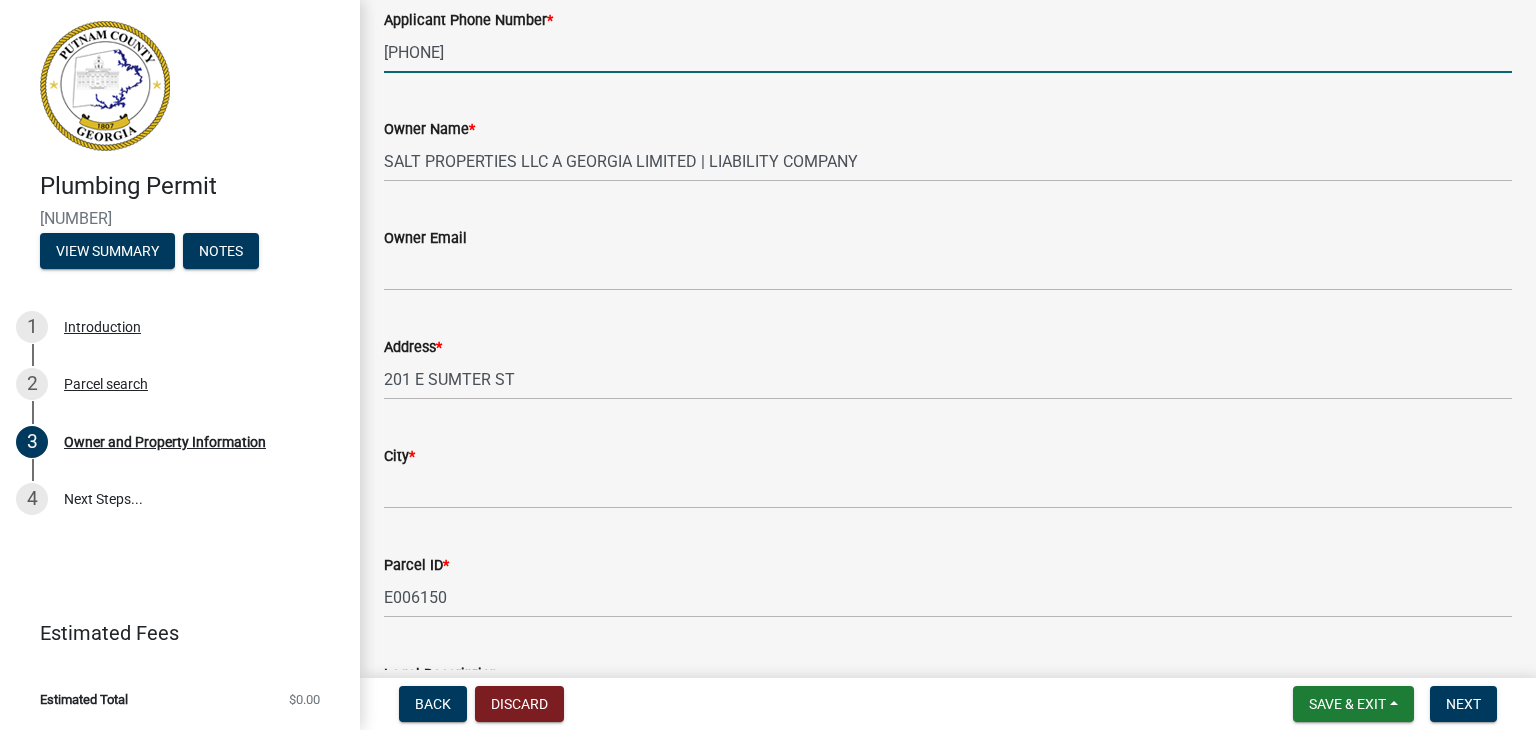 scroll, scrollTop: 500, scrollLeft: 0, axis: vertical 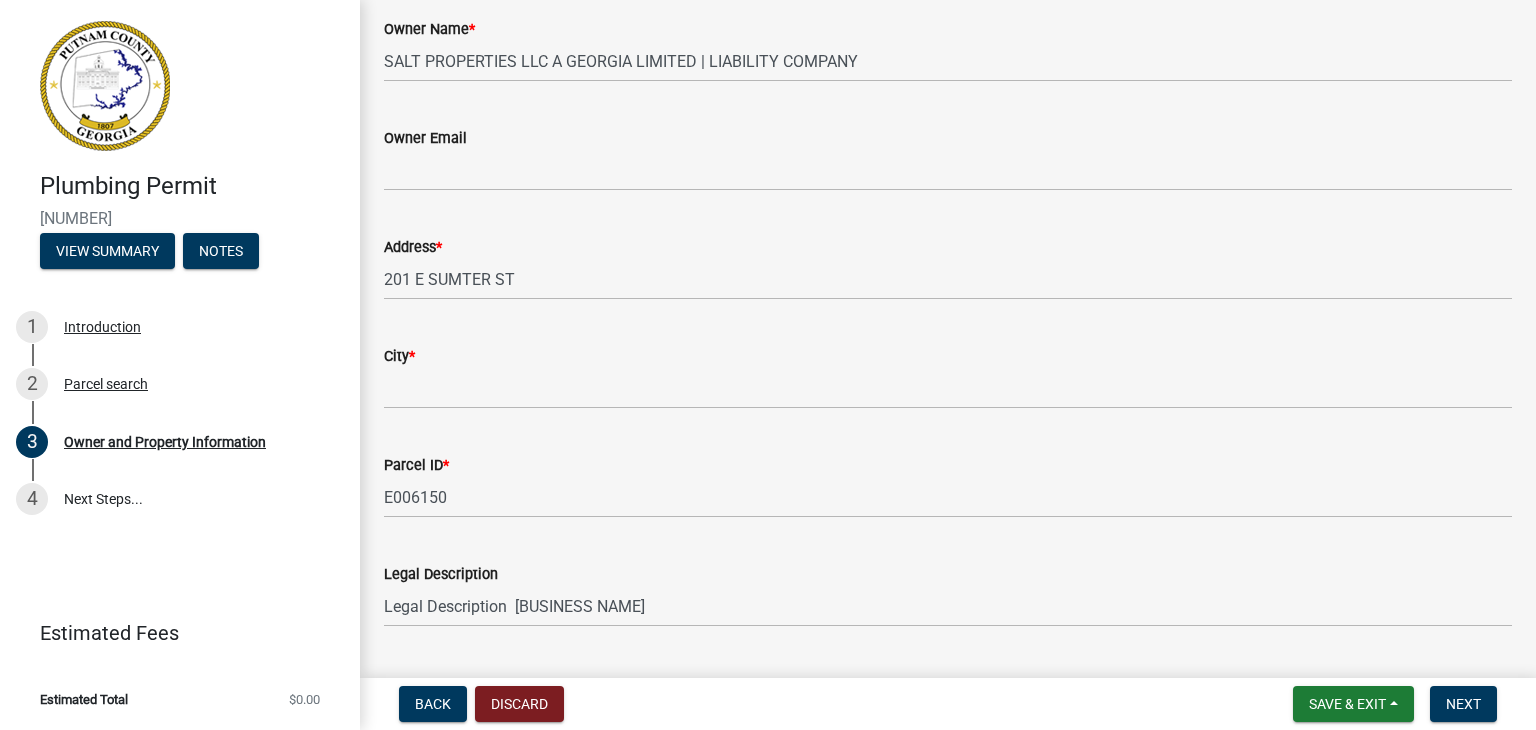 type on "[PHONE]" 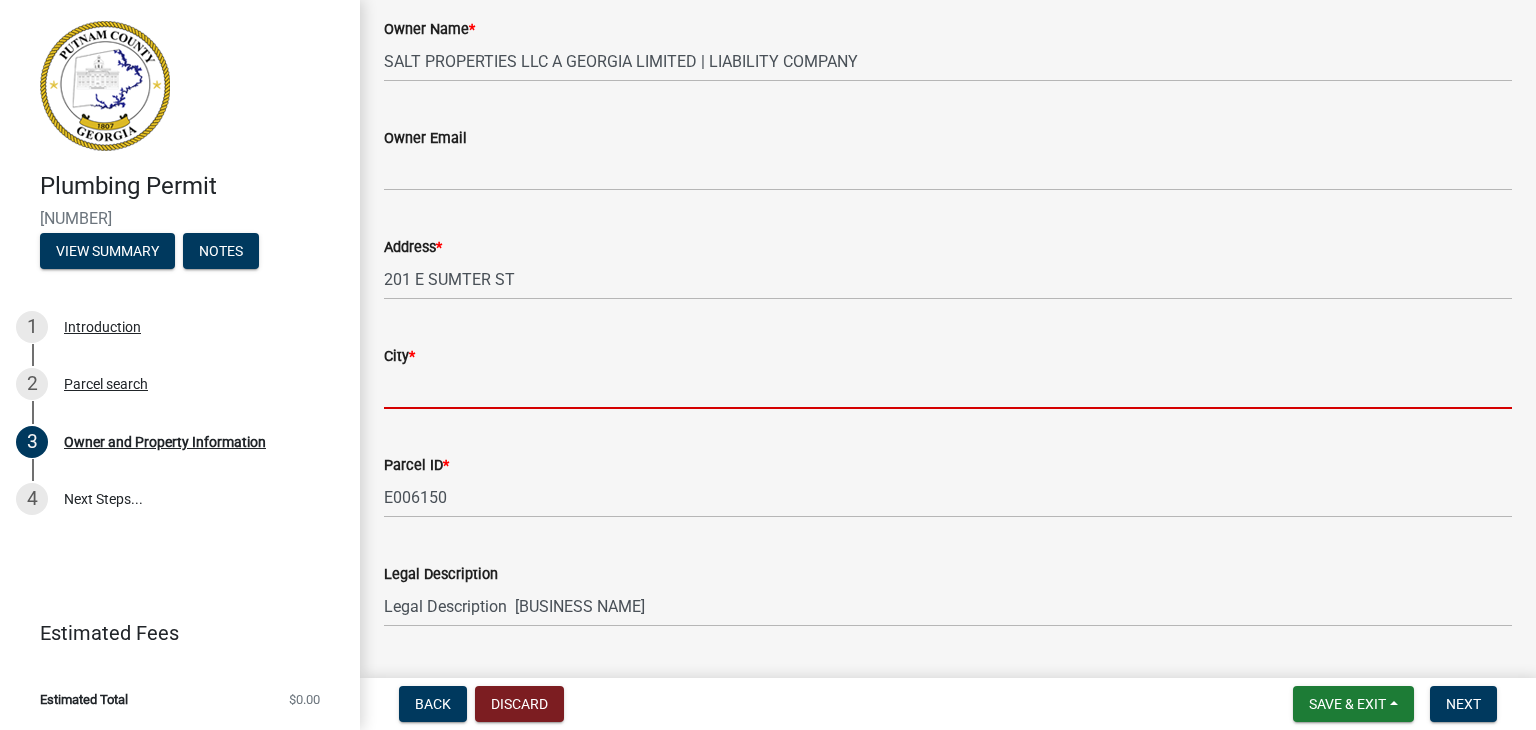 click on "City  *" at bounding box center (948, 388) 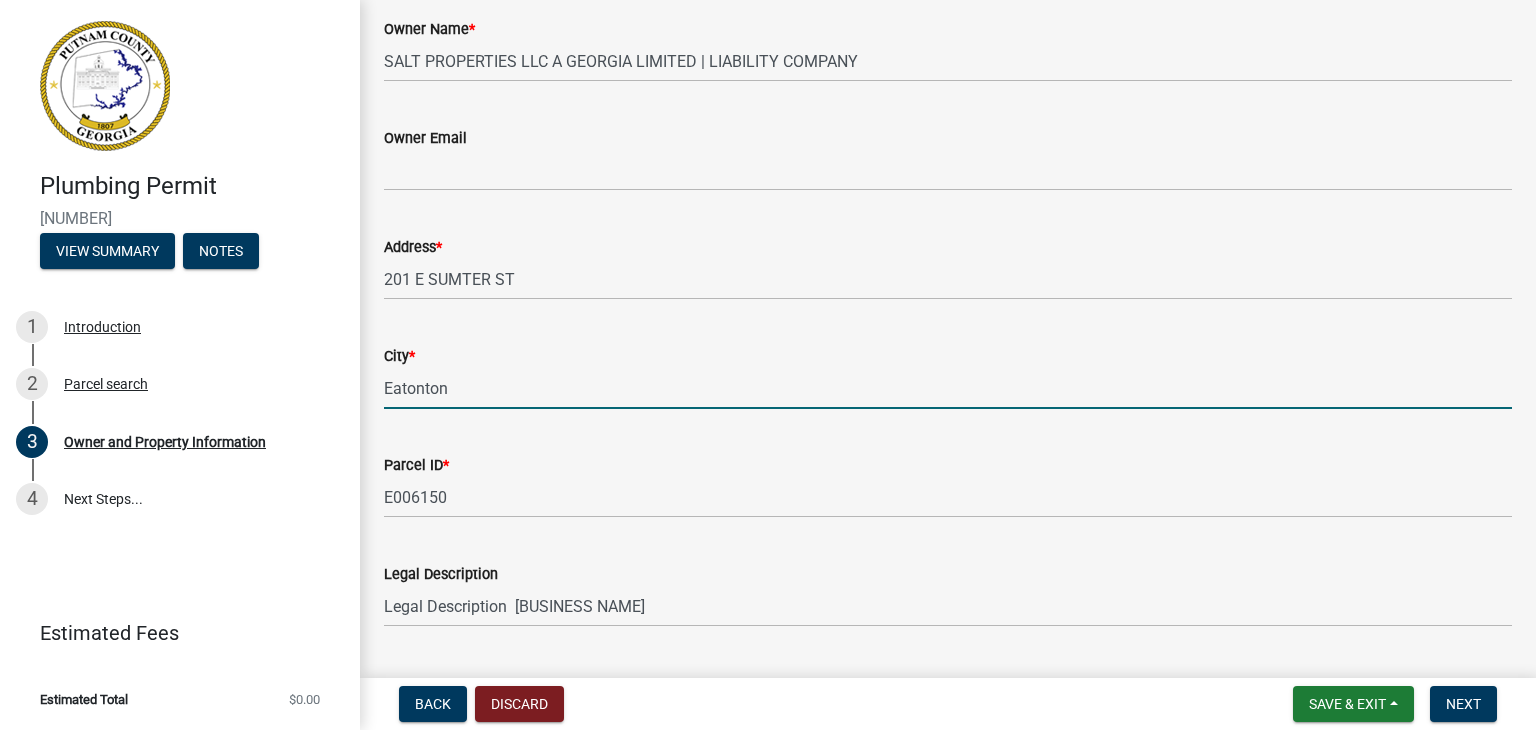 scroll, scrollTop: 600, scrollLeft: 0, axis: vertical 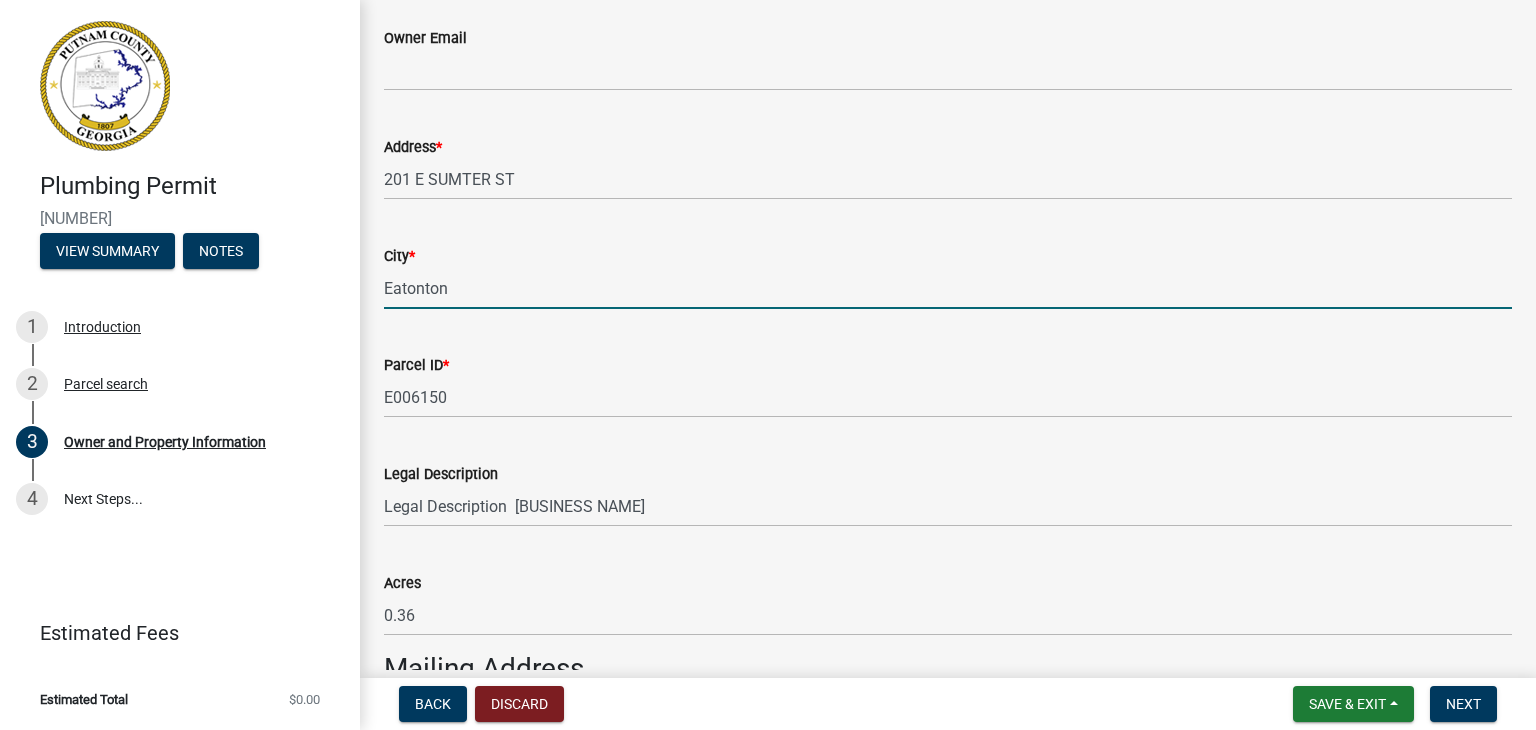 type on "Eatonton" 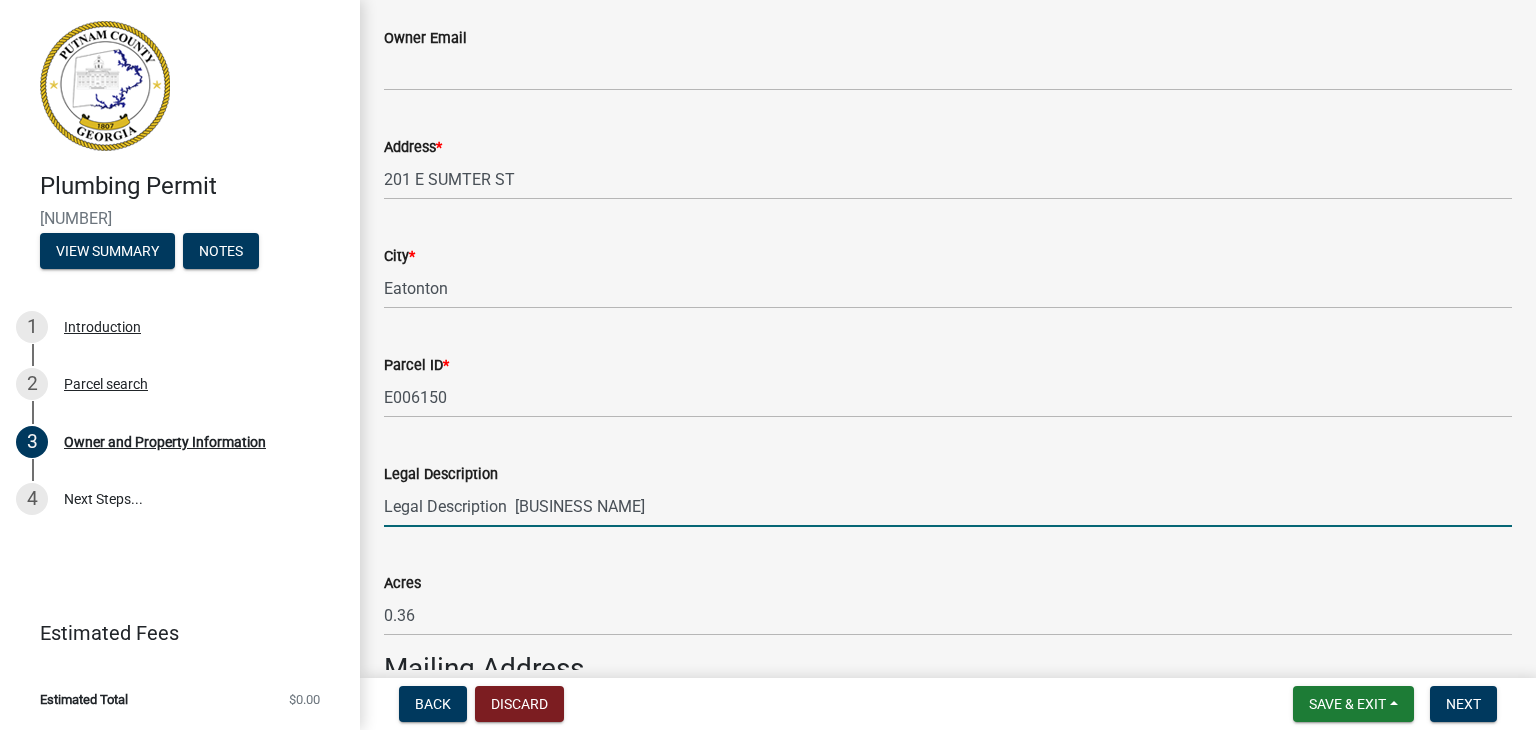 drag, startPoint x: 710, startPoint y: 506, endPoint x: 374, endPoint y: 521, distance: 336.33466 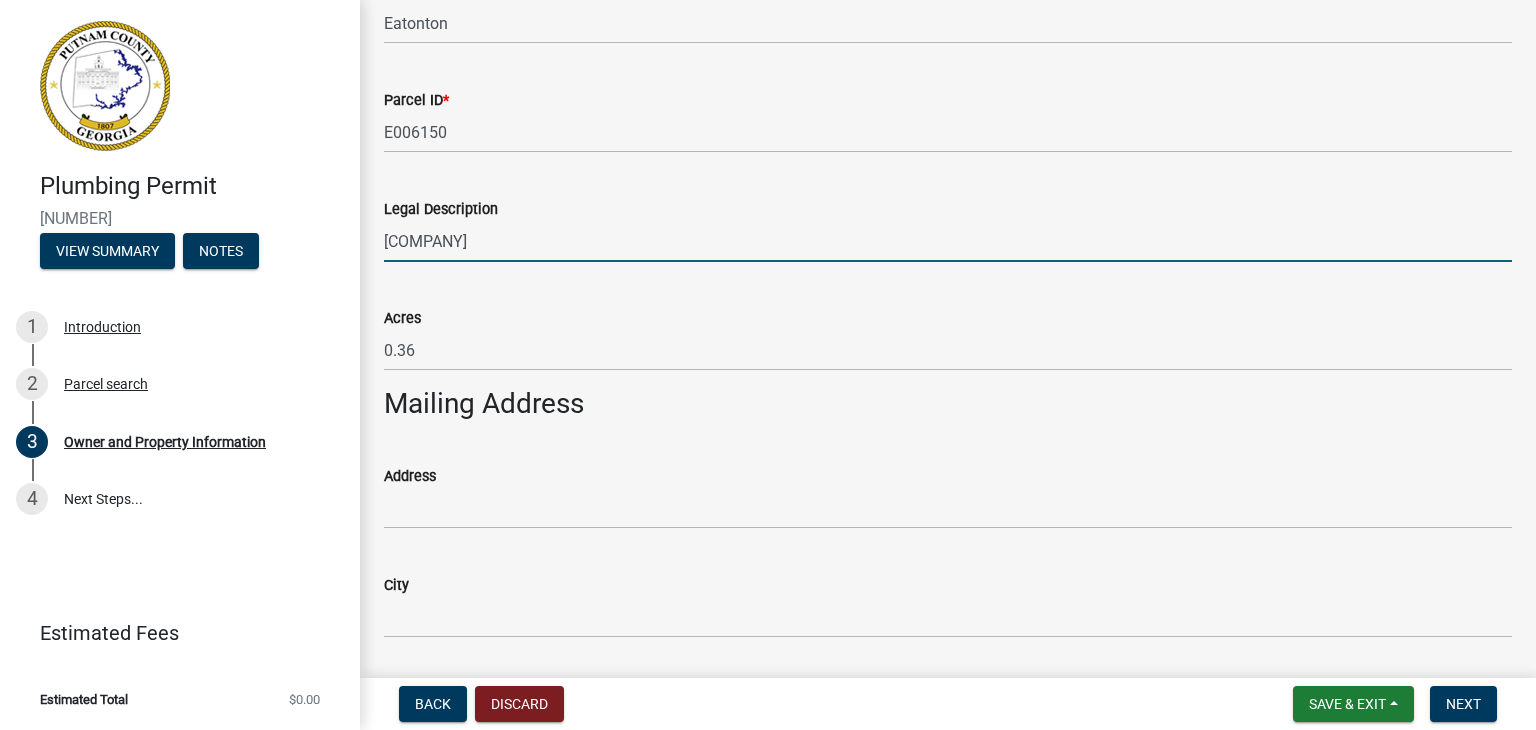 scroll, scrollTop: 900, scrollLeft: 0, axis: vertical 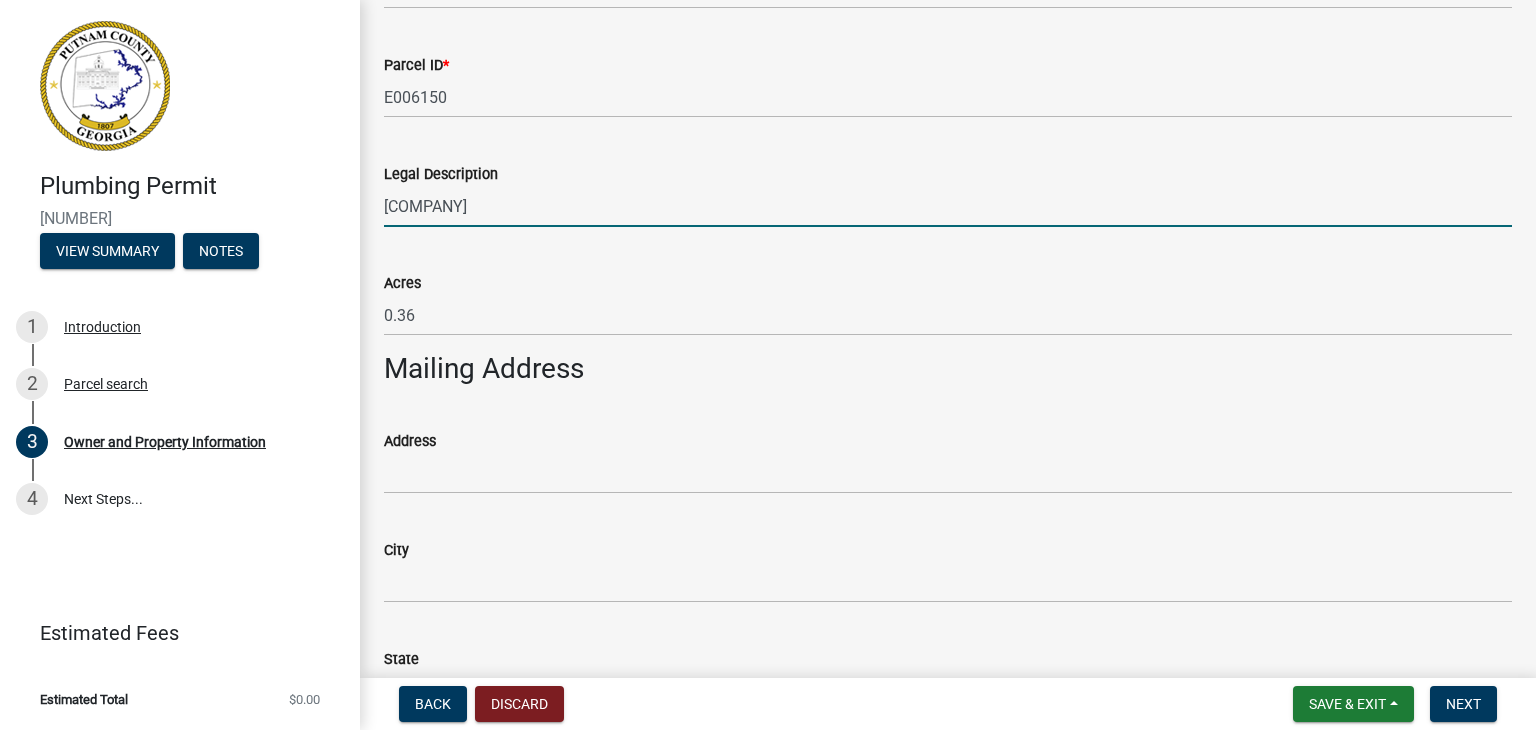 click on "[COMPANY]" at bounding box center [948, 206] 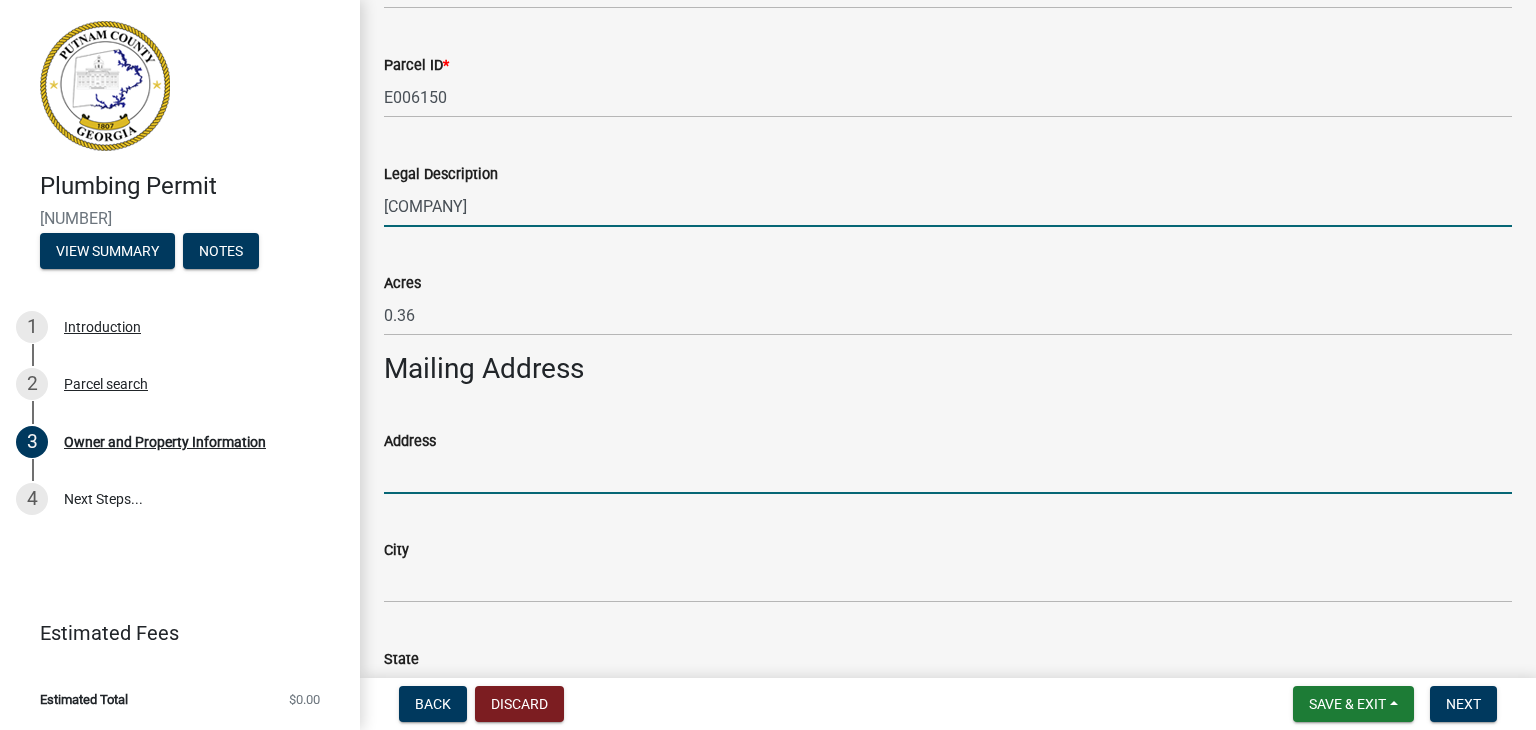 click on "Address" at bounding box center [948, 473] 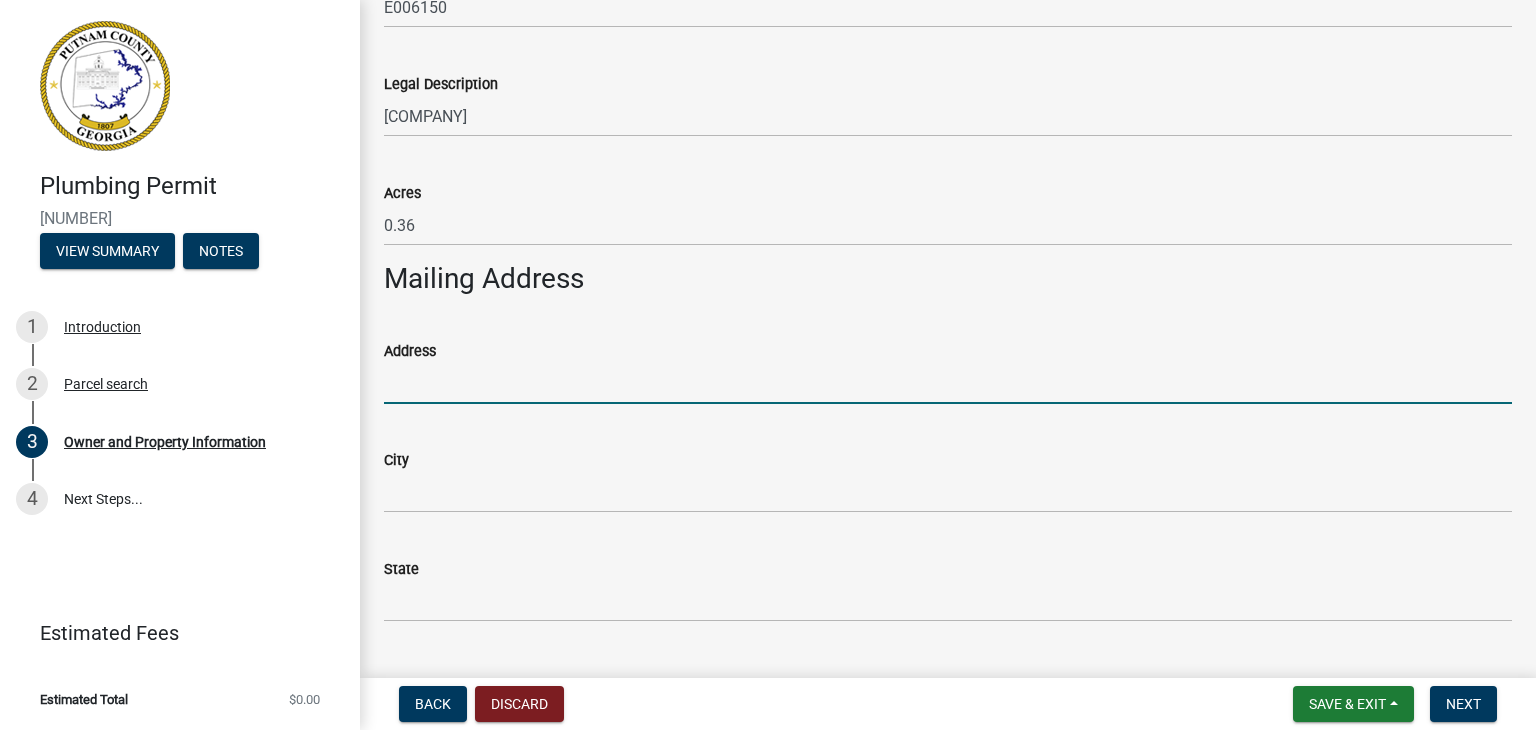 scroll, scrollTop: 1000, scrollLeft: 0, axis: vertical 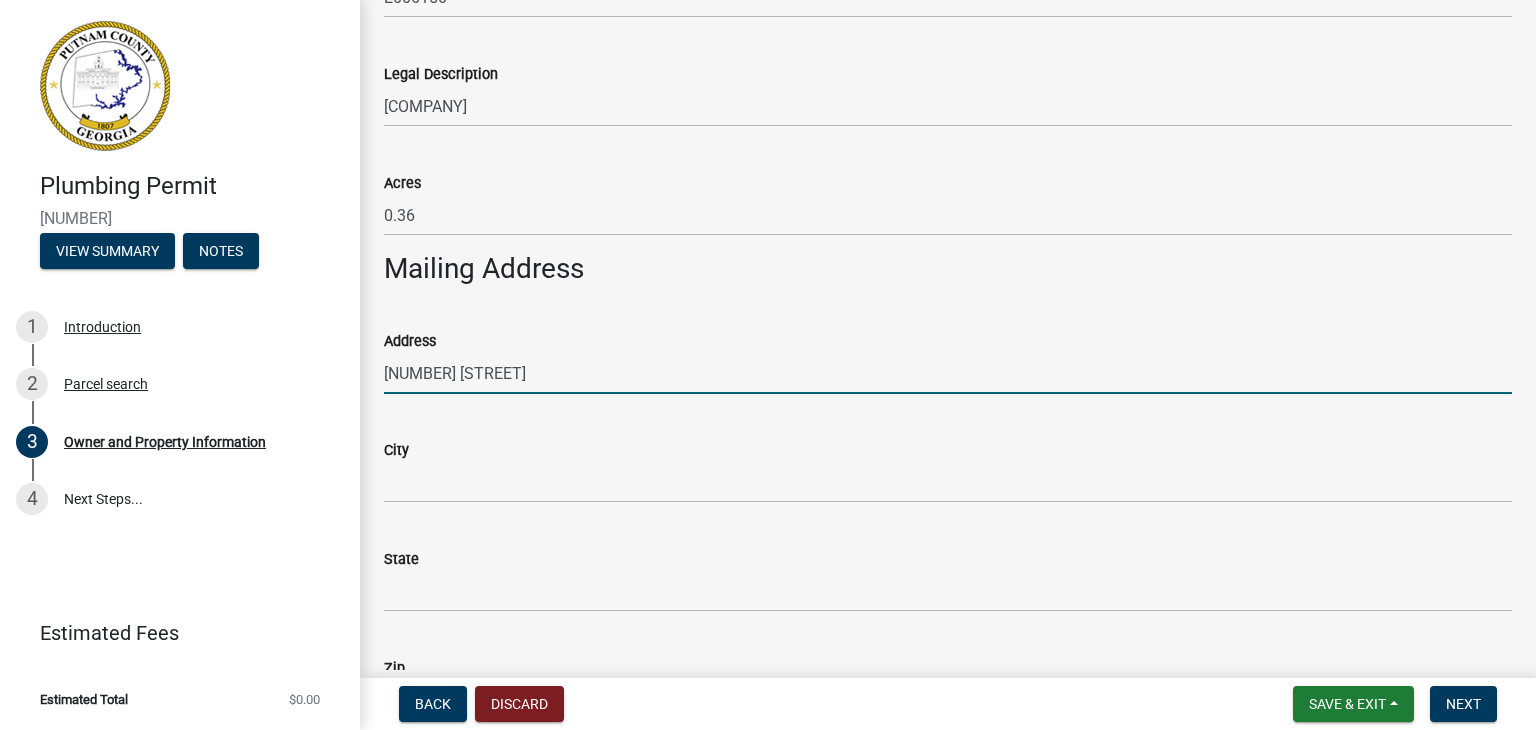 type on "[NUMBER] [STREET]" 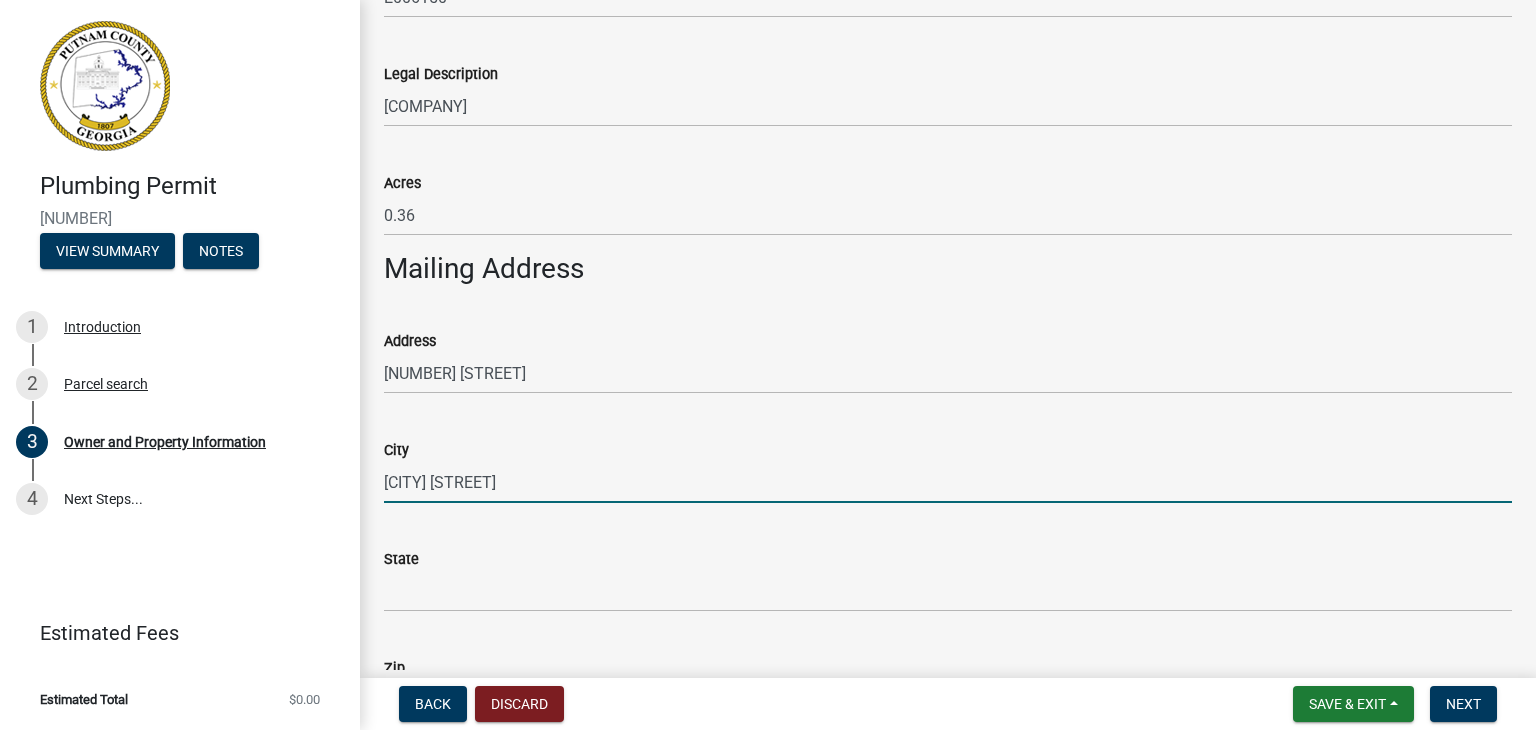 type on "[CITY] [STREET]" 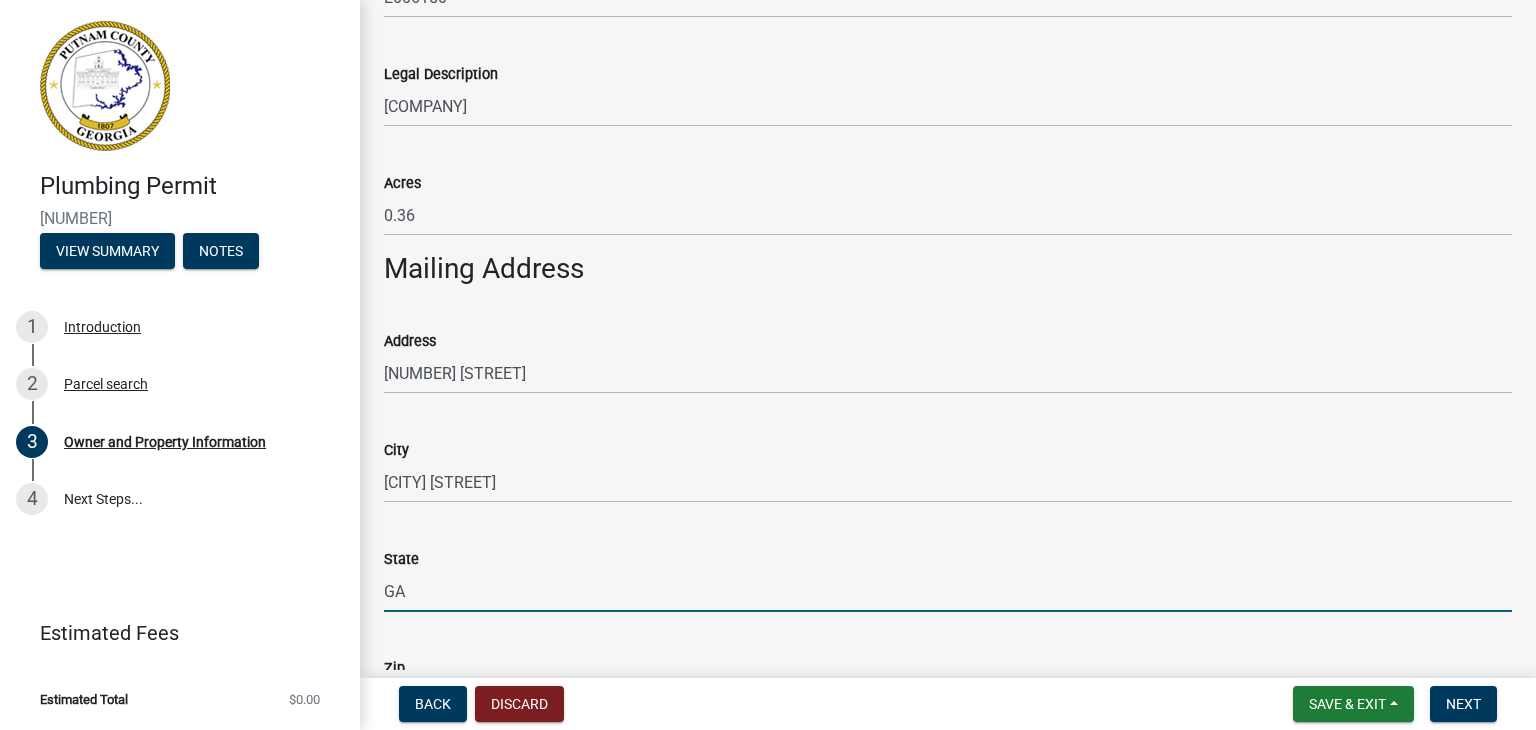 type on "GA" 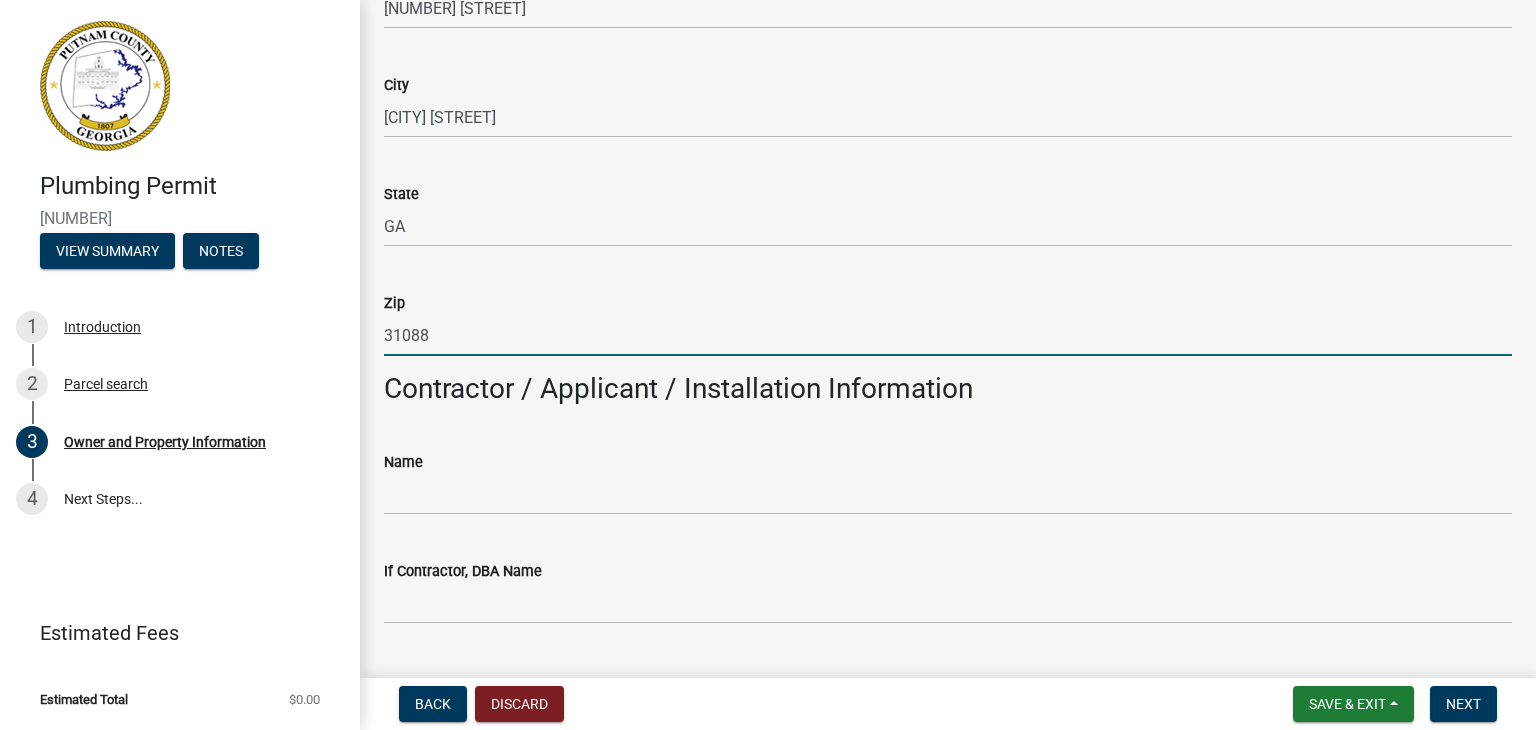 type on "31088" 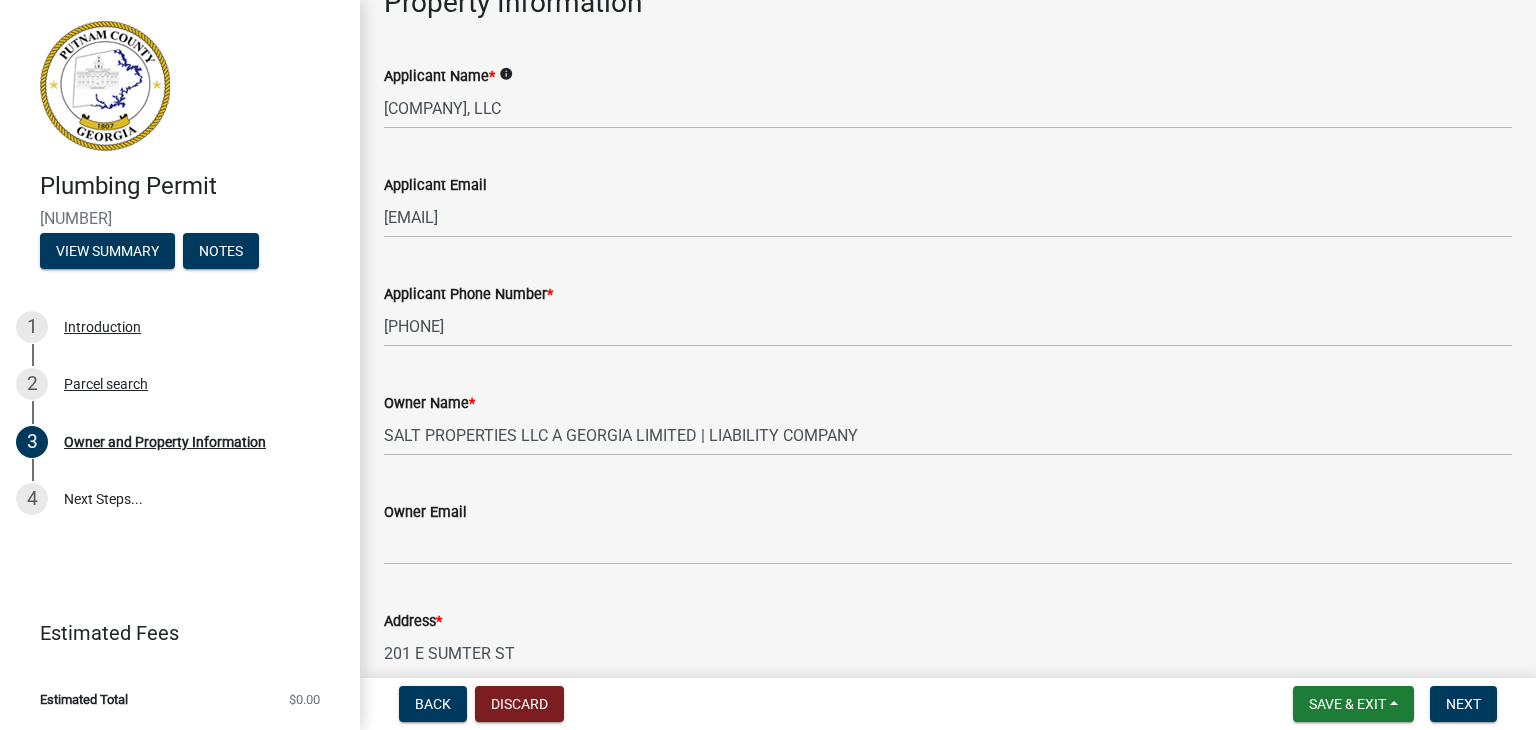 scroll, scrollTop: 65, scrollLeft: 0, axis: vertical 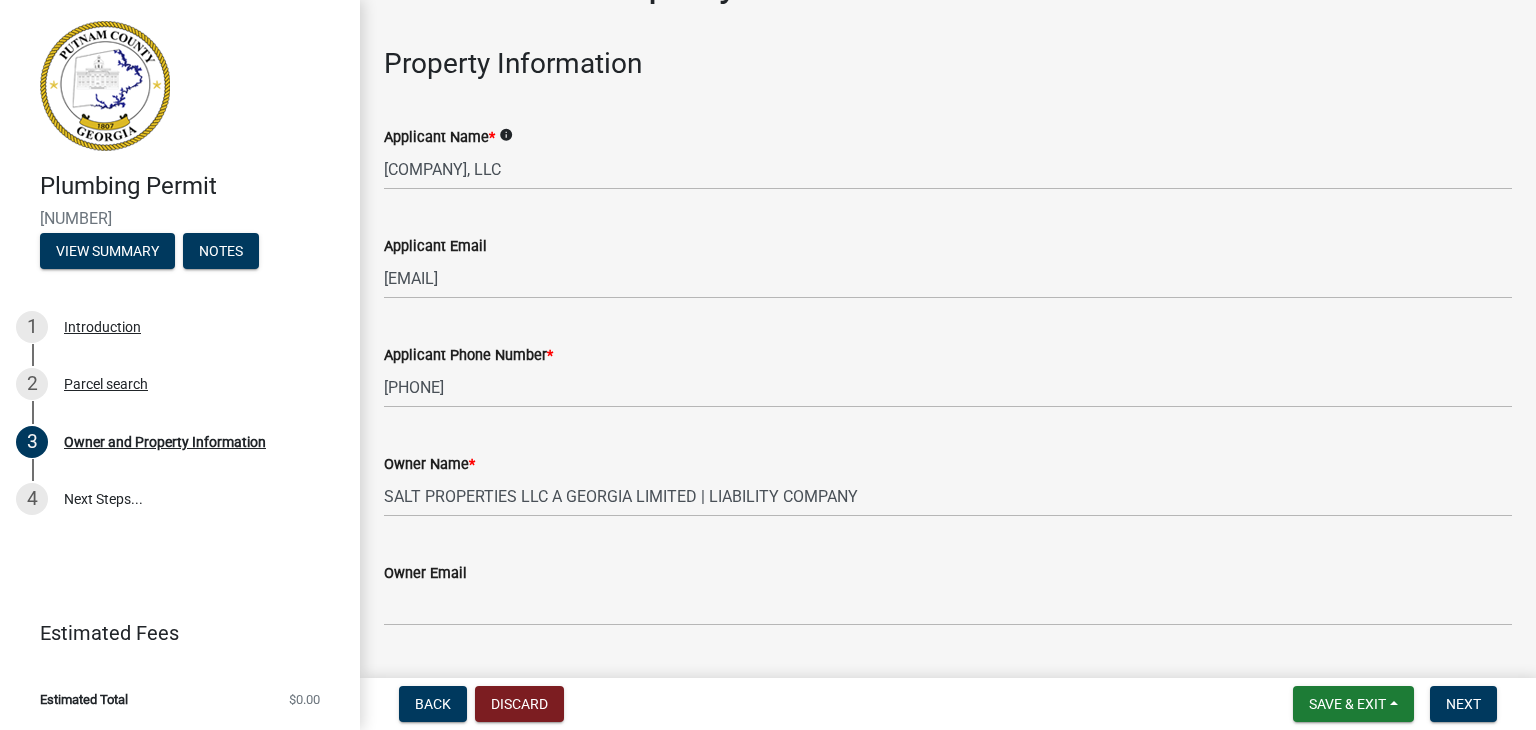 click on "info" 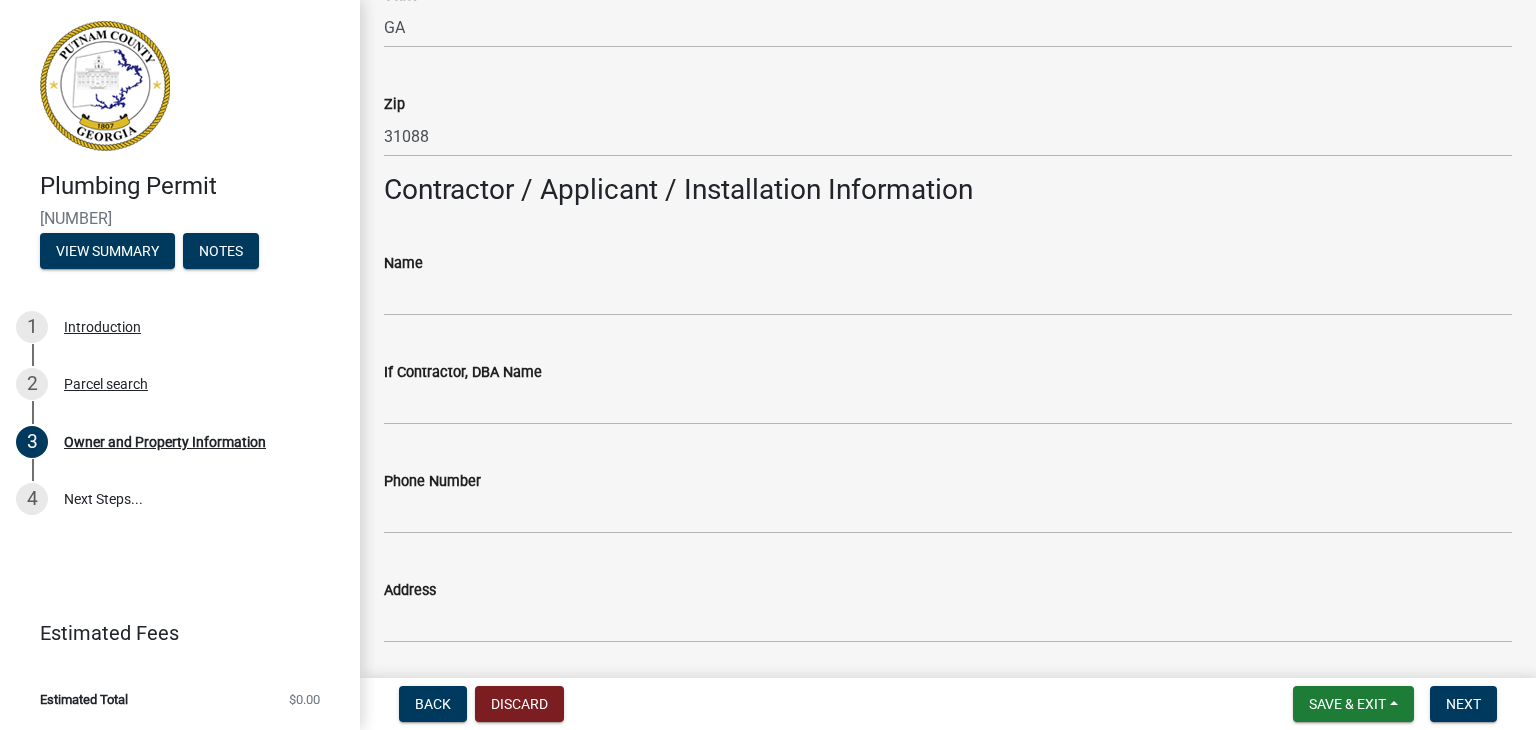scroll, scrollTop: 1565, scrollLeft: 0, axis: vertical 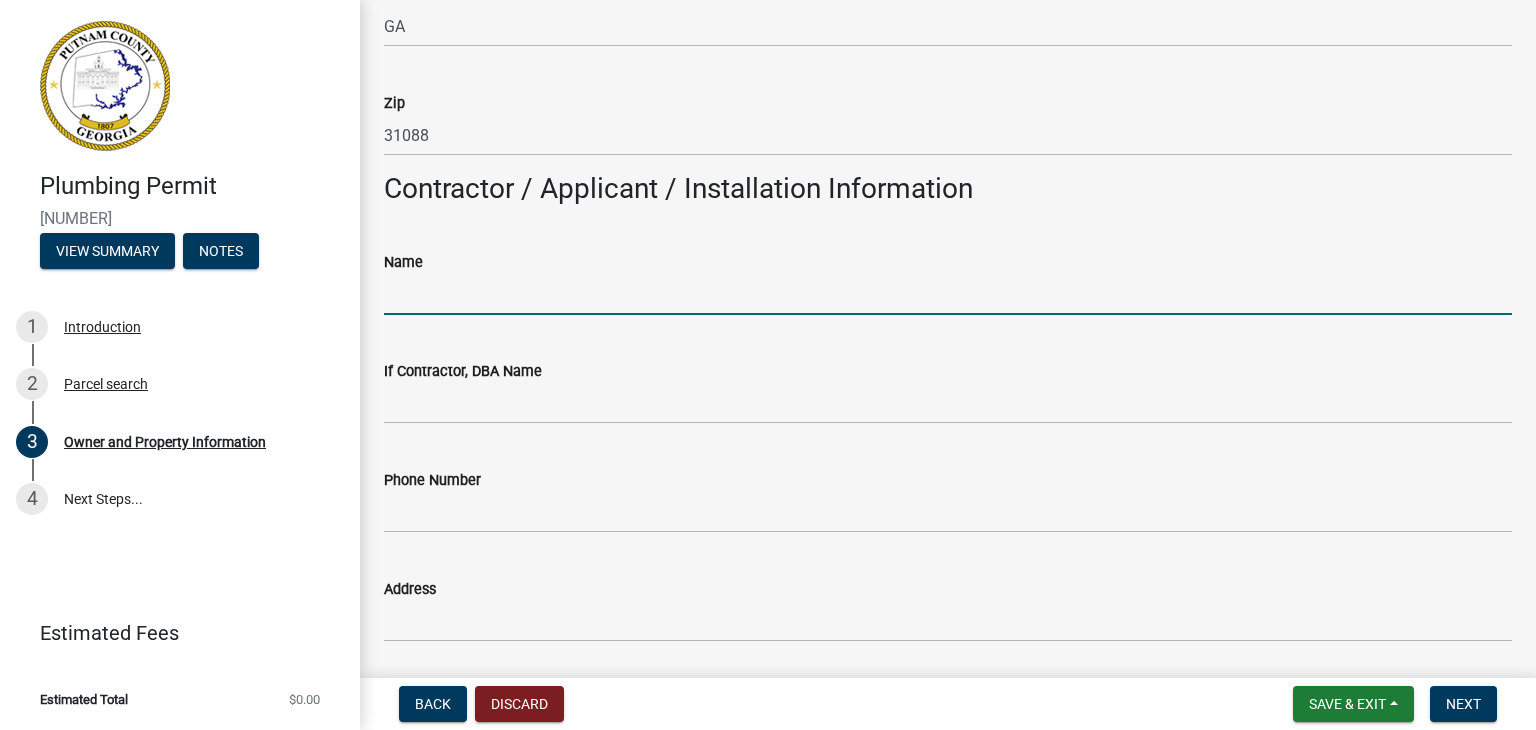 click on "Name" at bounding box center (948, 294) 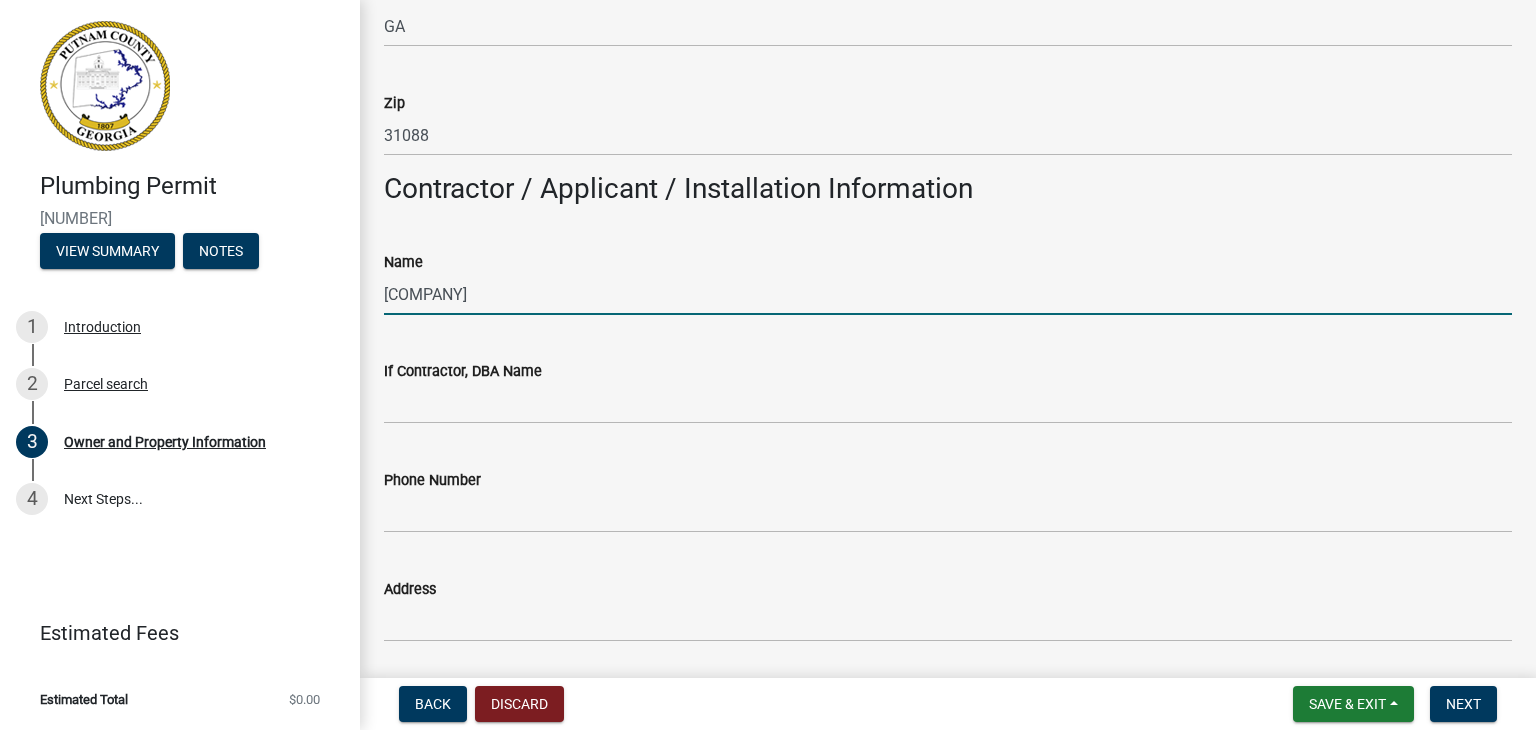 type on "a" 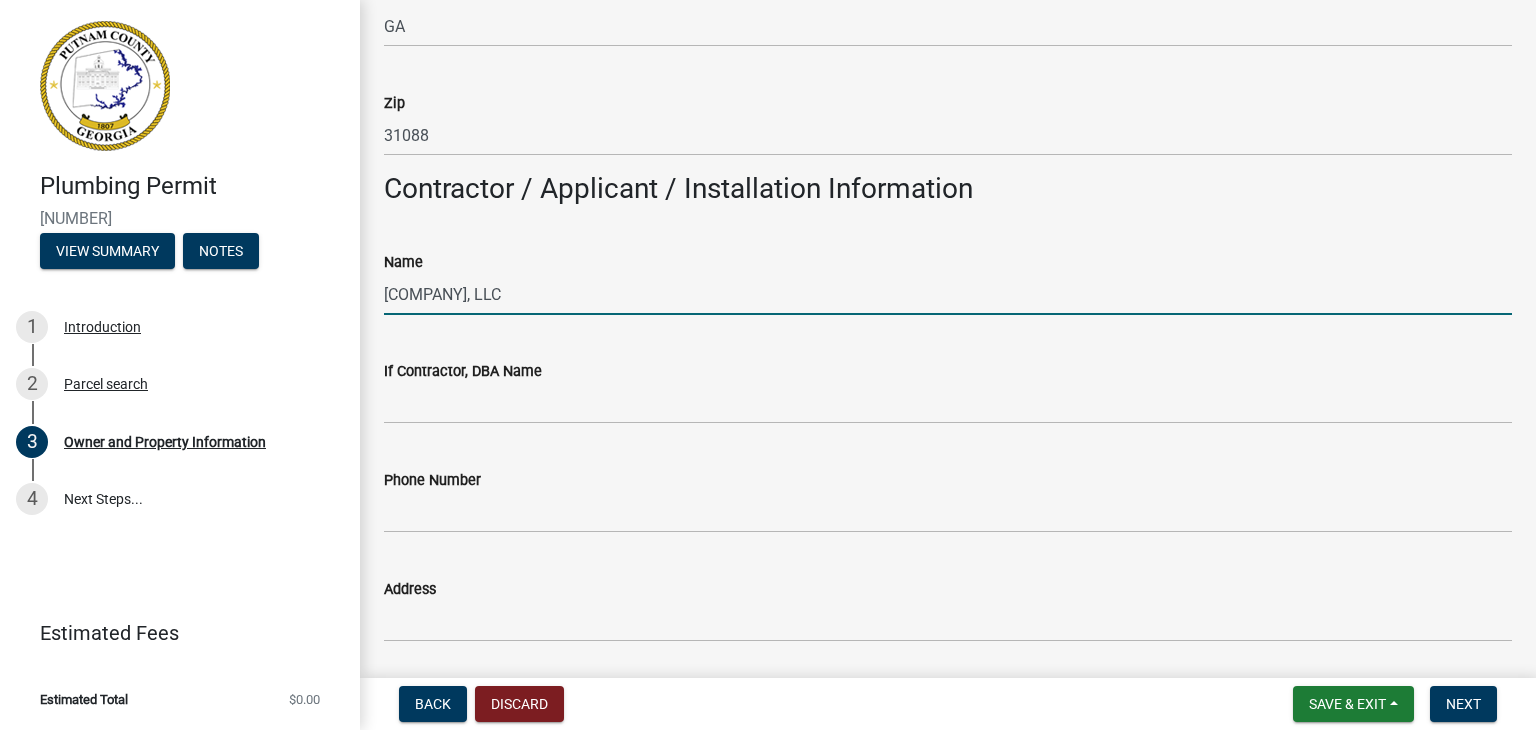 type on "[COMPANY], LLC" 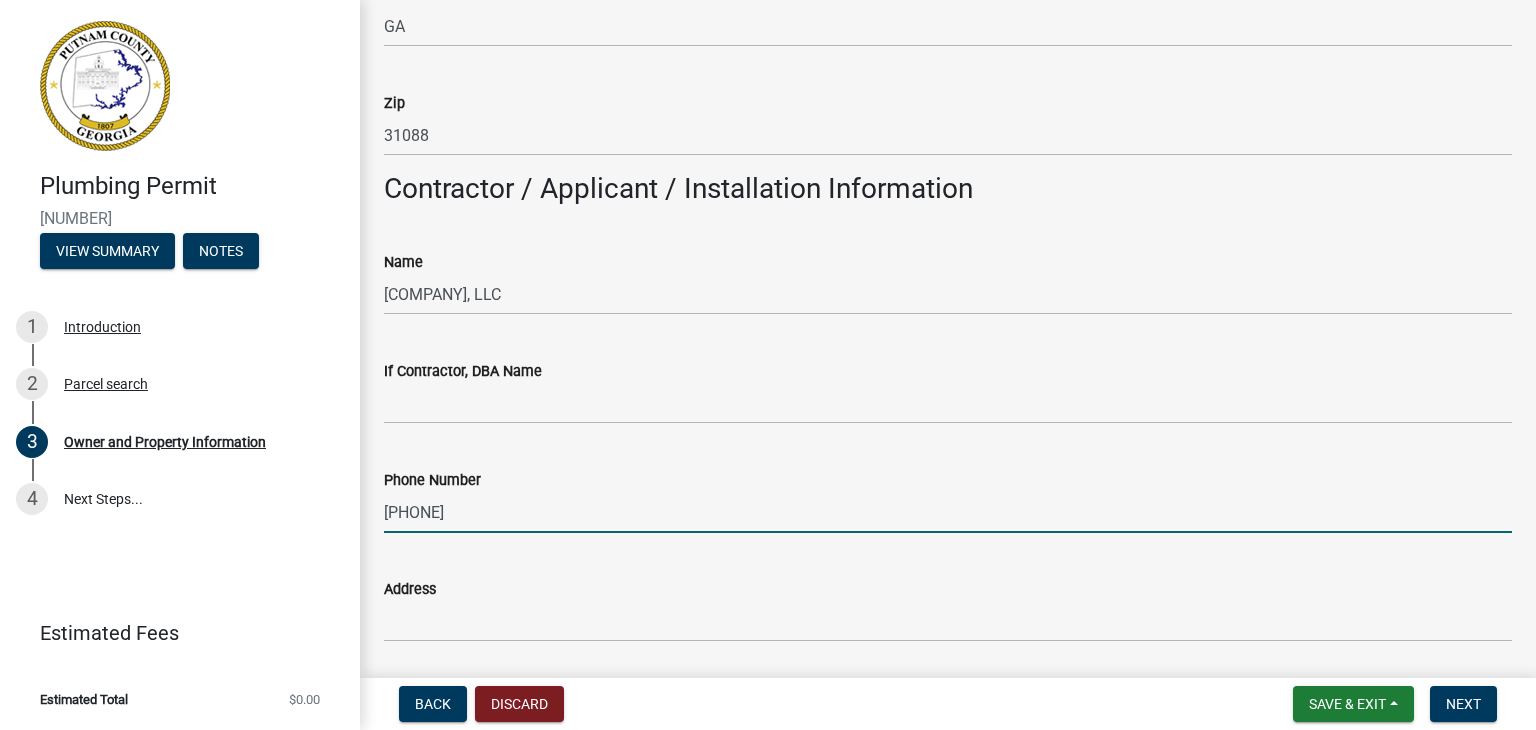 type on "[PHONE]" 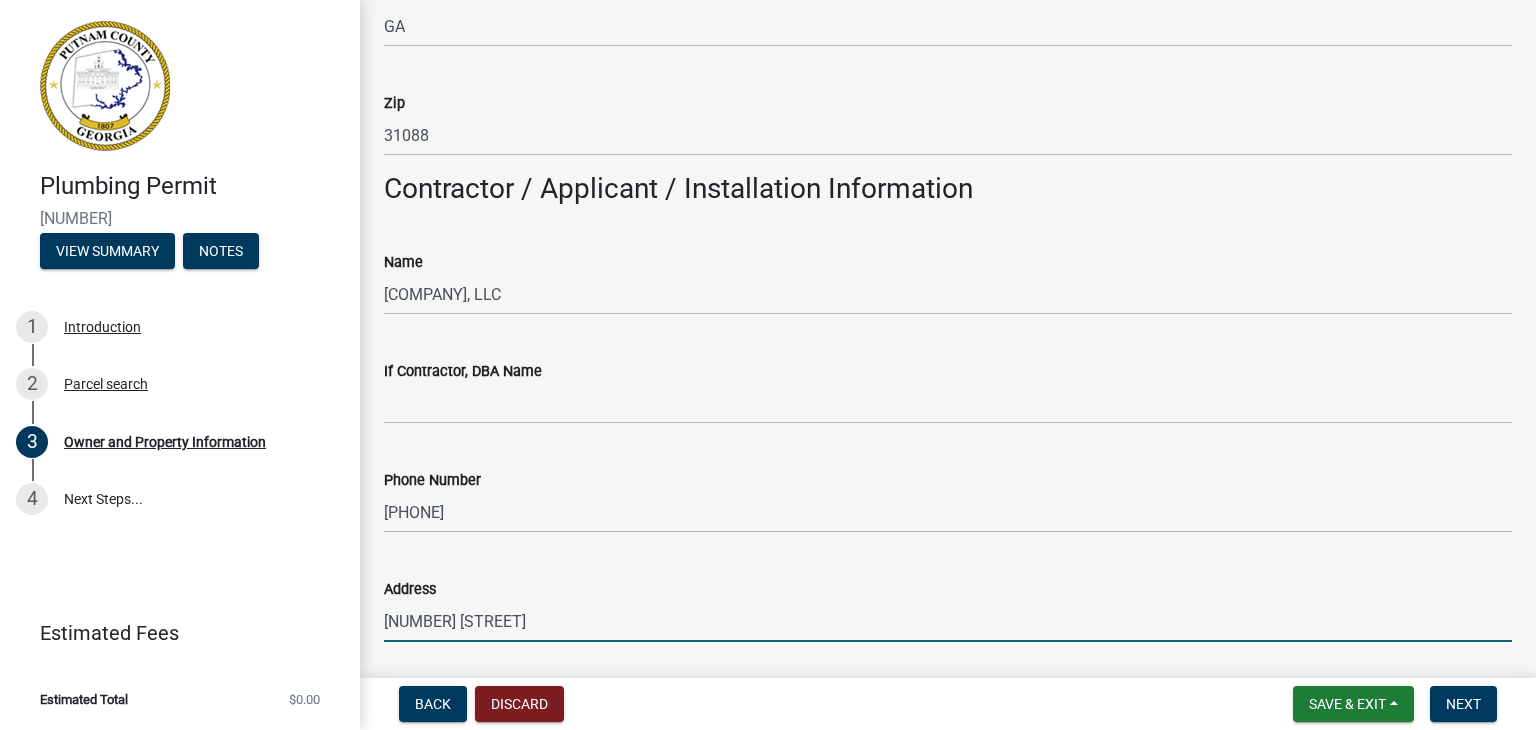 type on "[NUMBER] [STREET]" 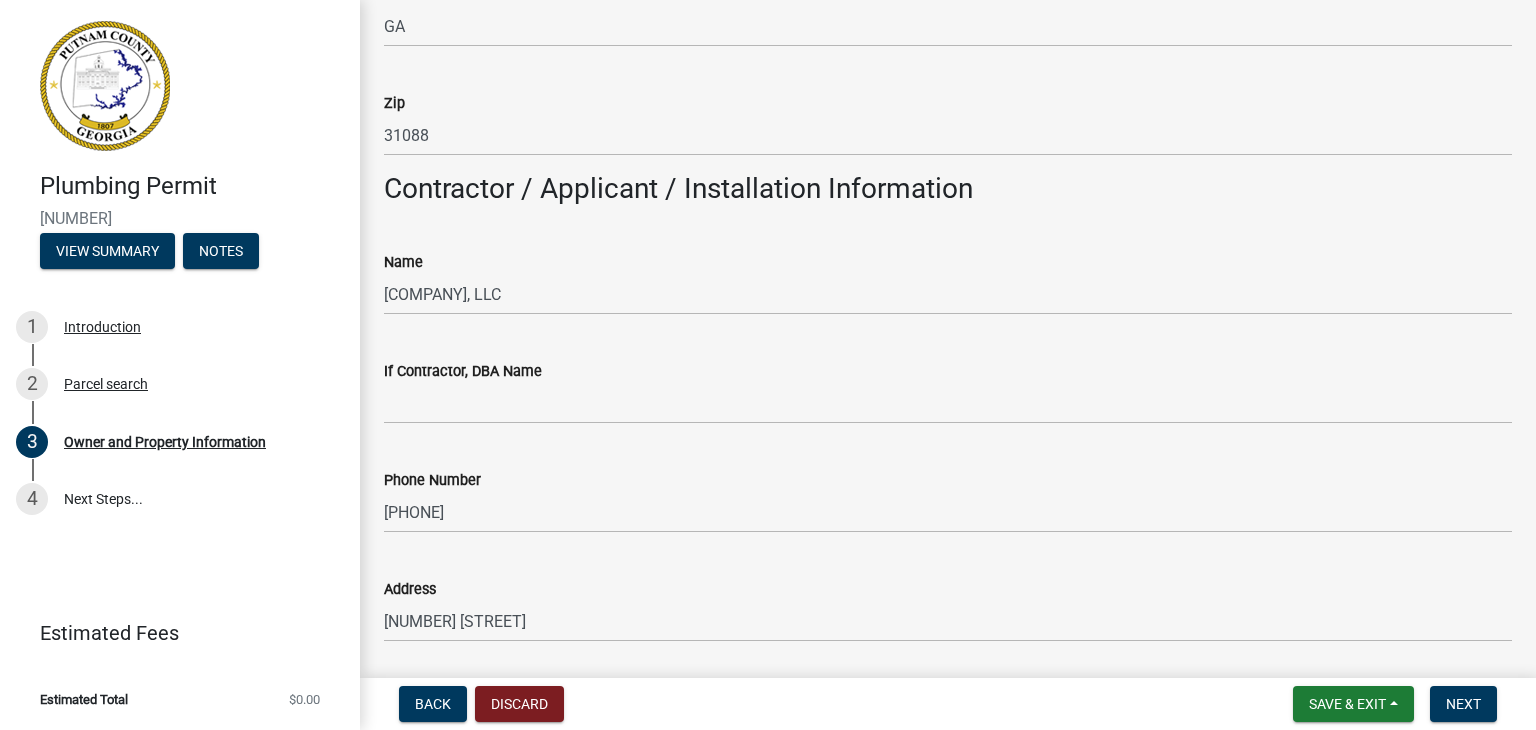 scroll, scrollTop: 1960, scrollLeft: 0, axis: vertical 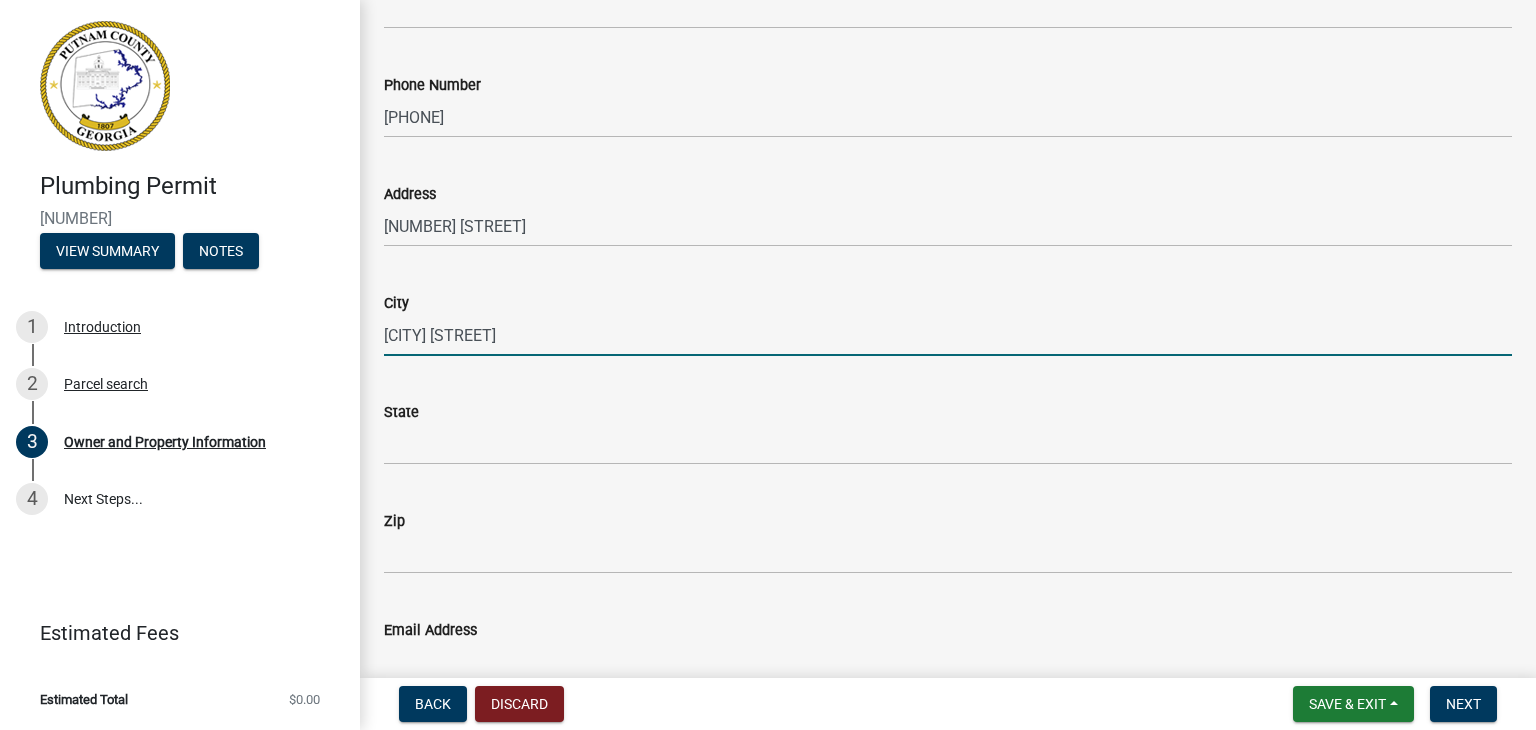 type on "[CITY] [STREET]" 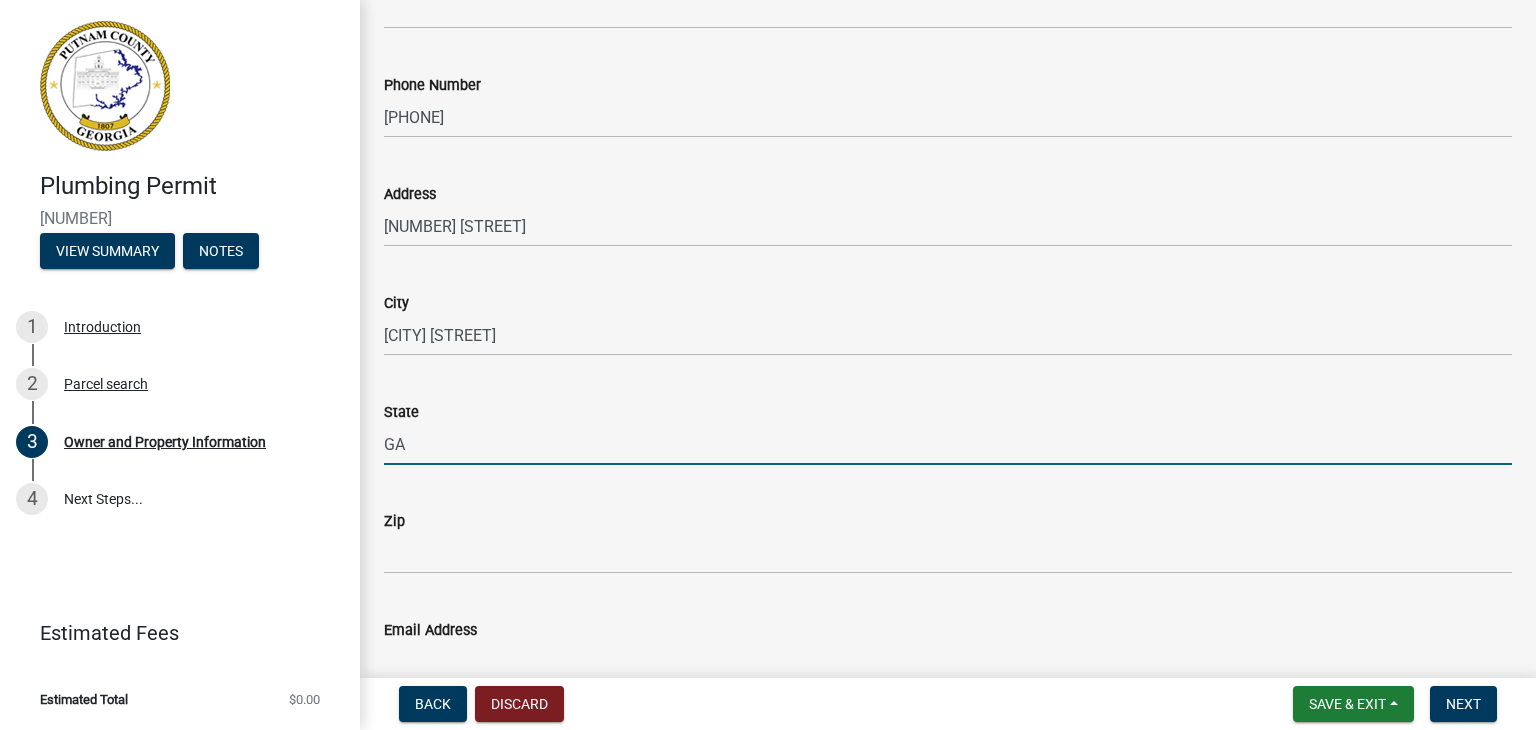 type on "GA" 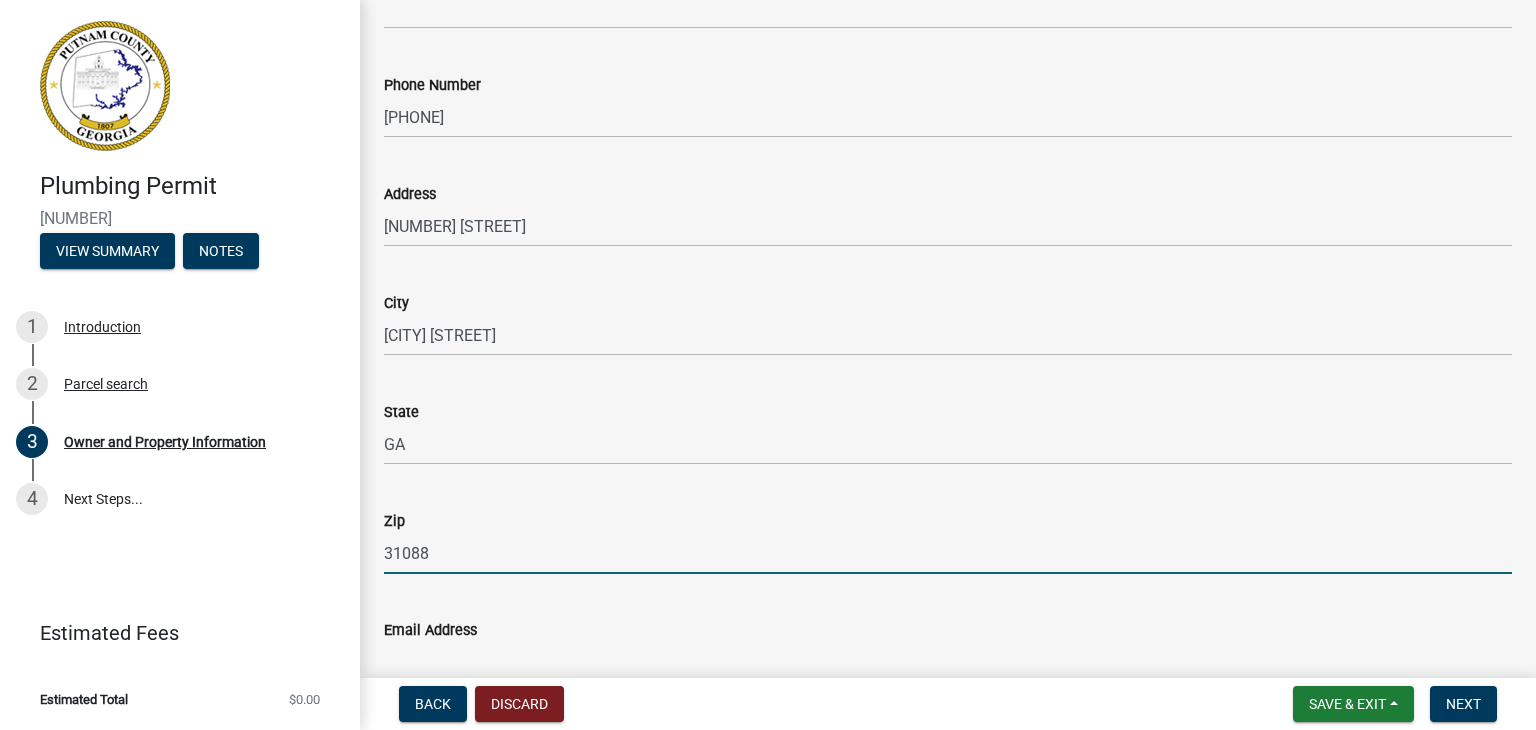 type on "31088" 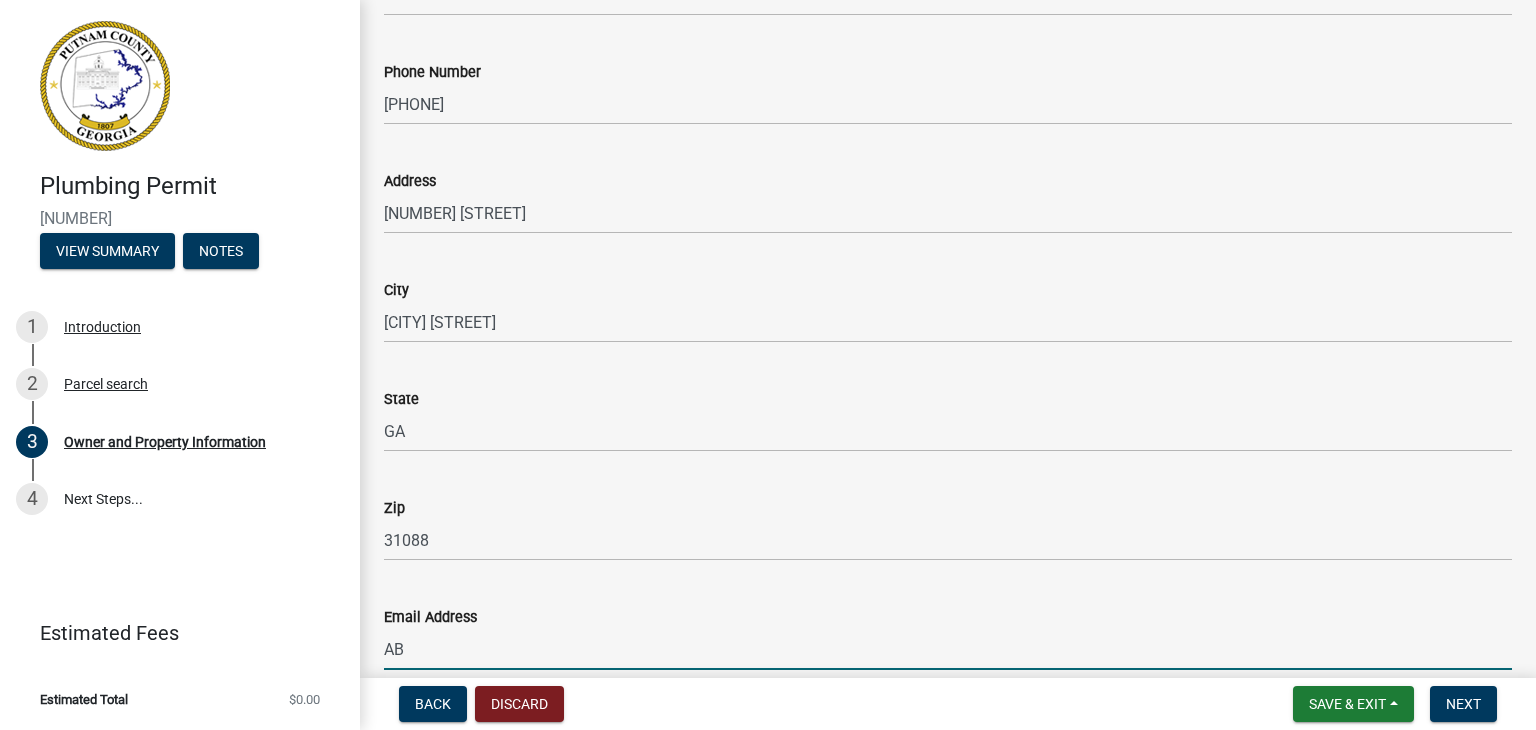 type on "A" 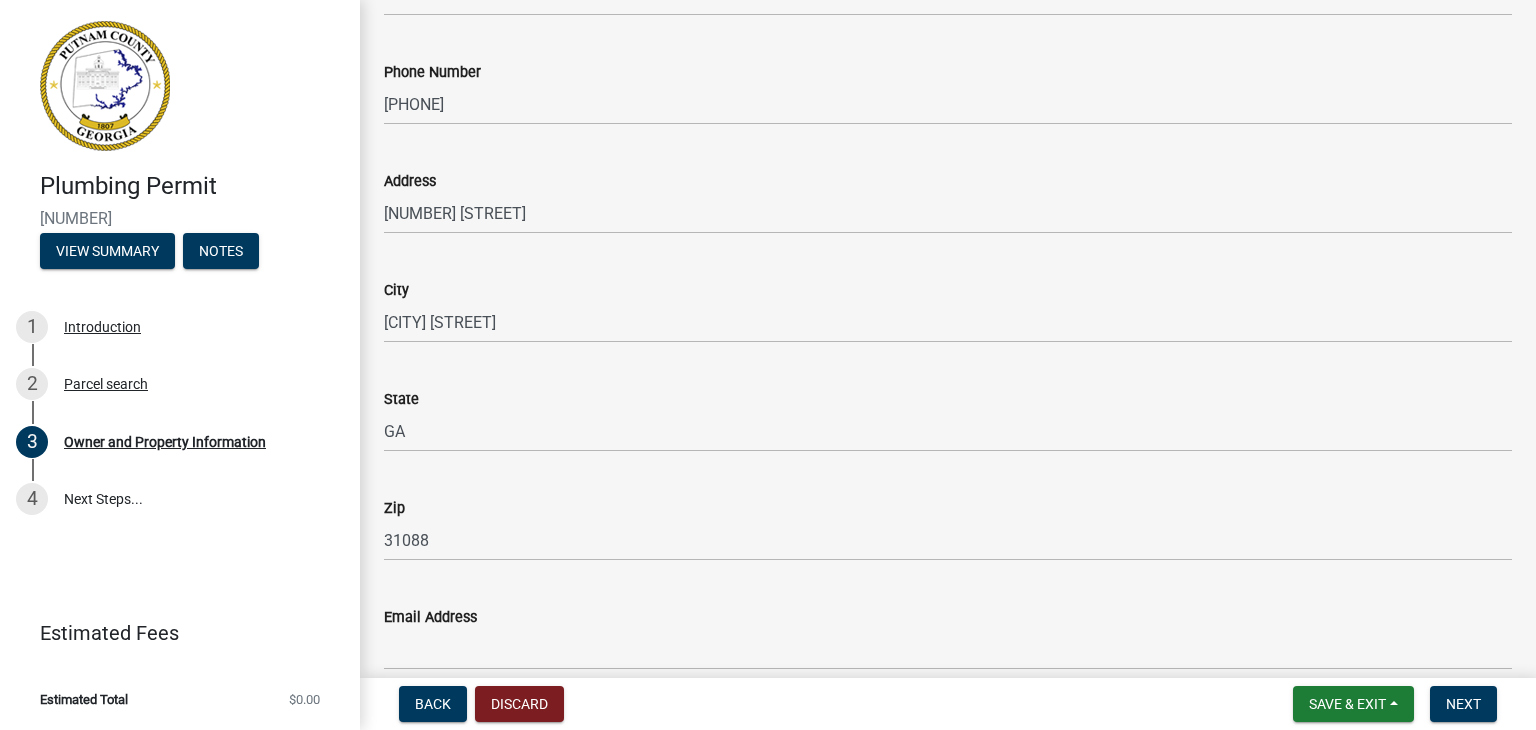 scroll, scrollTop: 2396, scrollLeft: 0, axis: vertical 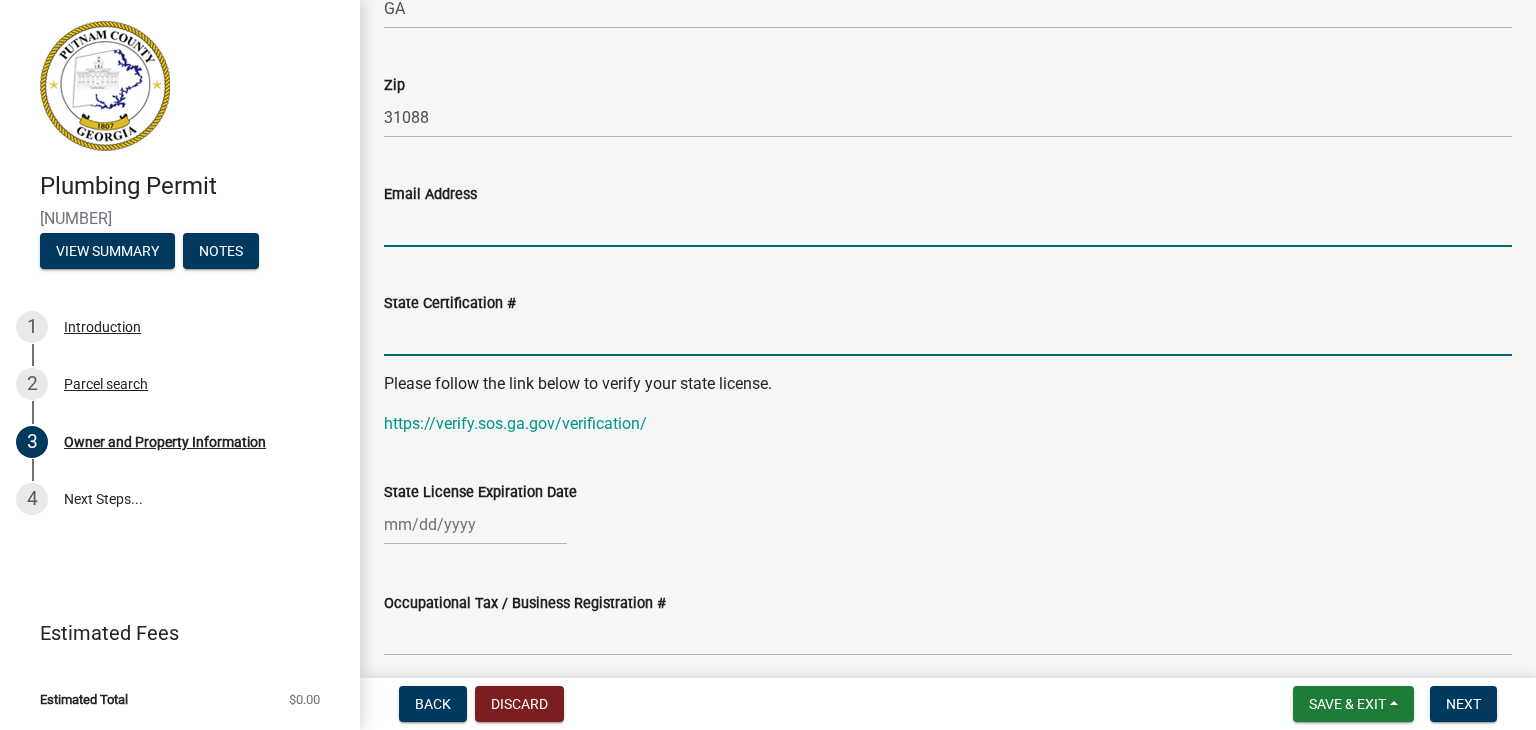 click on "Email Address" at bounding box center [948, 226] 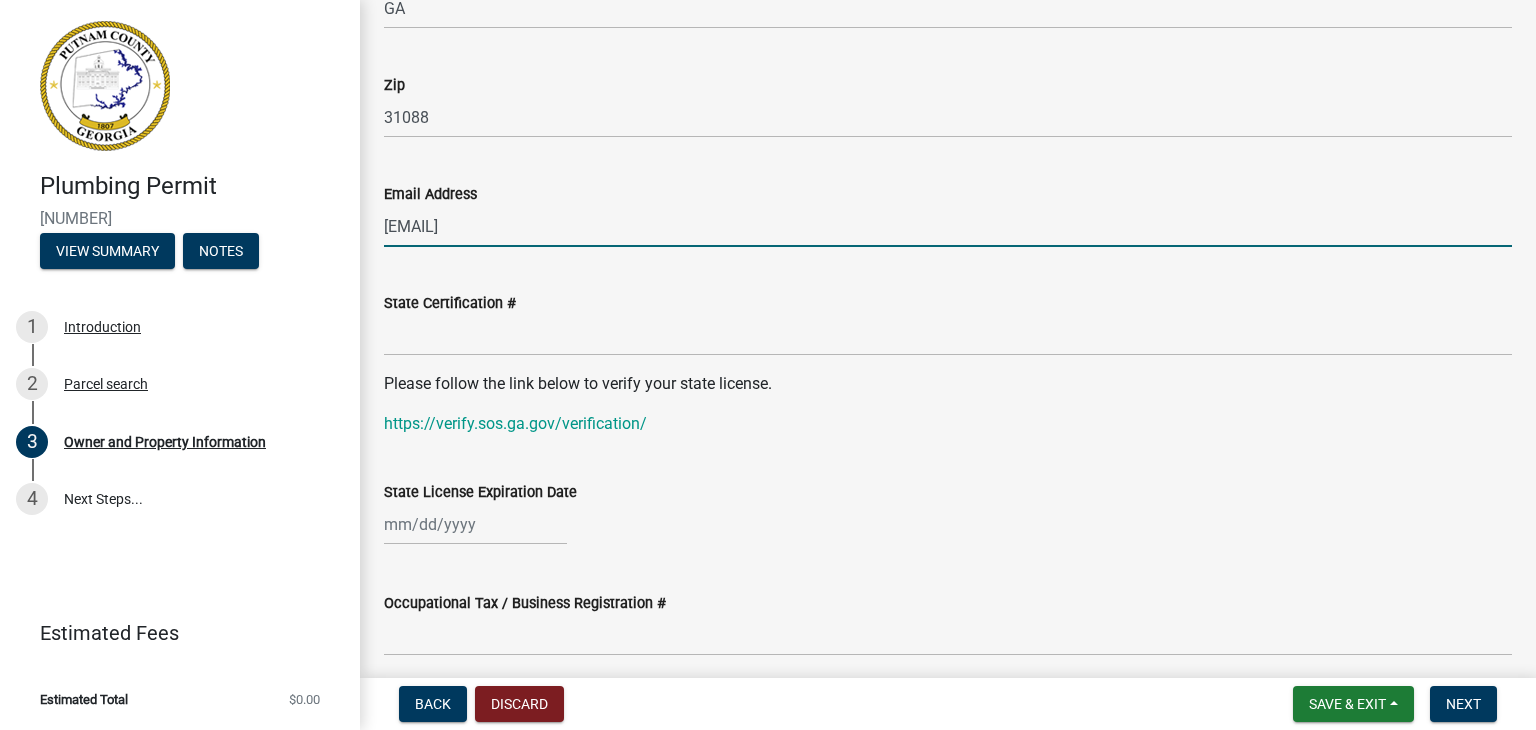 type on "[EMAIL]" 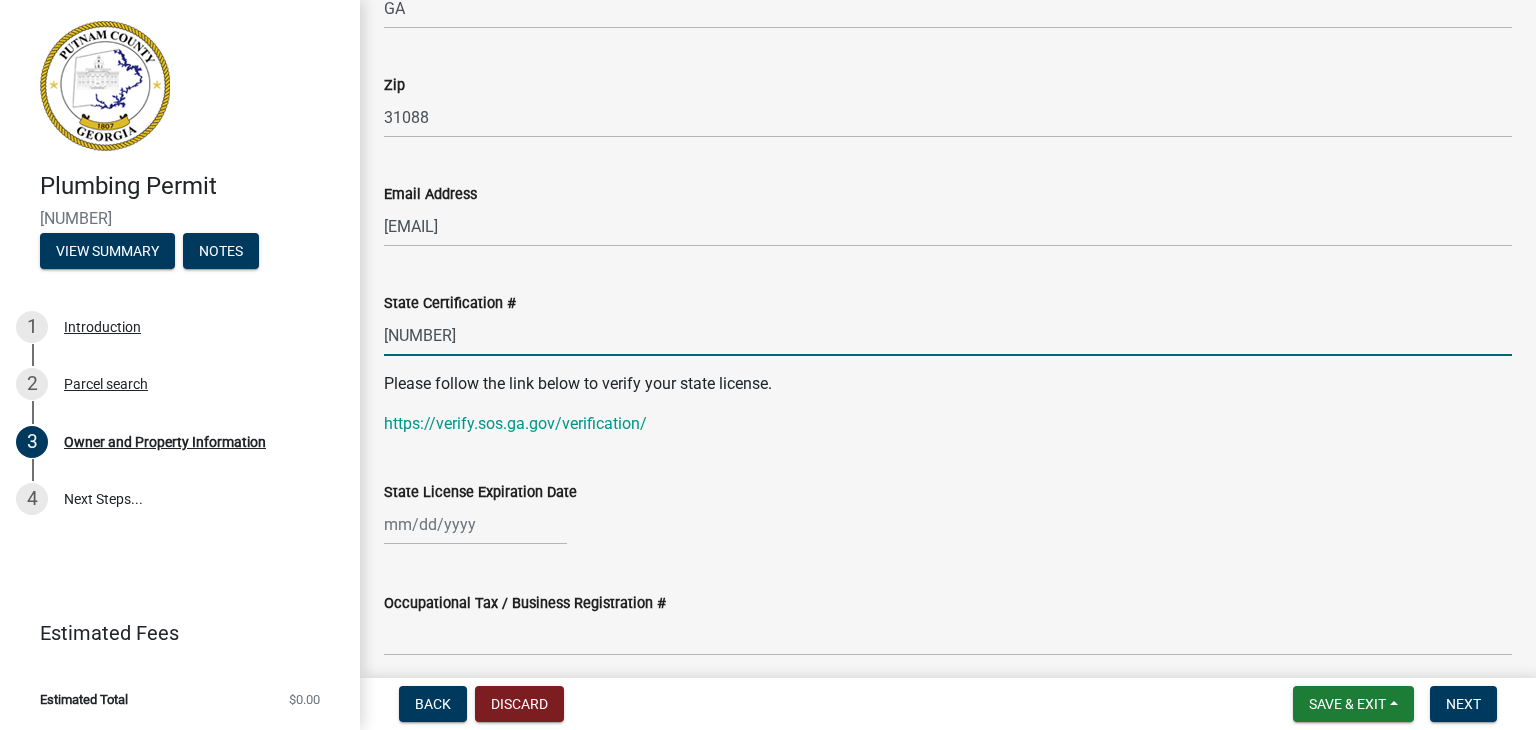 type on "[NUMBER]" 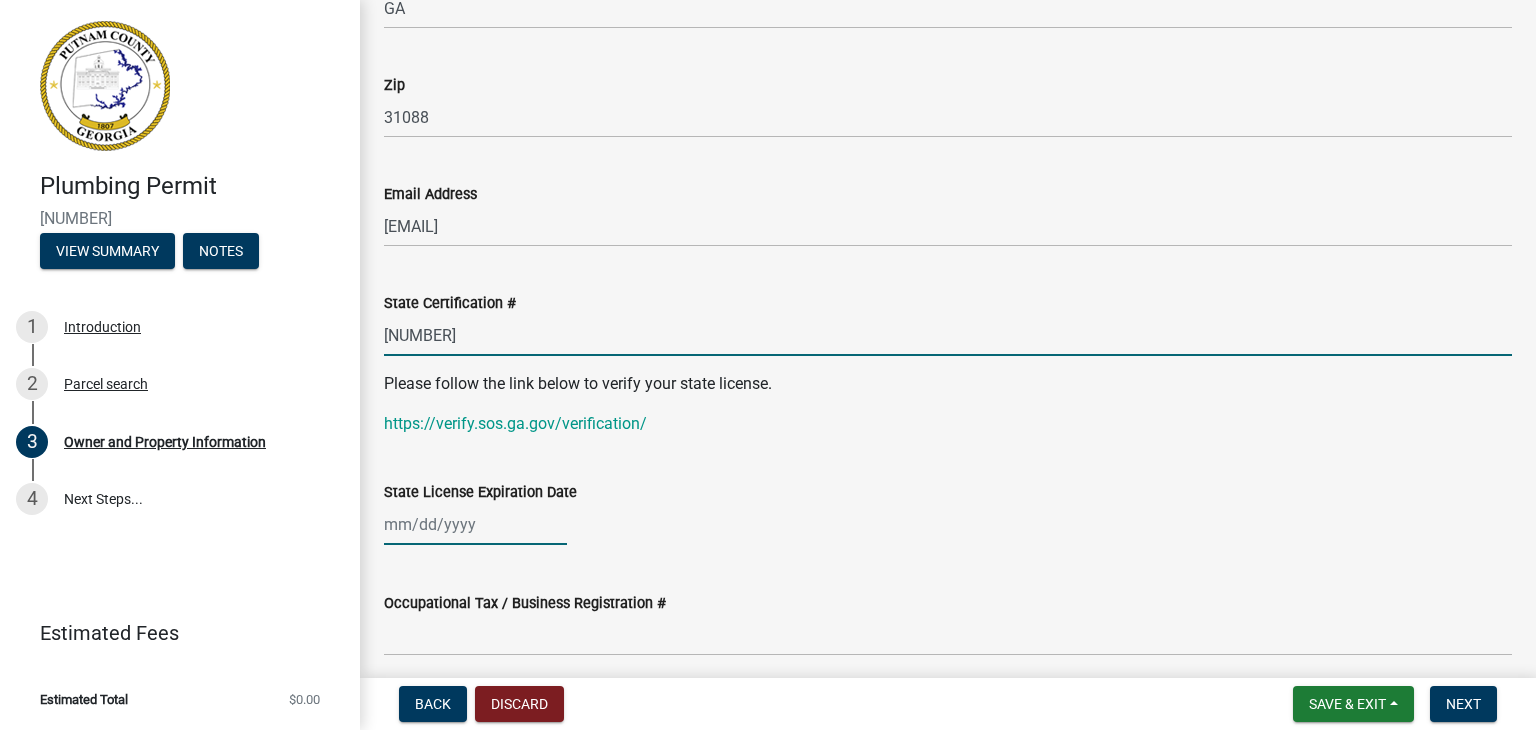 click 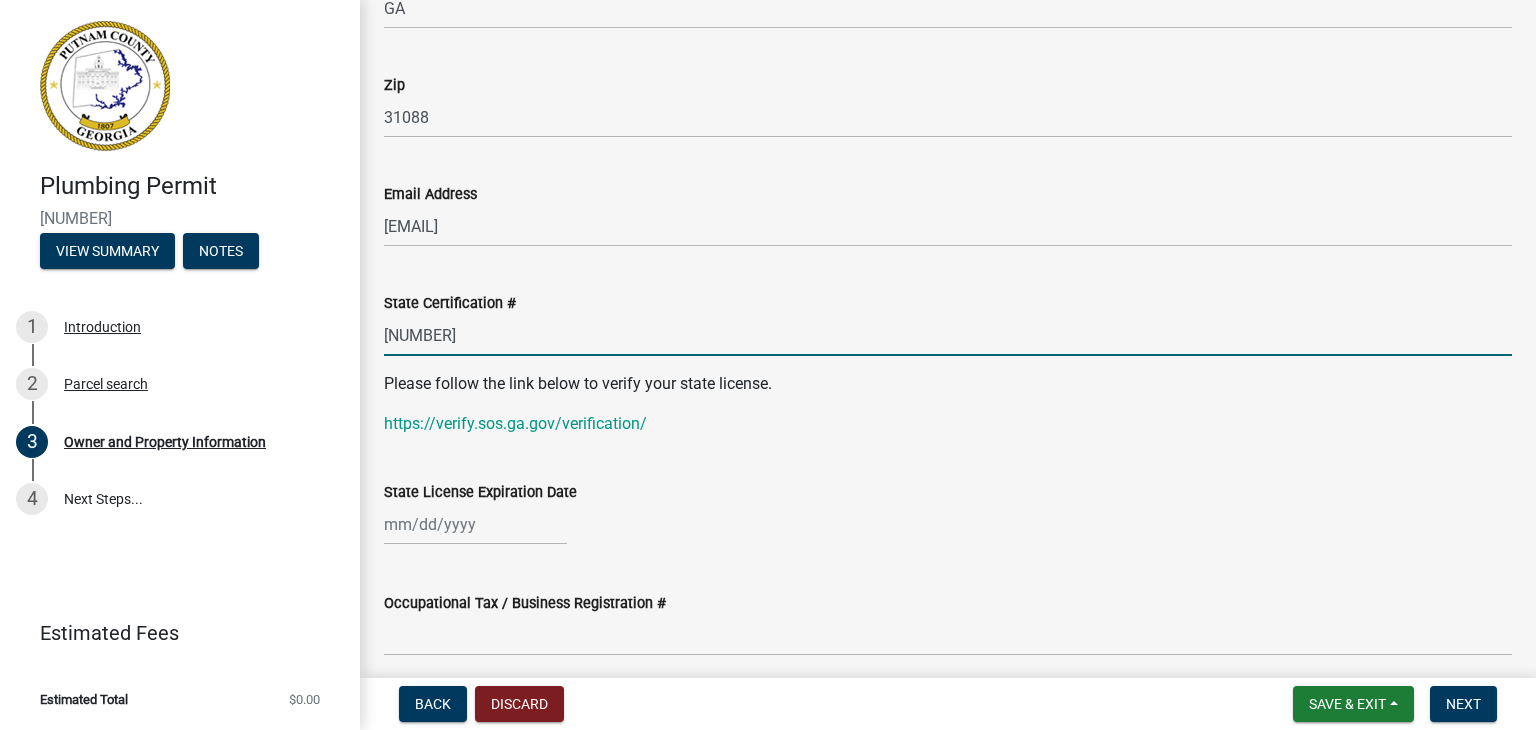 select on "8" 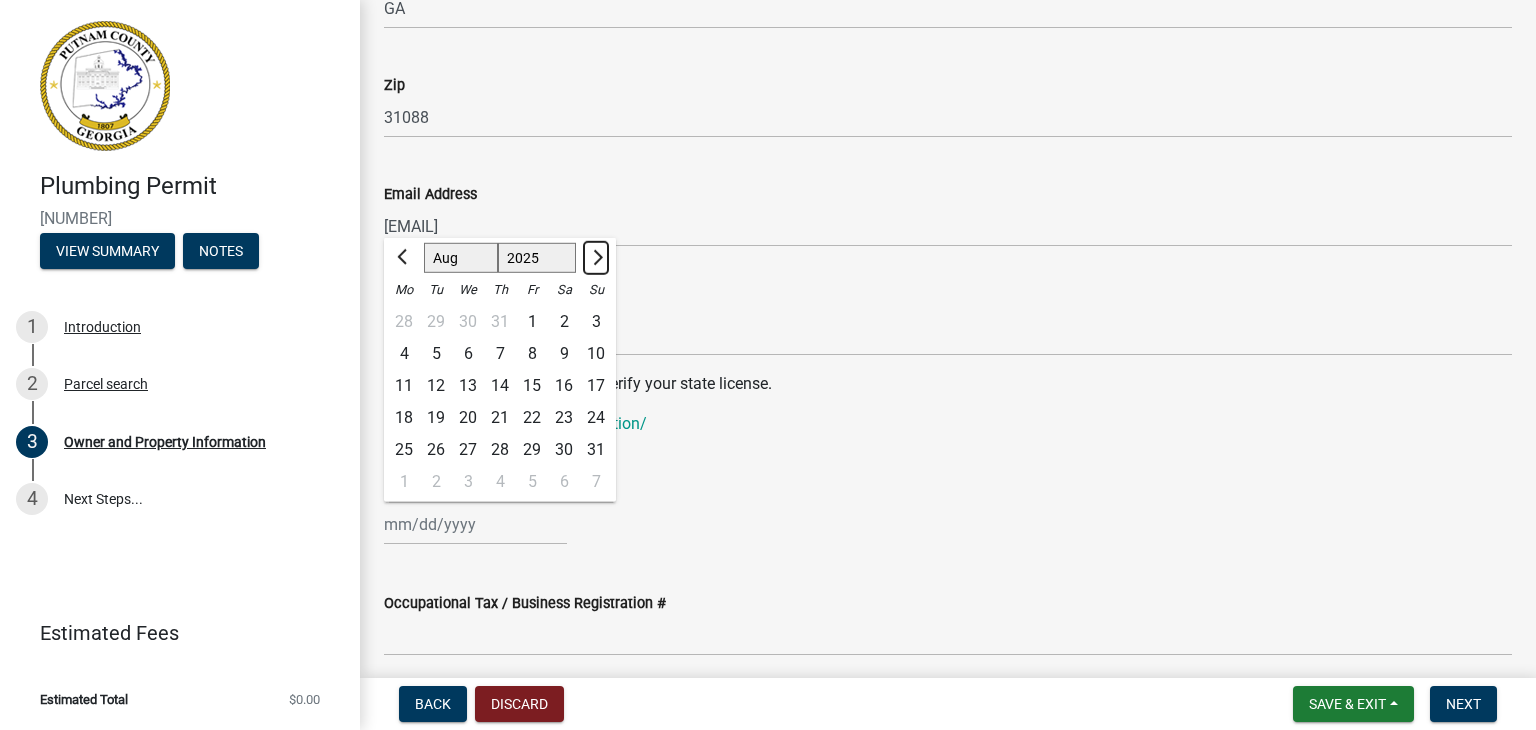 click 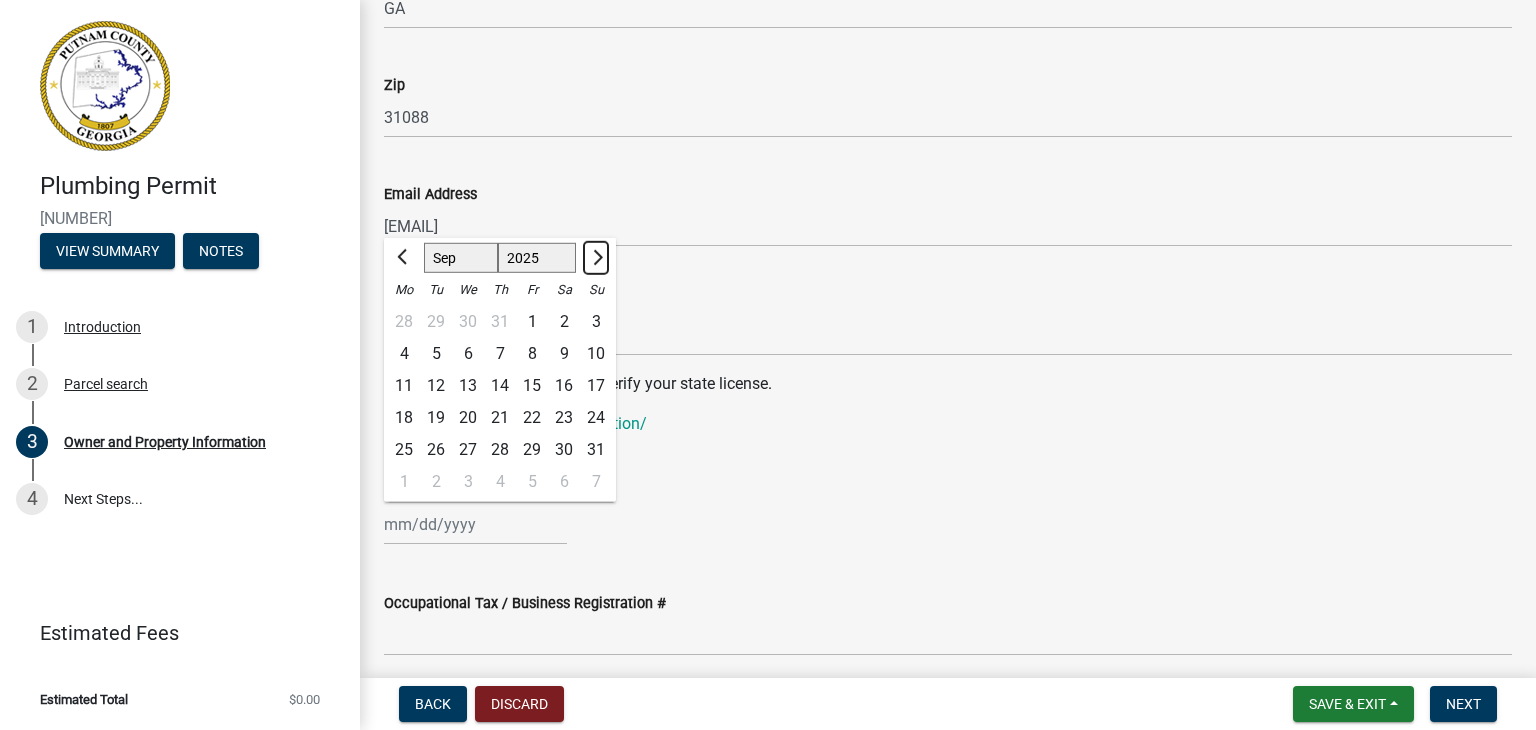 click 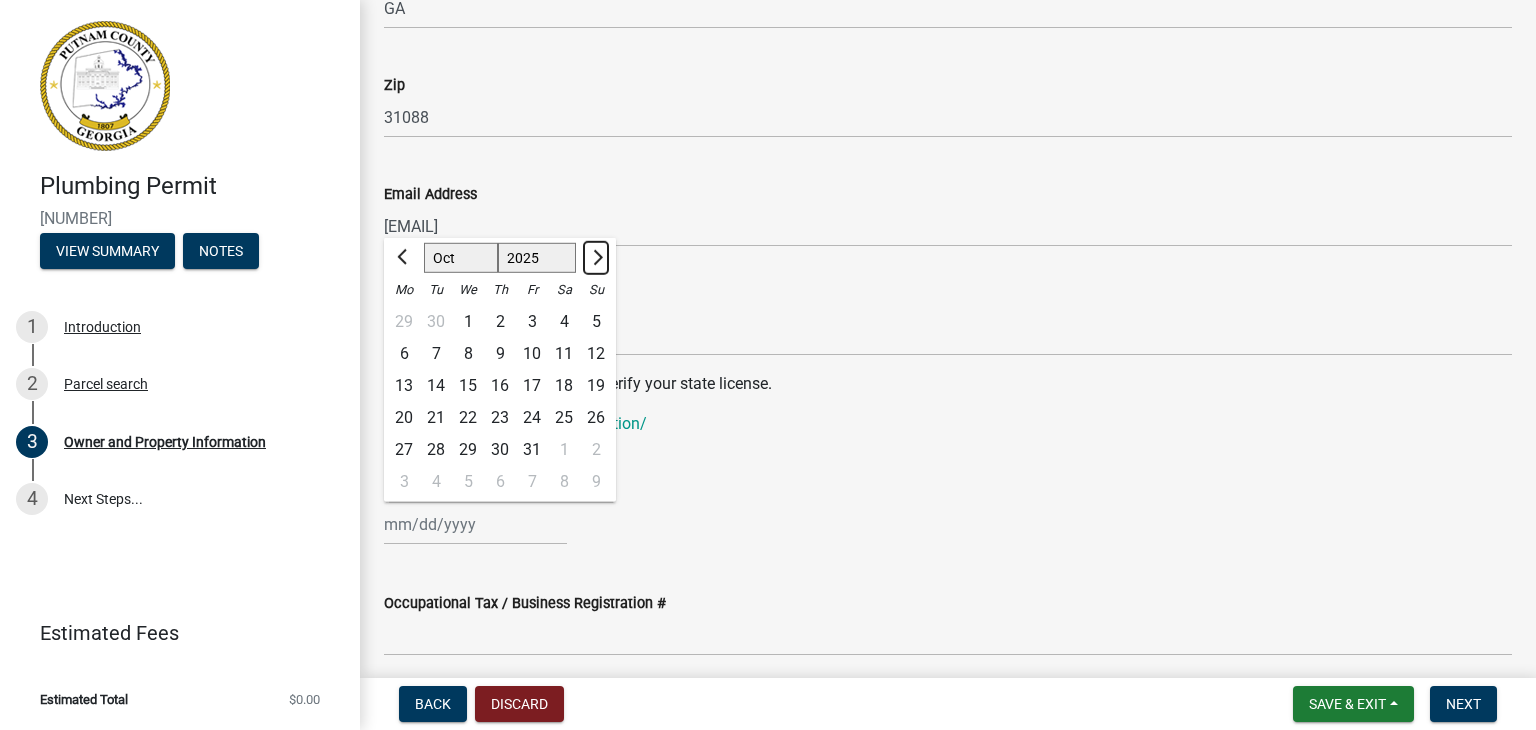click 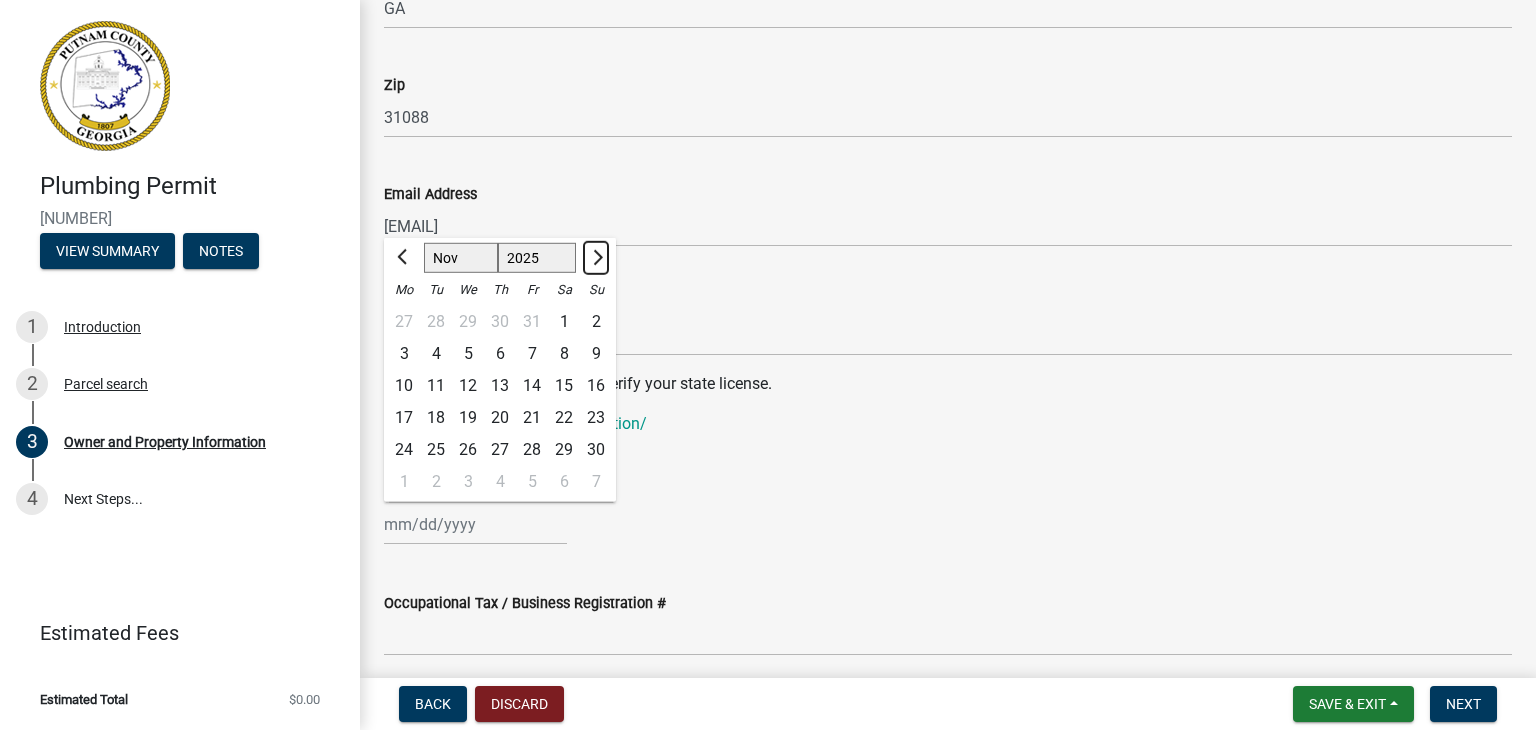 click 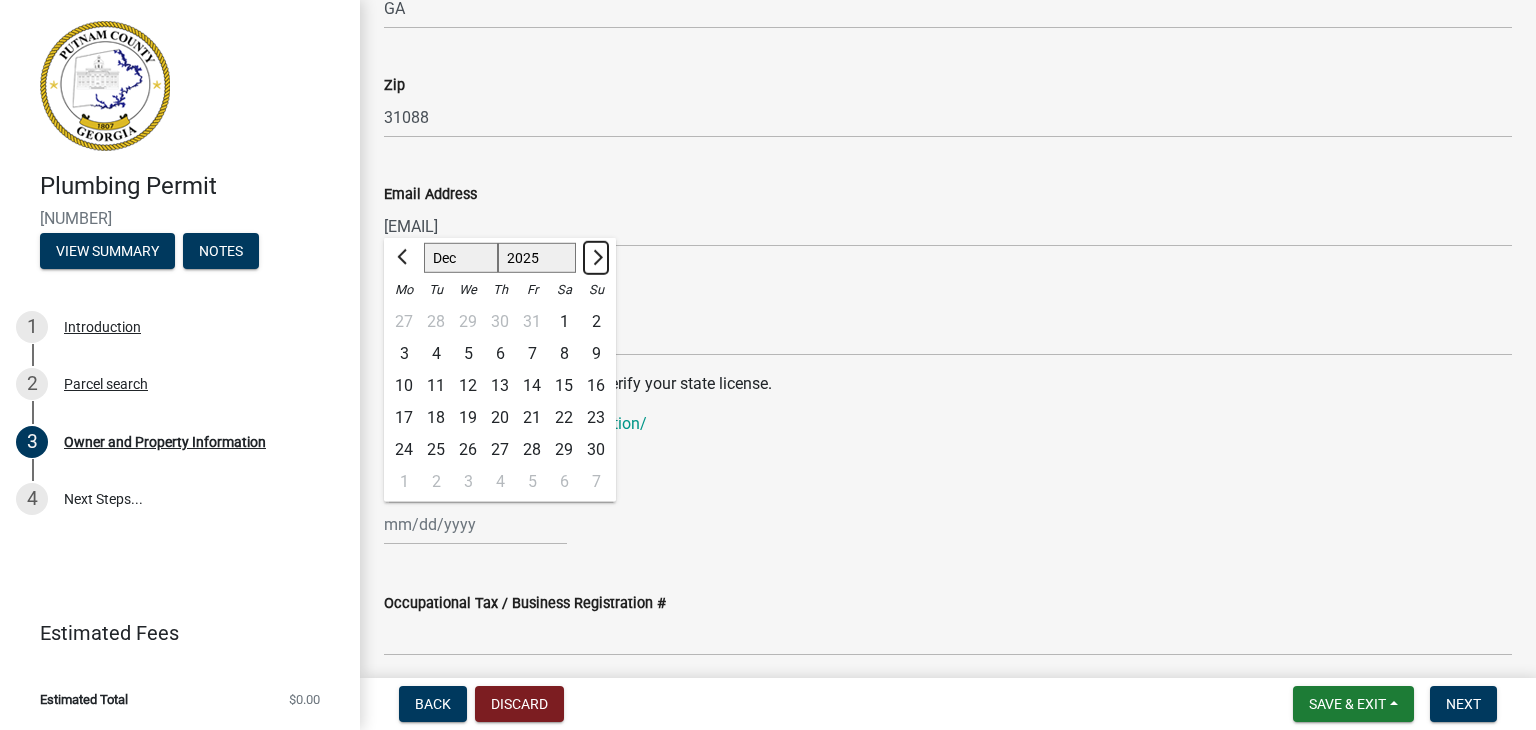click 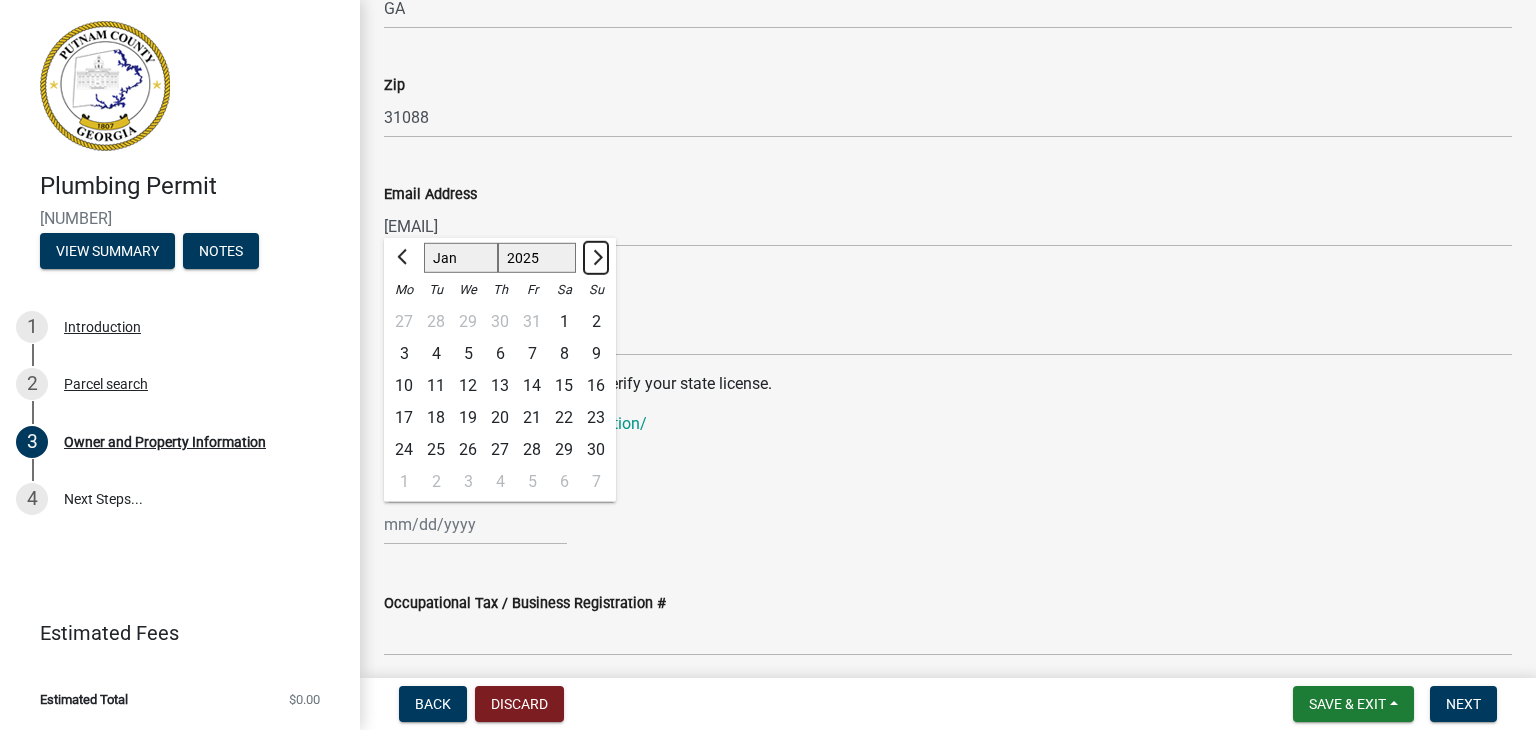 select on "2026" 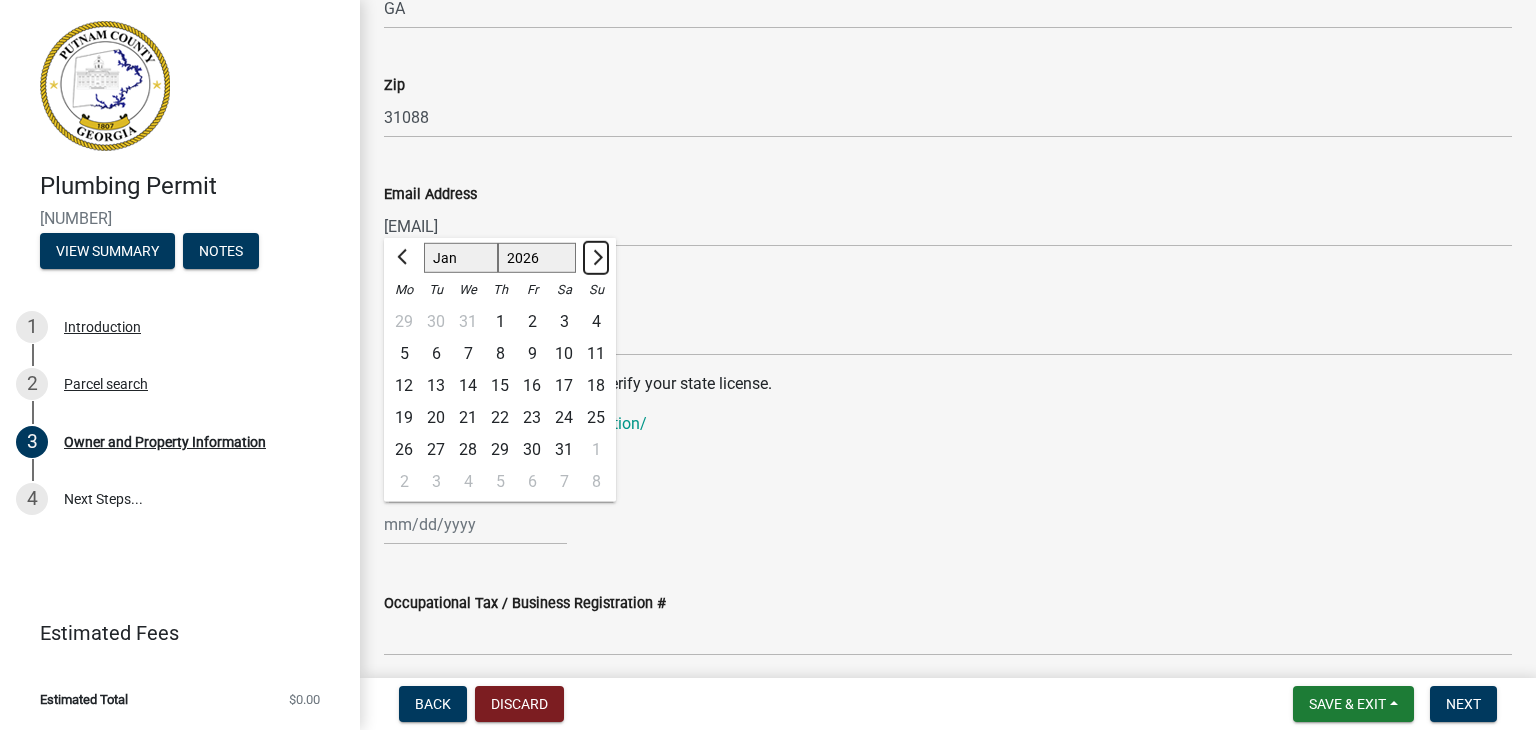 click 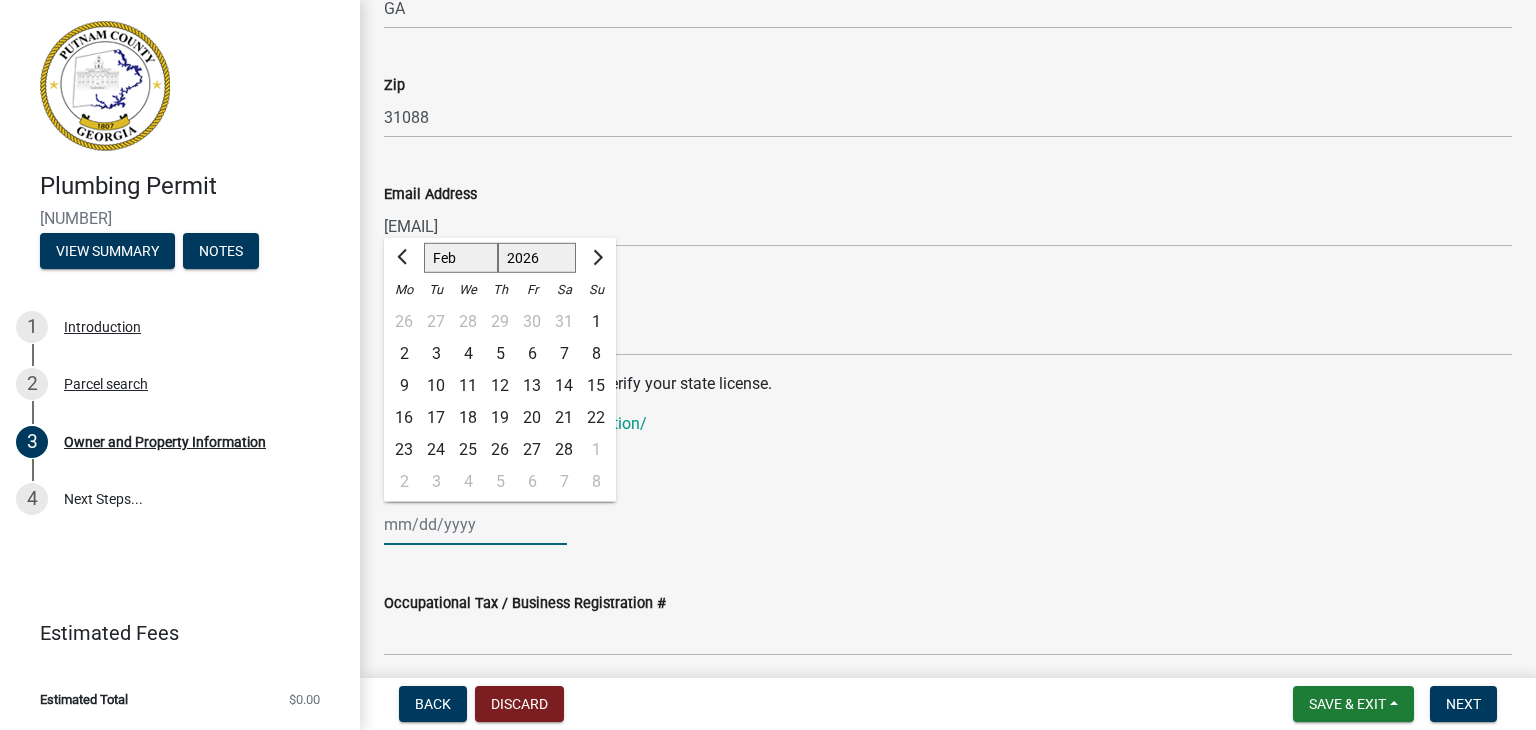 click on "State License Expiration Date" at bounding box center [475, 524] 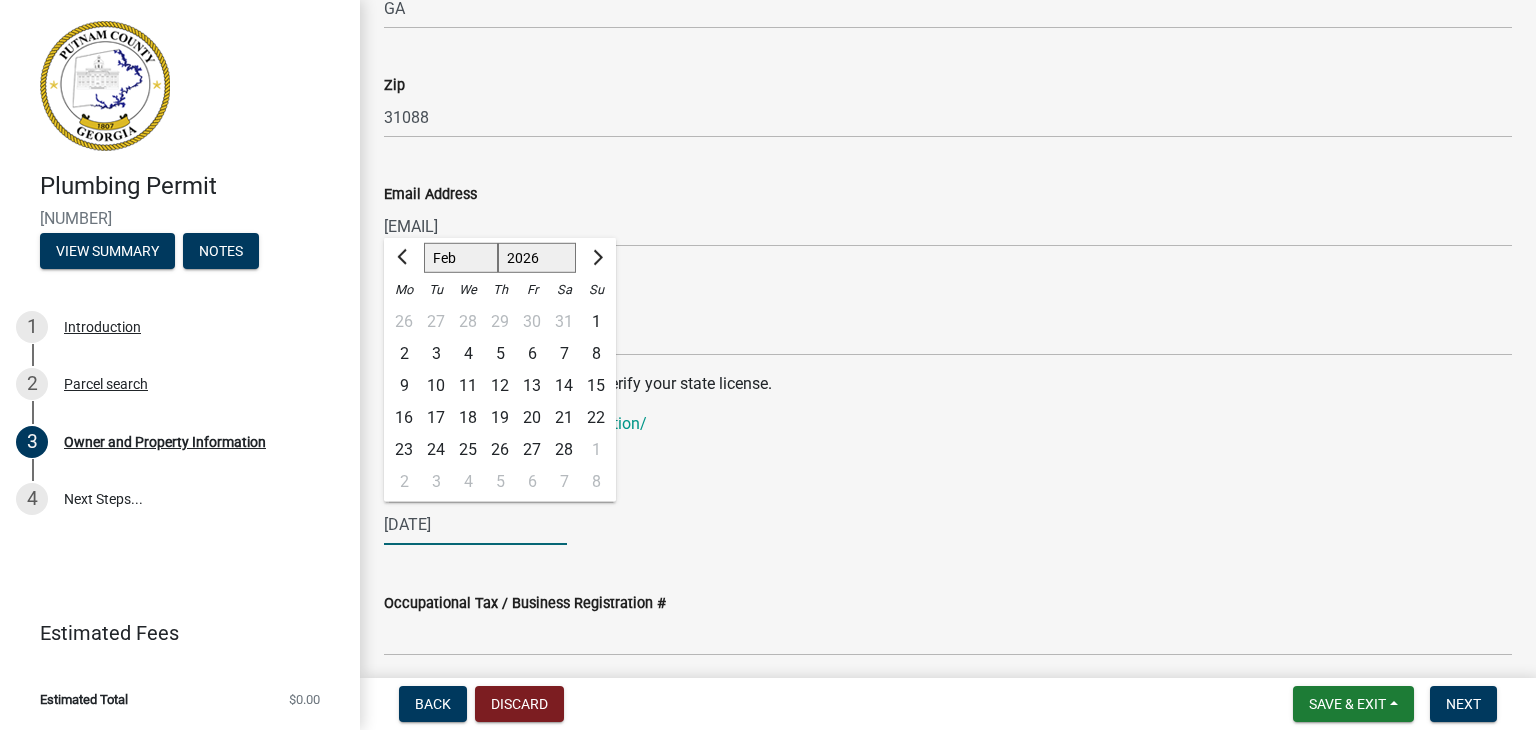 type on "[DATE]" 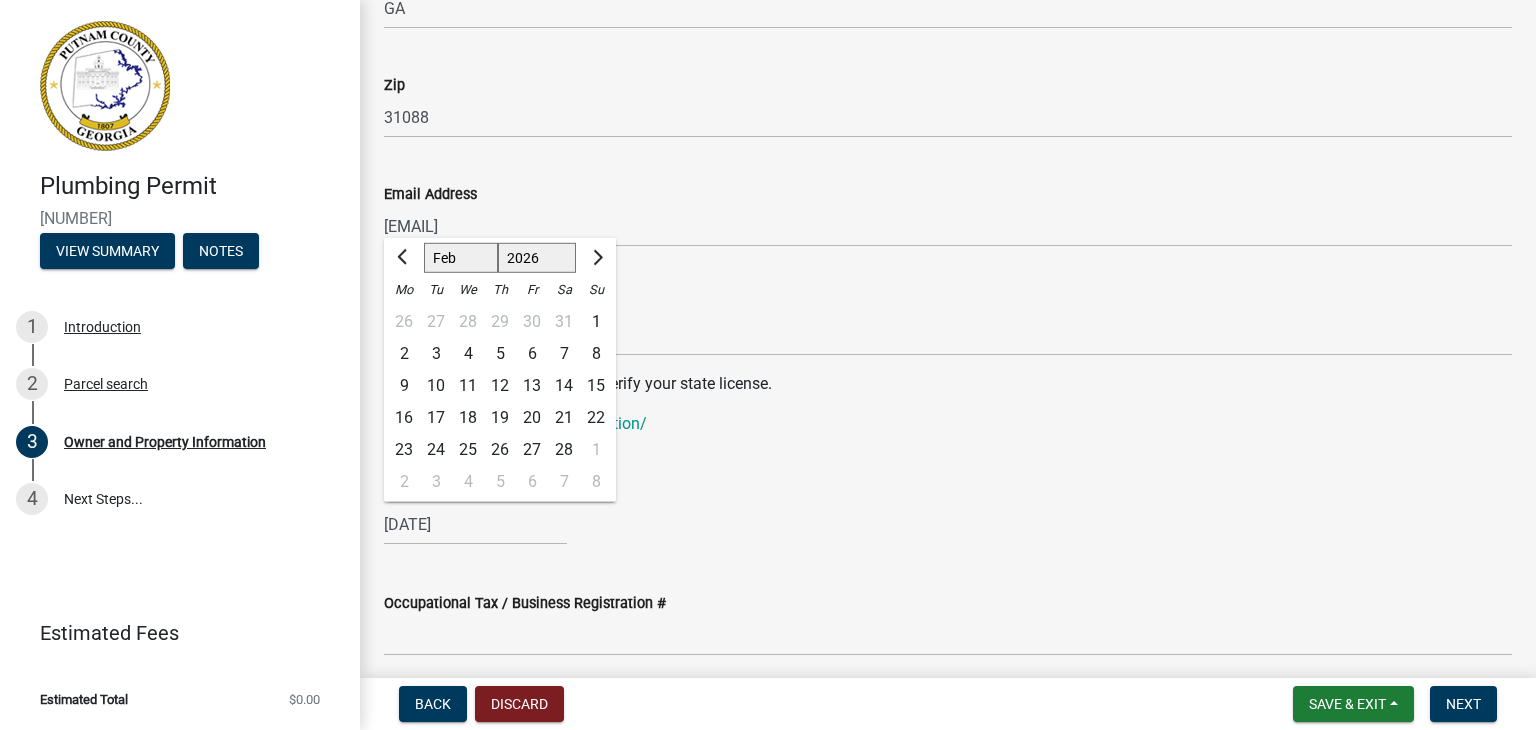 click on "[DATE] Jan Feb Mar Apr May Jun Jul Aug Sep Oct Nov Dec [NUMBERS]" 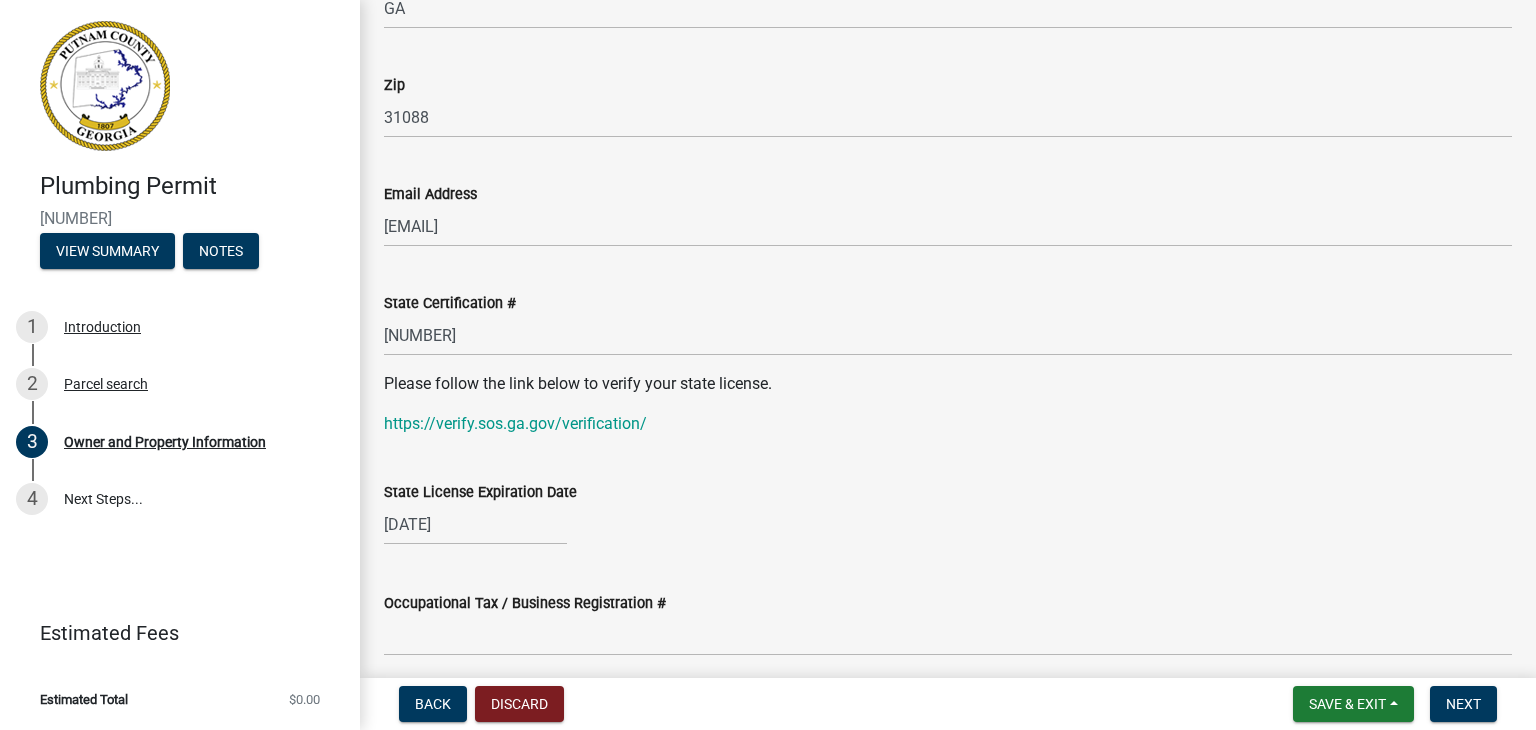 click on "[DATE]" 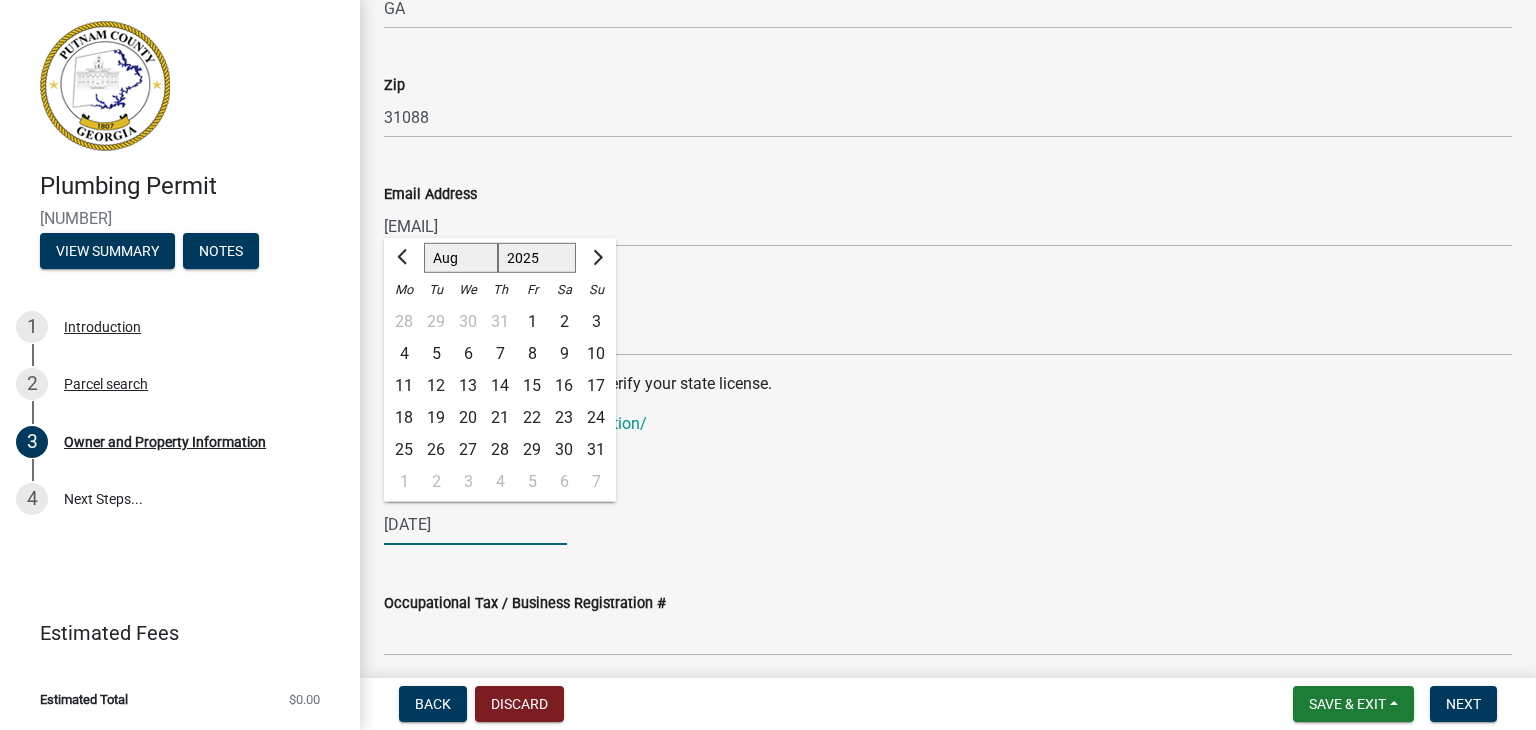 click on "[DATE]" at bounding box center (475, 524) 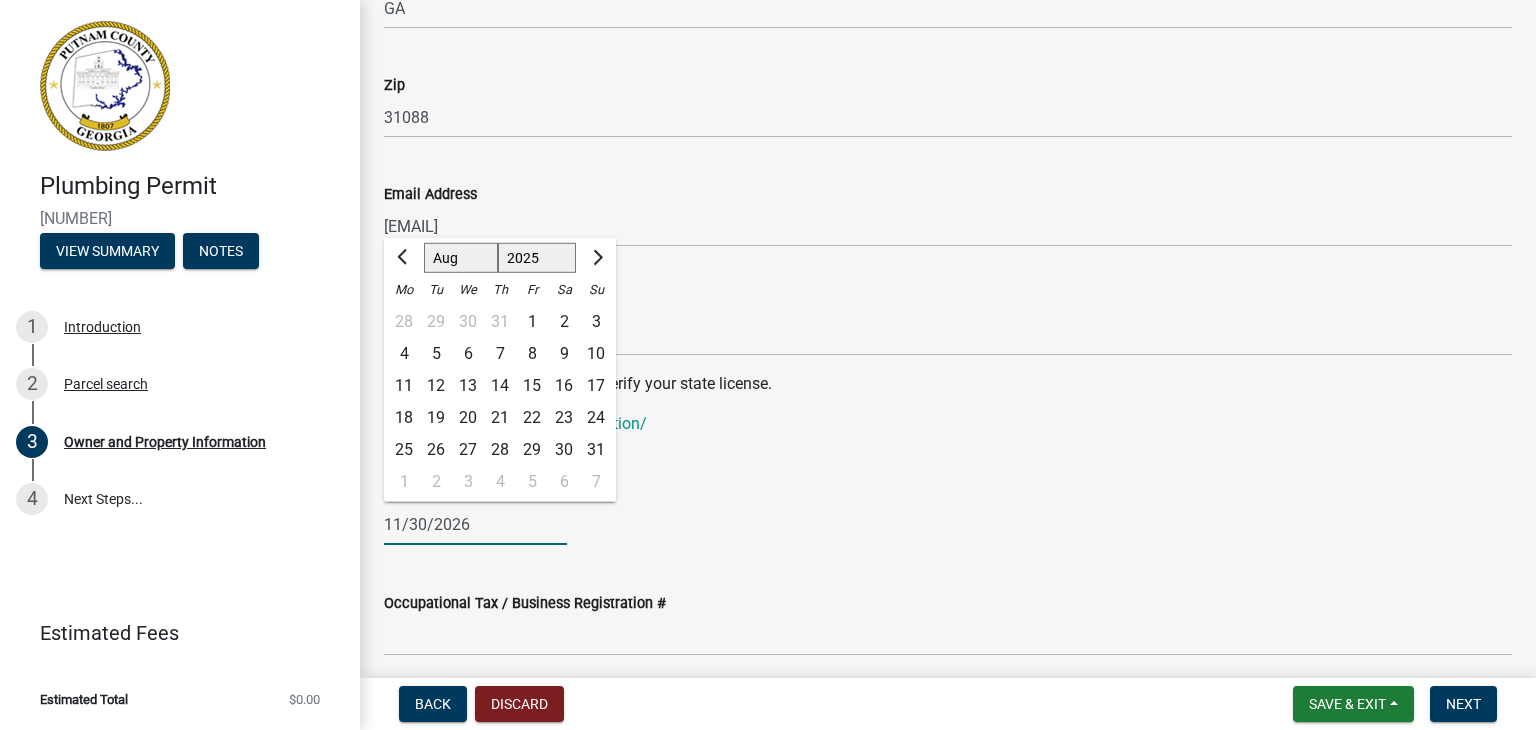 type on "11/30/2026" 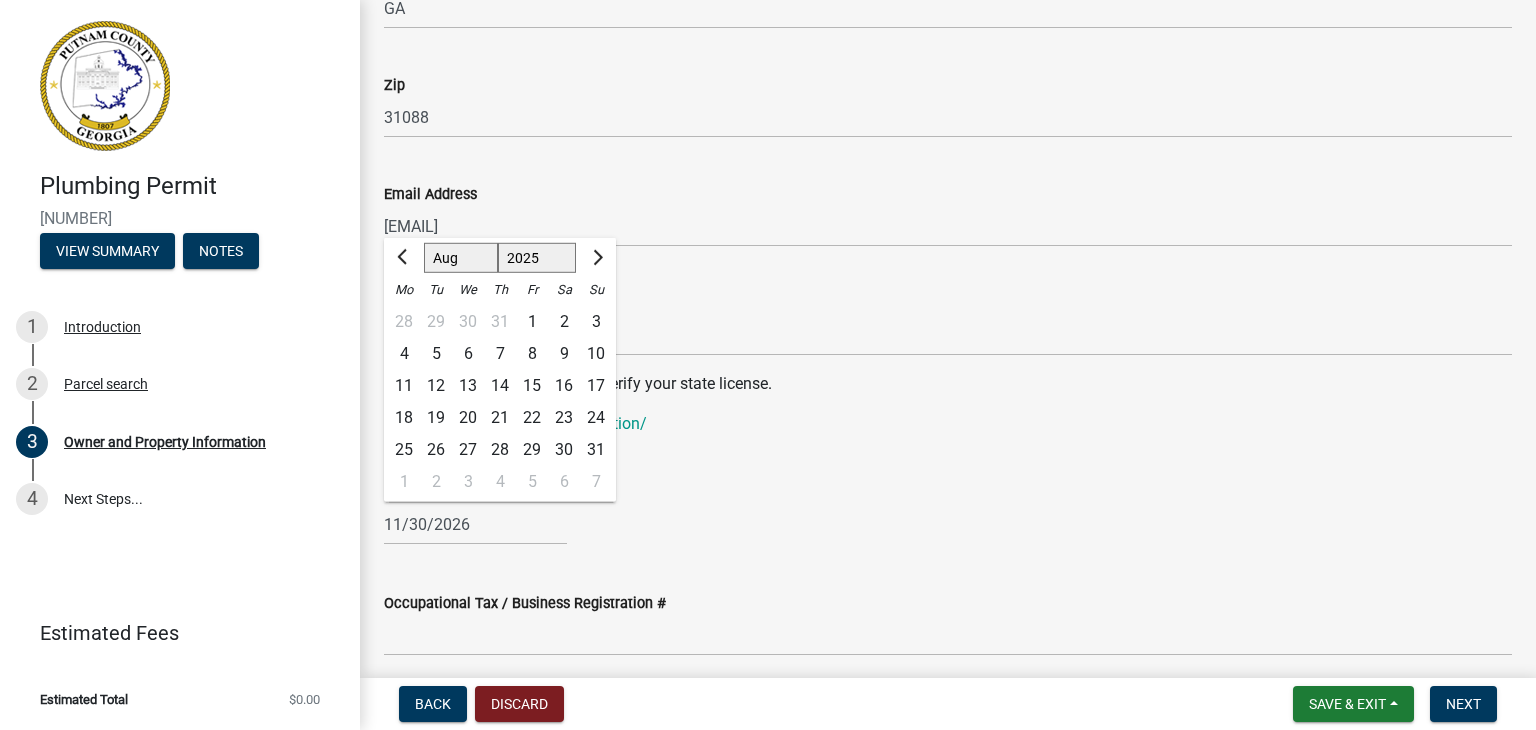 click on "[DATE] Jan Feb Mar Apr May Jun Jul Aug Sep Oct Nov Dec [NUMBERS]" 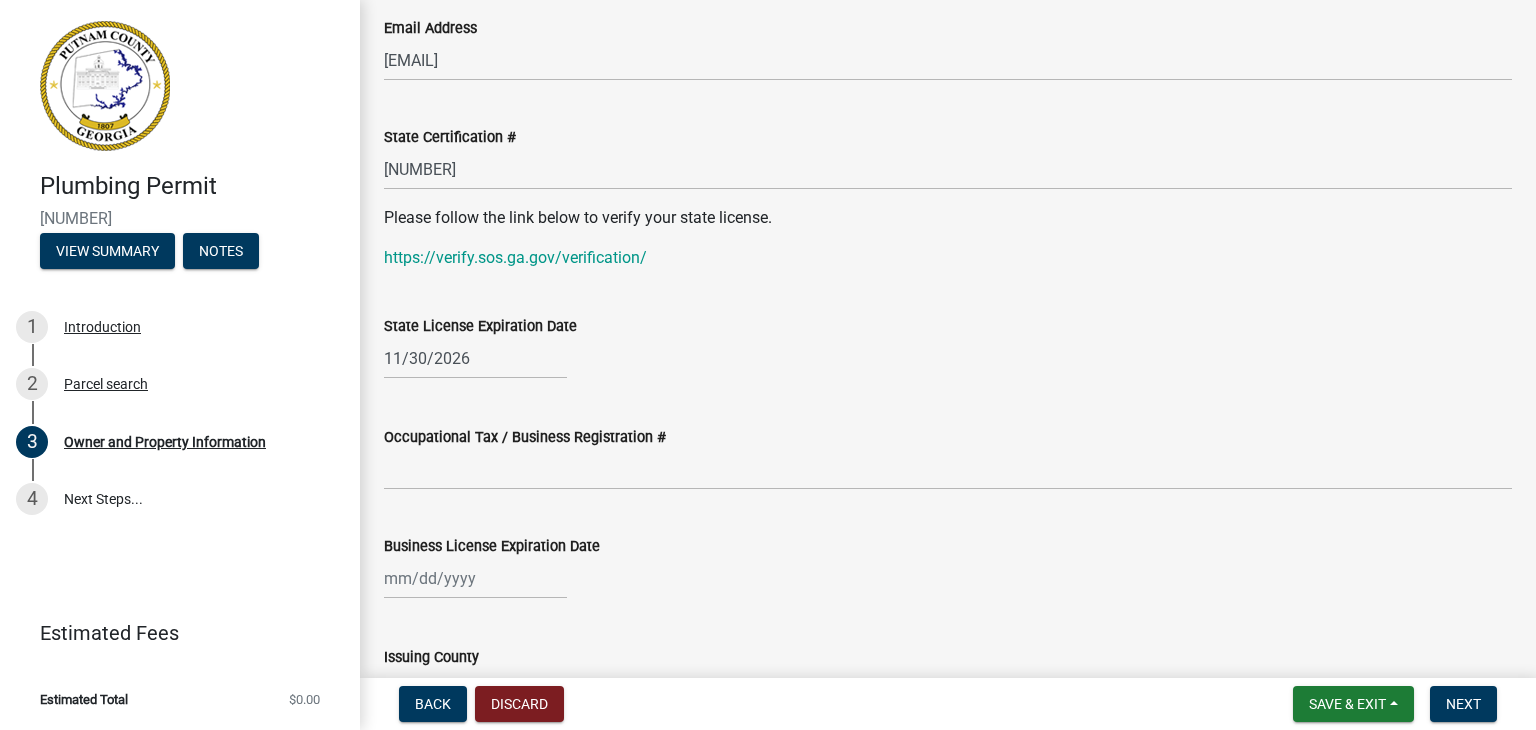 scroll, scrollTop: 2596, scrollLeft: 0, axis: vertical 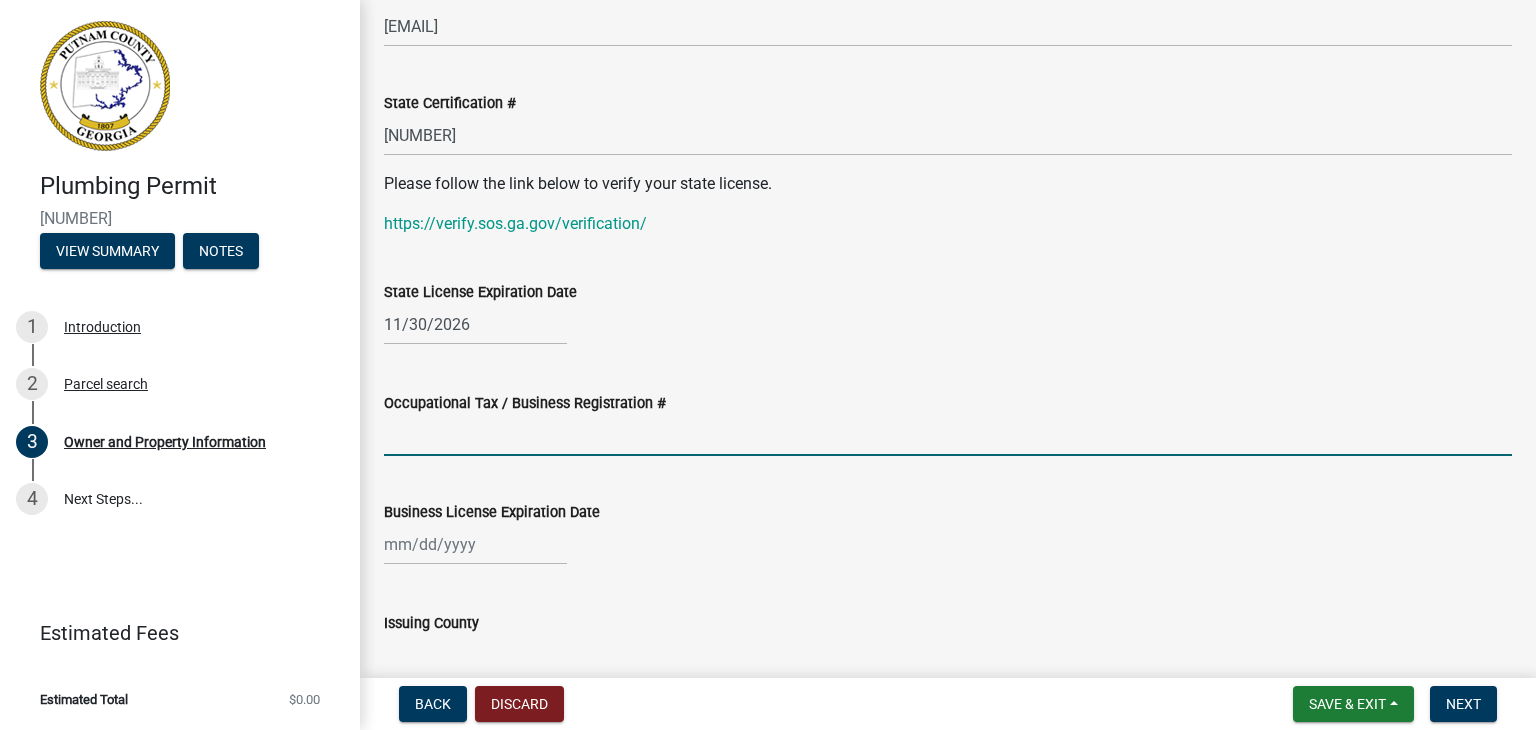 click on "Occupational Tax / Business Registration #" at bounding box center (948, 435) 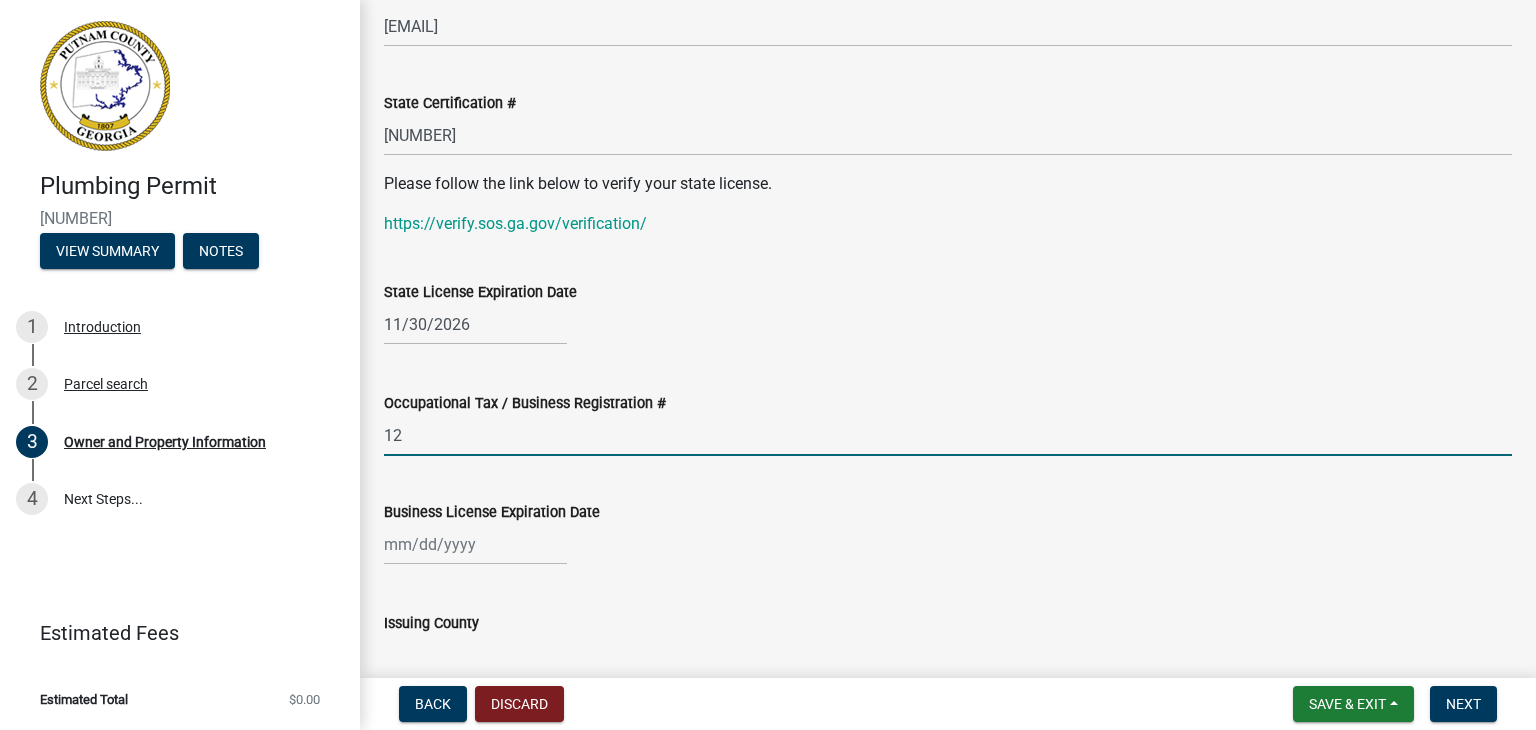 type on "1" 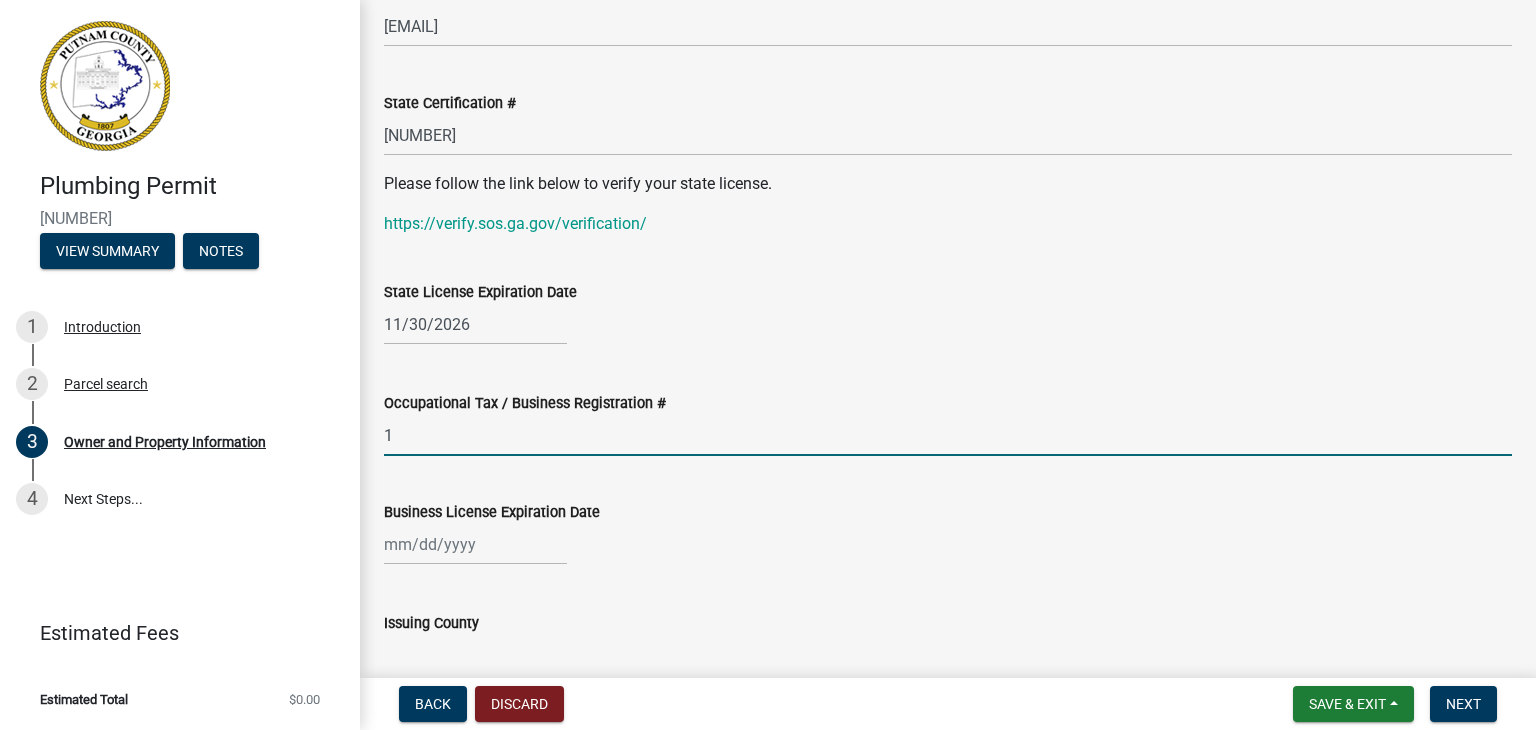 type 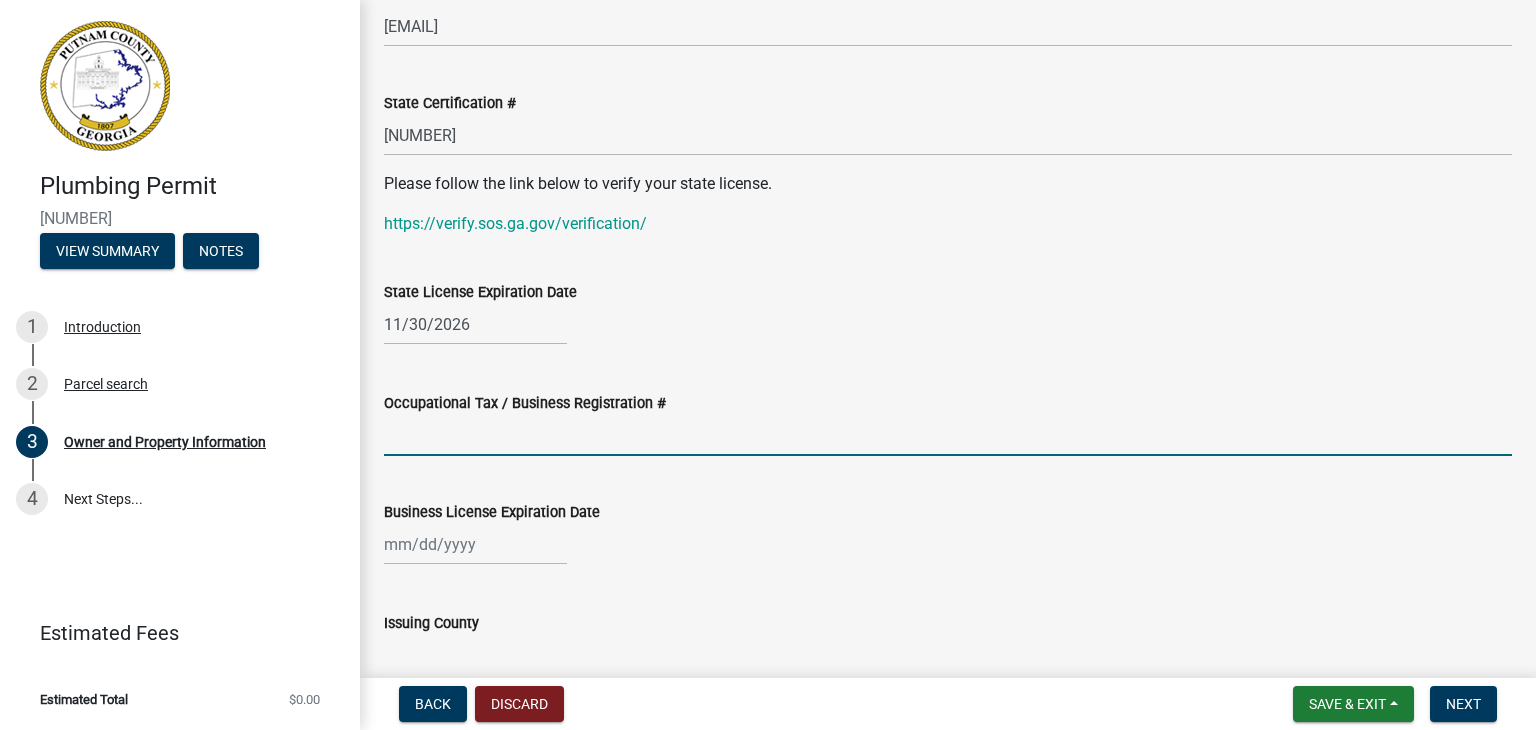 select on "8" 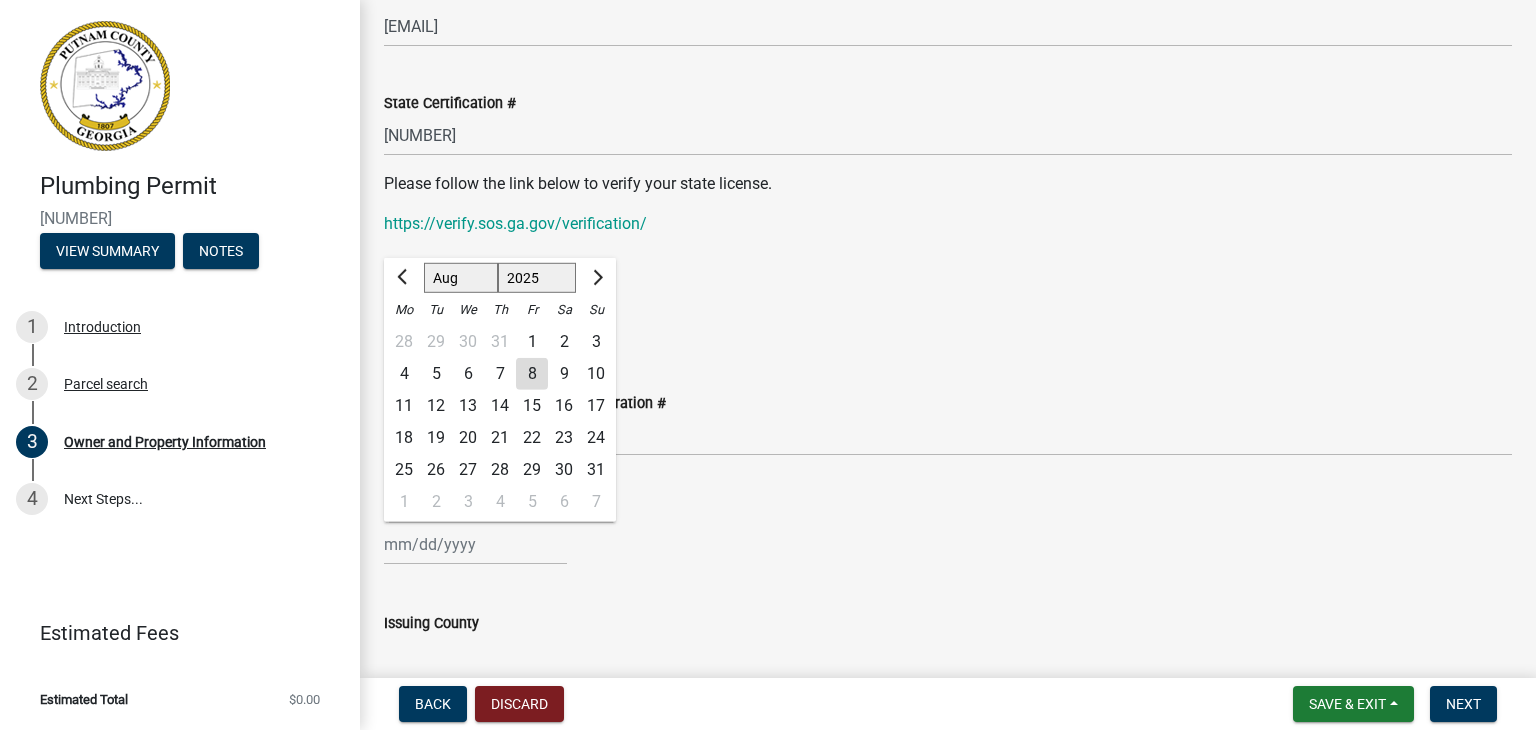 click on "Jan Feb Mar Apr May Jun Jul Aug Sep Oct Nov Dec 1525 1526 1527 1528 1529 1530 1531 1532 1533 1534 1535 1536 1537 1538 1539 1540 1541 1542 1543 1544 1545 1546 1547 1548 1549 1550 1551 1552 1553 1554 1555 1556 1557 1558 1559 1560 1561 1562 1563 1564 1565 1566 1567 1568 1569 1570 1571 1572 1573 1574 1575 1576 1577 1578 1579 1580 1581 1582 1583 1584 1585 1586 1587 1588 1589 1590 1591 1592 1593 1594 1595 1596 1597 1598 1599 1600 1601 1602 1603 1604 1605 1606 1607 1608 1609 1610 1611 1612 1613 1614 1615 1616 1617 1618 1619 1620 1621 1622 1623 1624 1625 1626 1627 1628 1629 1630 1631 1632 1633 1634 1635 1636 1637 1638 1639 1640 1641 1642 1643 1644 1645 1646 1647 1648 1649 1650 1651 1652 1653 1654 1655 1656 1657 1658 1659 1660 1661 1662 1663 1664 1665 1666 1667 1668 1669 1670 1671 1672 1673 1674 1675 1676 1677 1678 1679 1680 1681 1682 1683 1684 1685 1686 1687 1688 1689 1690 1691 1692 1693 1694 1695 1696 1697 1698 1699 1700 1701 1702 1703 1704 1705 1706 1707 1708 1709 1710 1711 1712 1713 1714 1715 1716 1717 1718 1719 1" 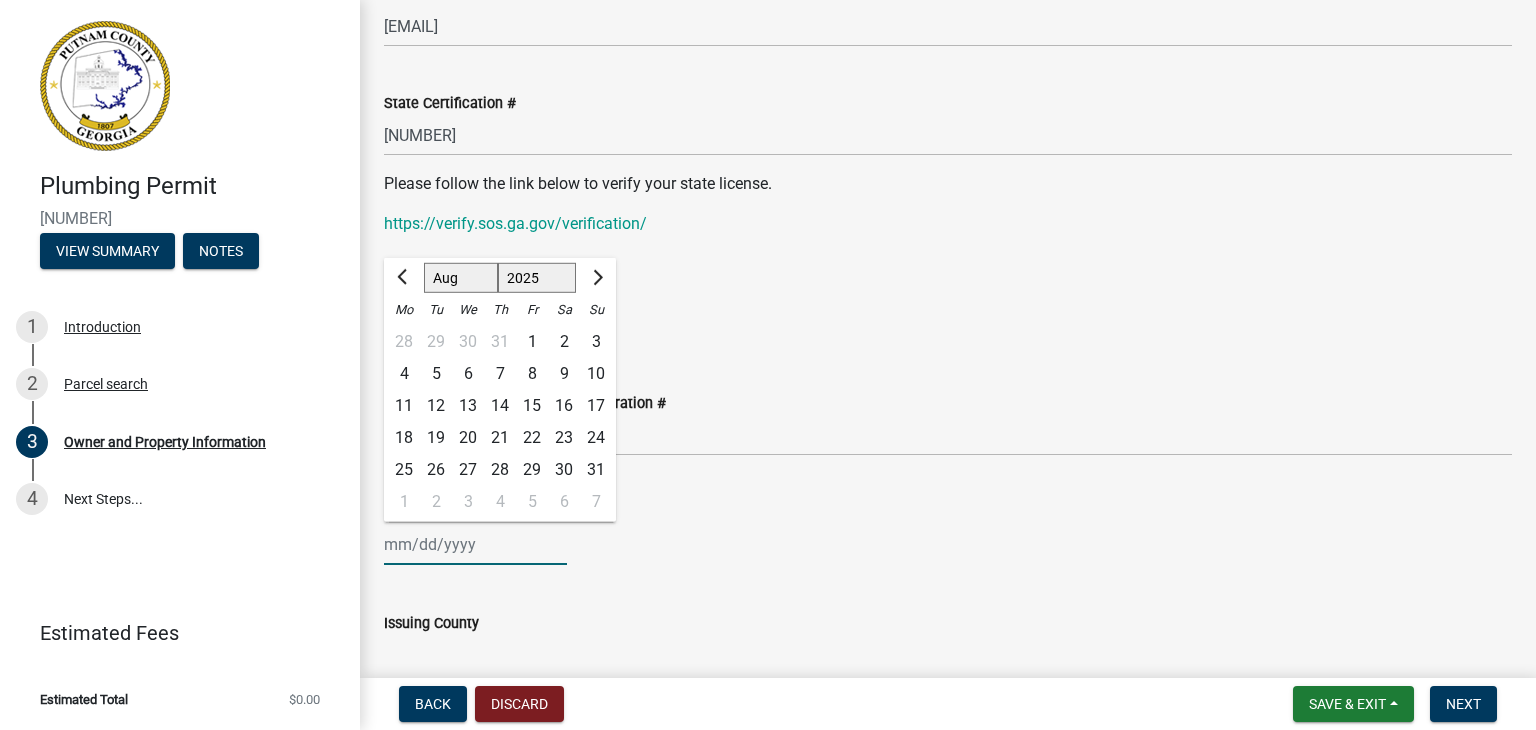 click on "Business License Expiration Date" at bounding box center [475, 544] 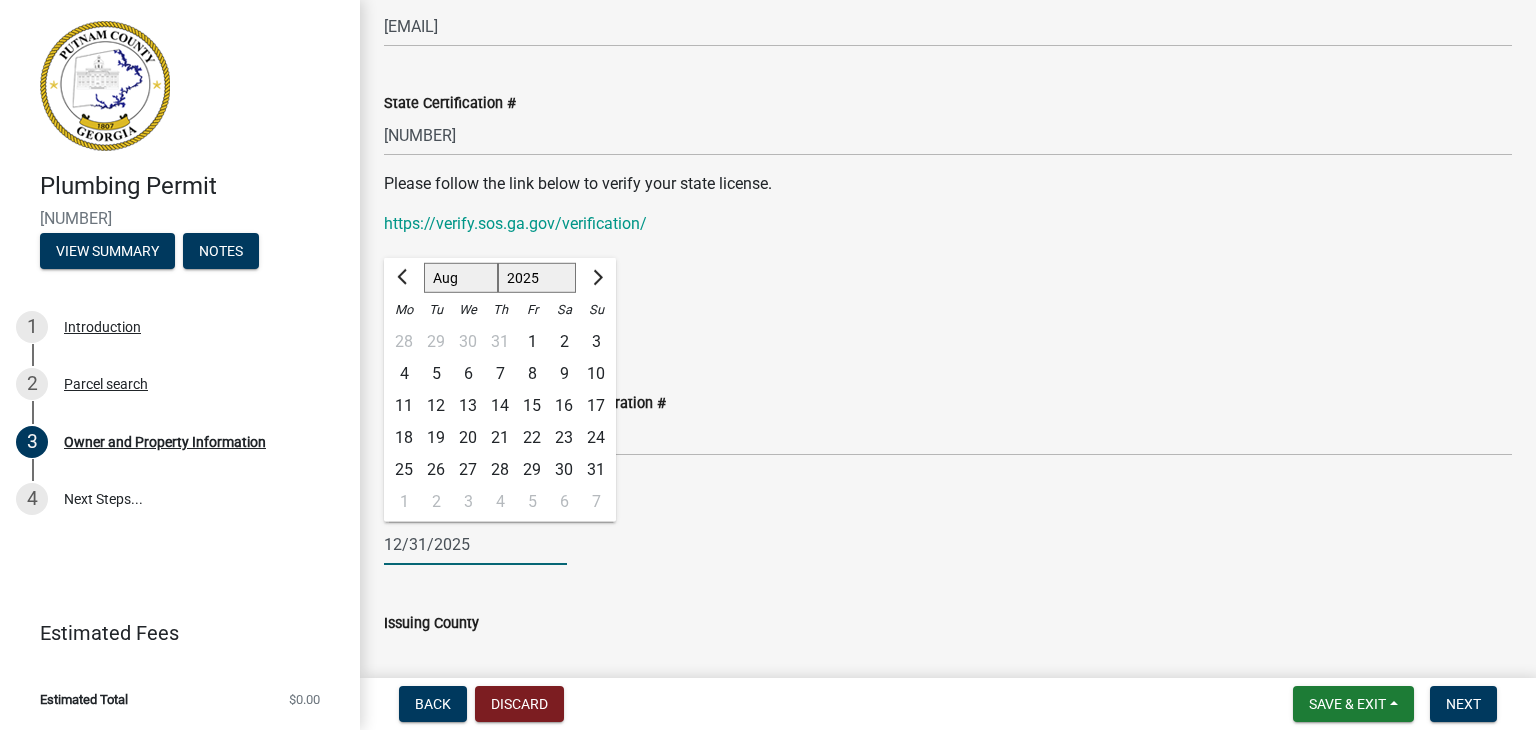 type on "12/31/2025" 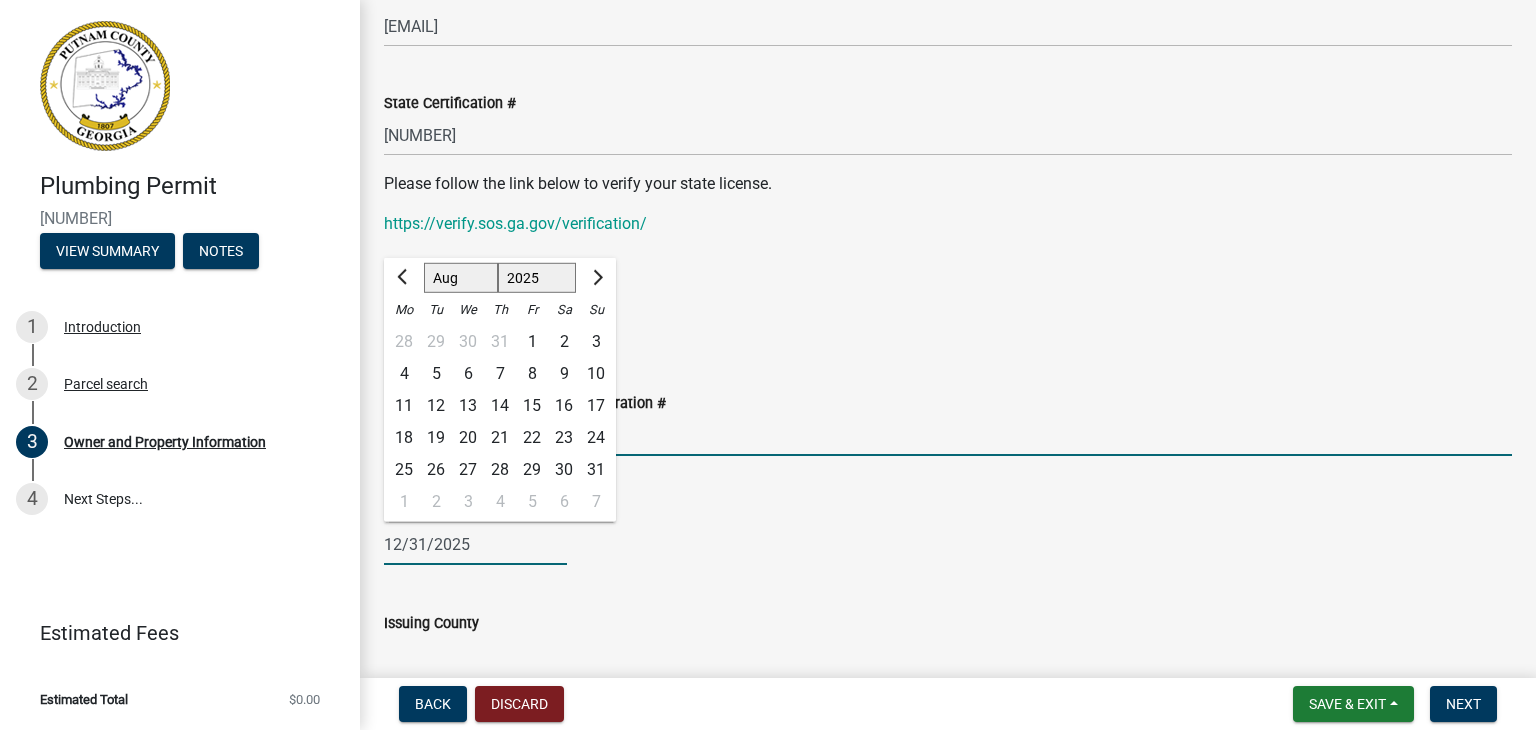 click on "Occupational Tax / Business Registration #" at bounding box center (948, 435) 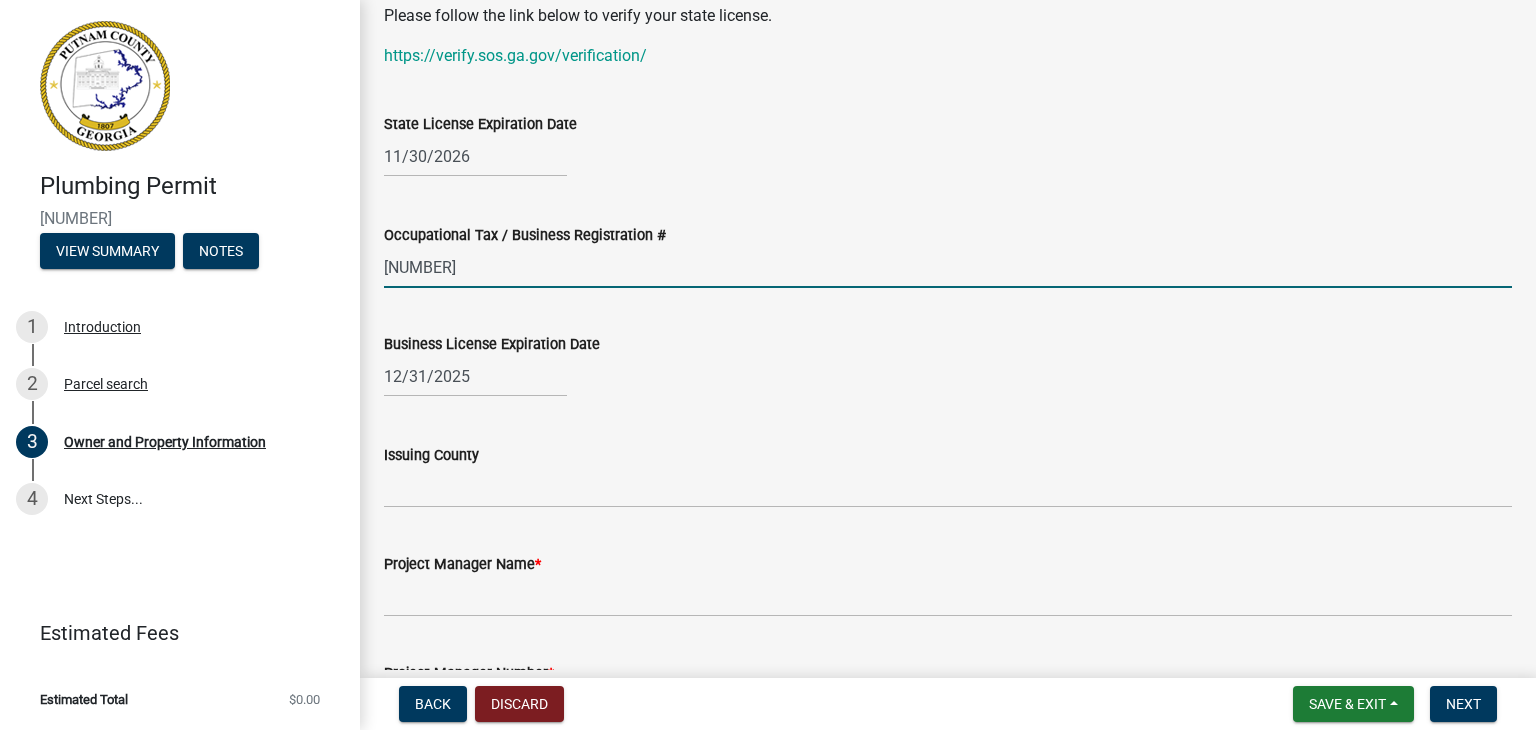 scroll, scrollTop: 2796, scrollLeft: 0, axis: vertical 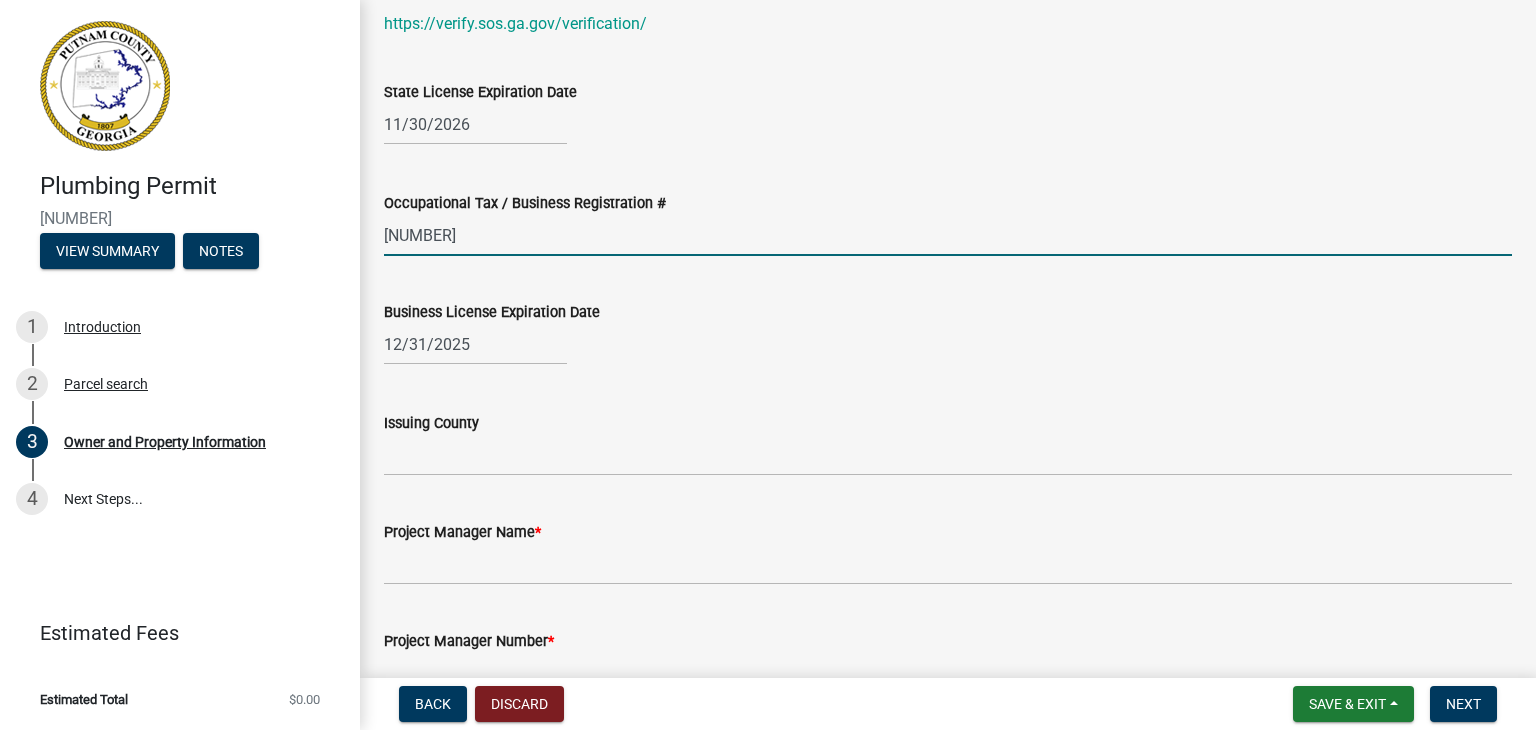 type on "[NUMBER]" 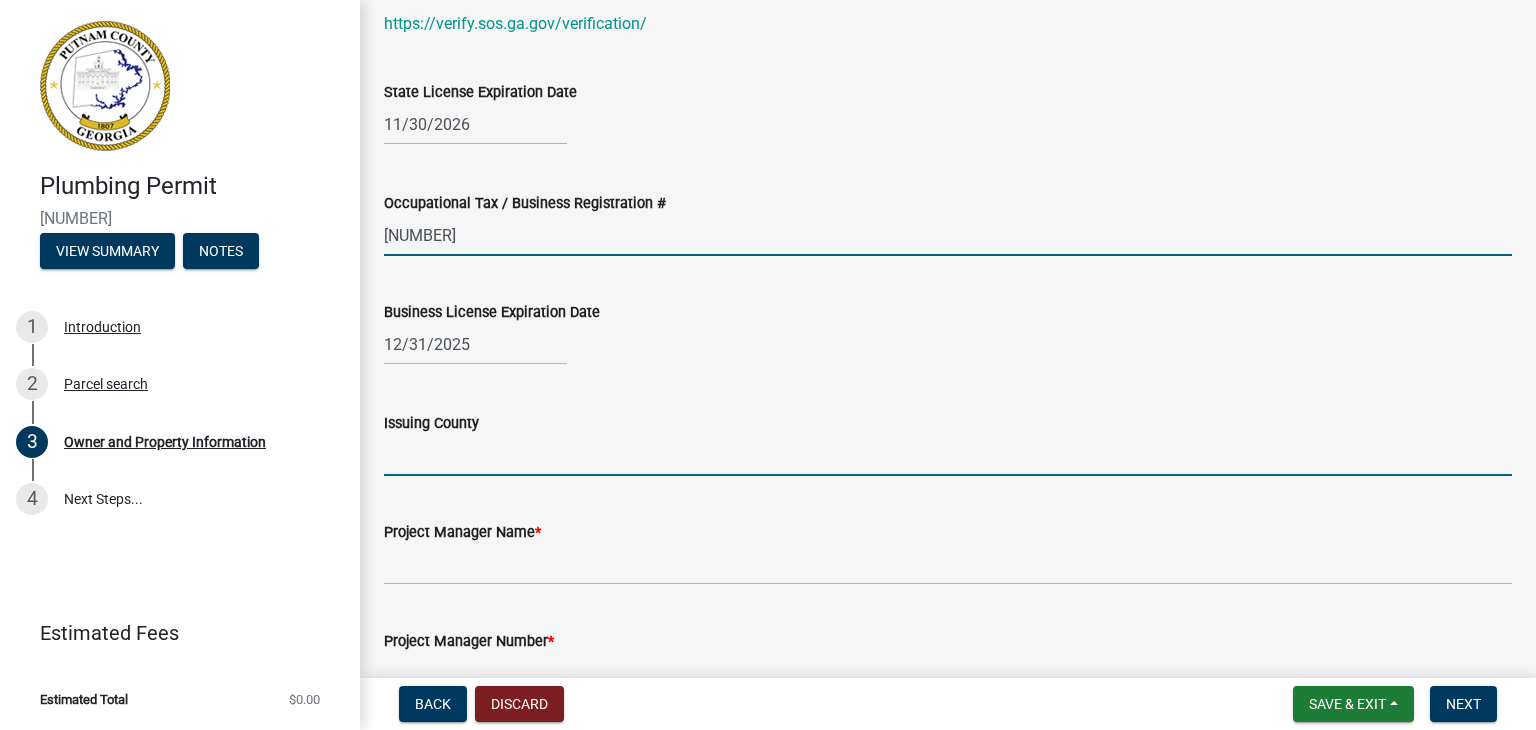click on "Issuing County" at bounding box center (948, 455) 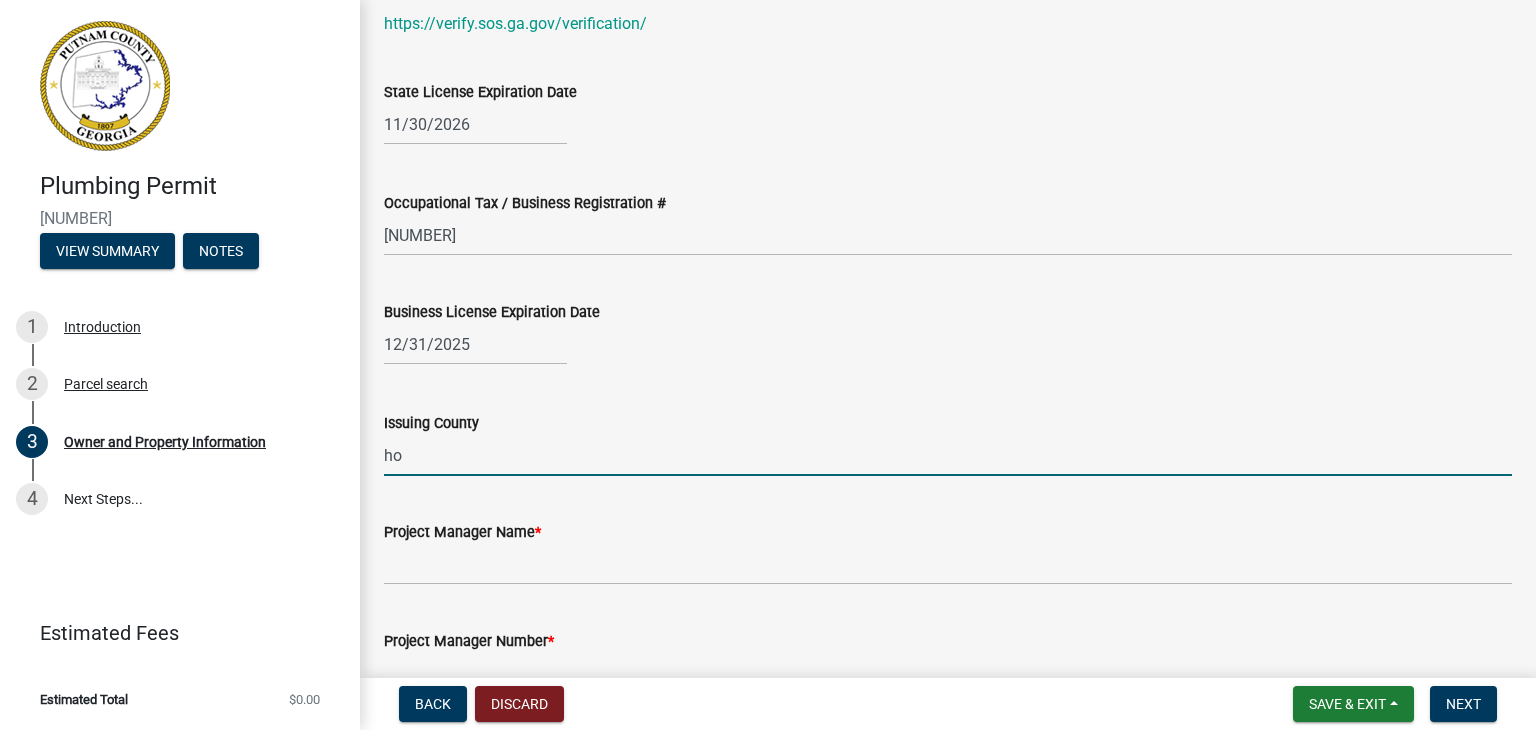type on "h" 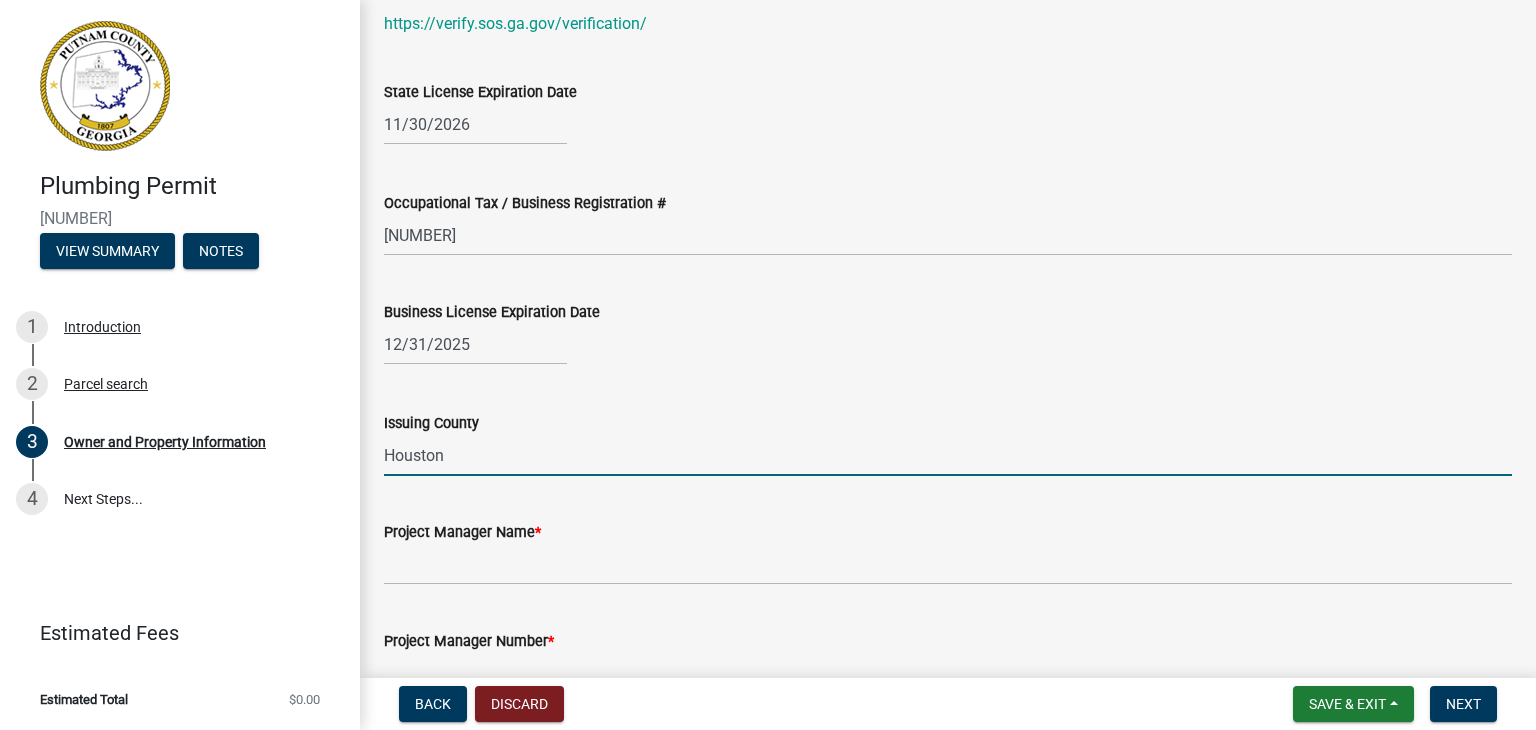 type on "Houston" 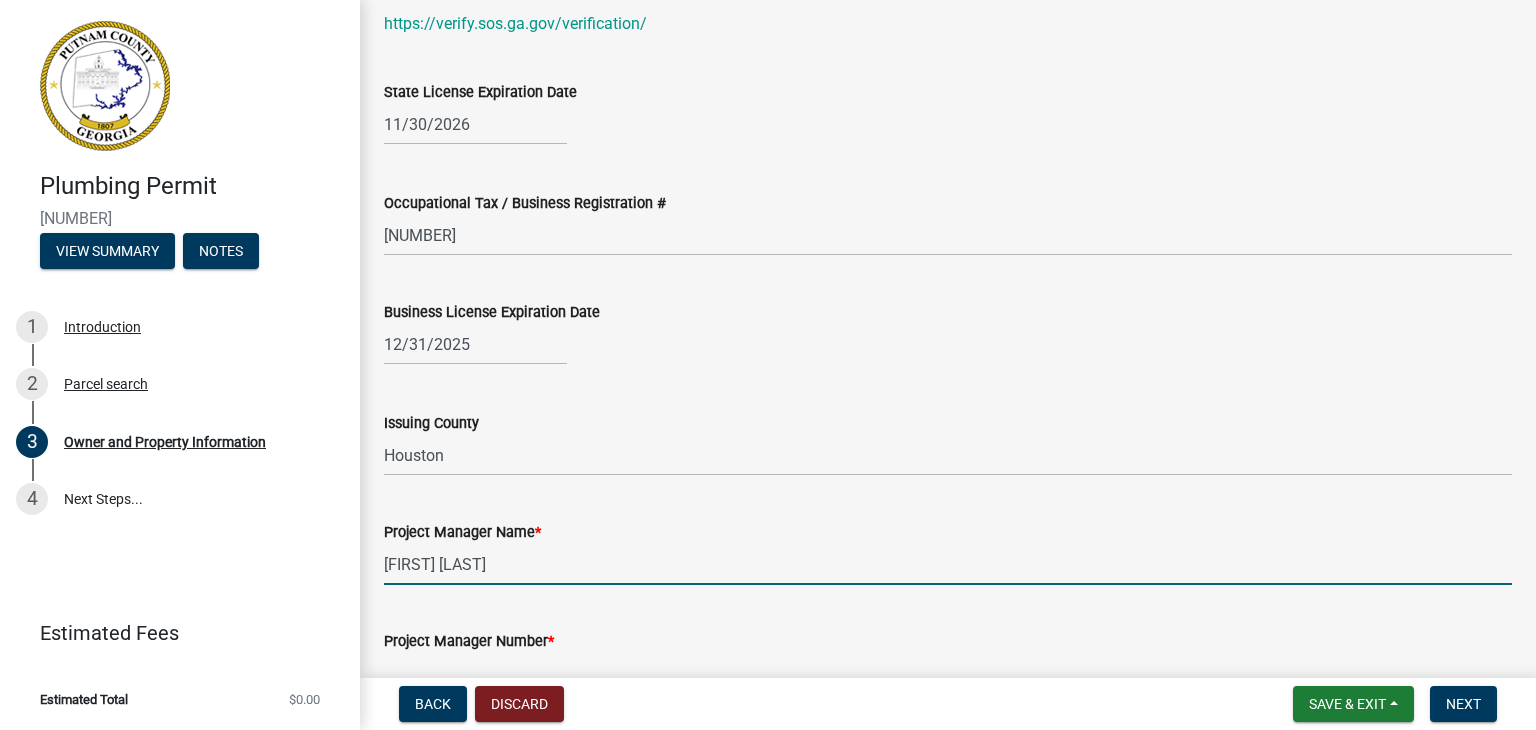 type on "[FIRST] [LAST]" 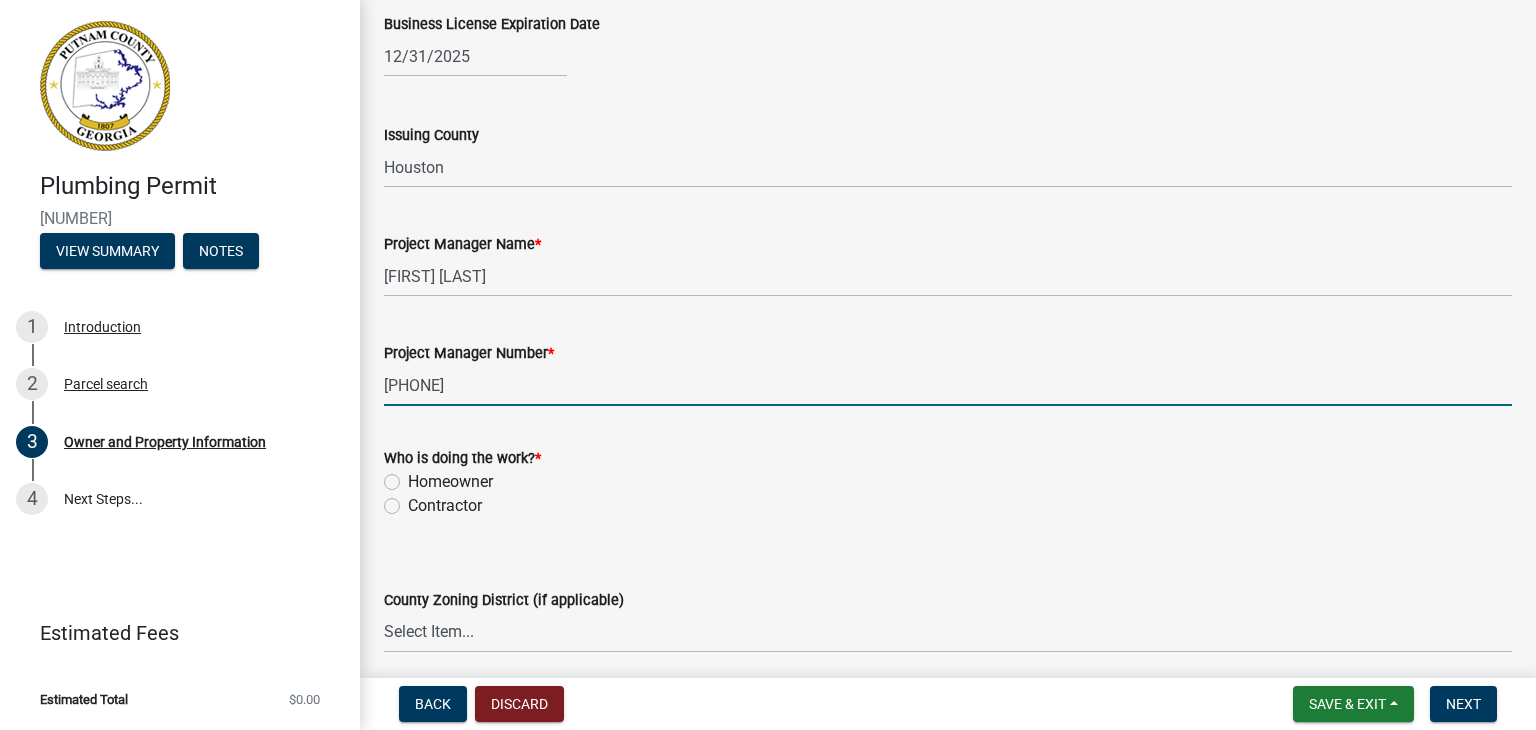 scroll, scrollTop: 3120, scrollLeft: 0, axis: vertical 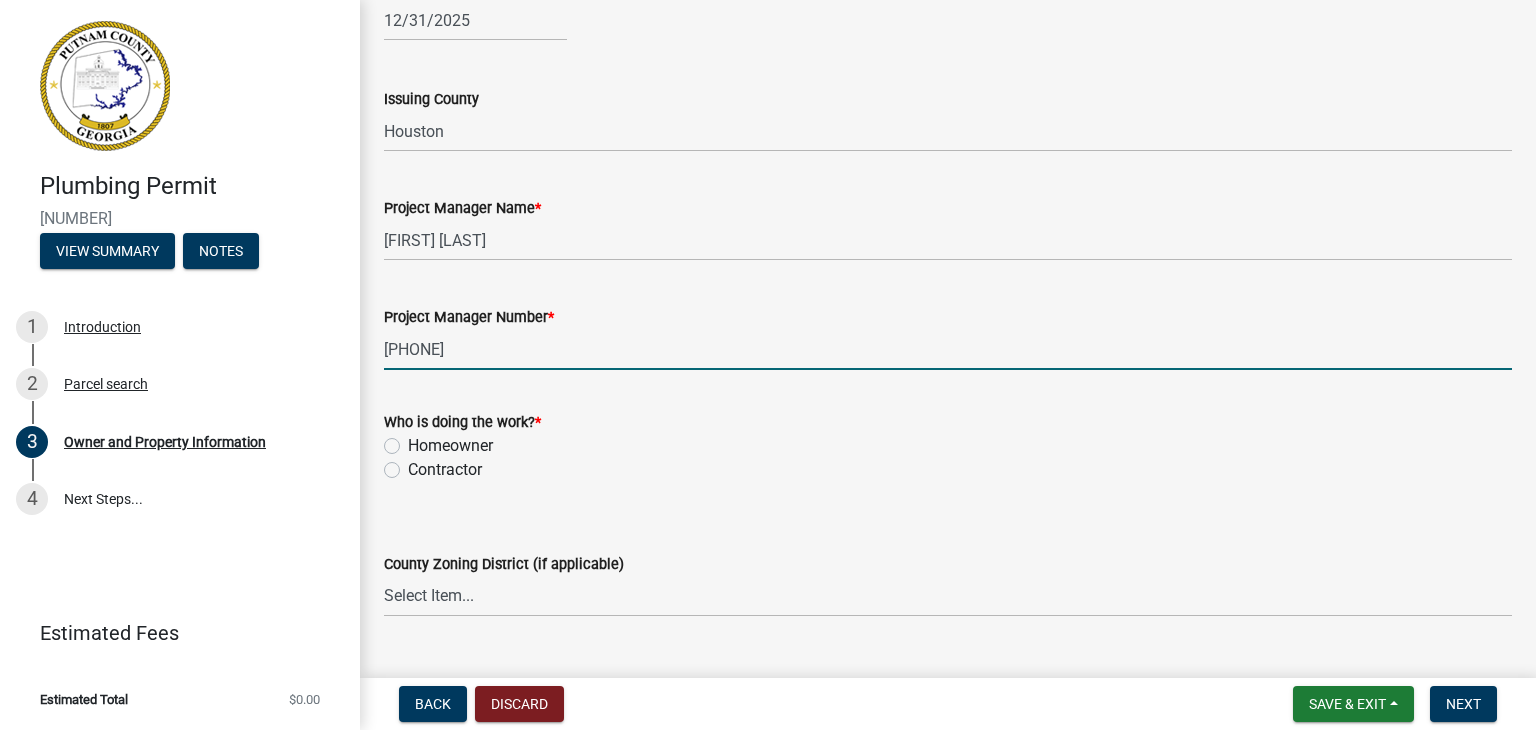type on "[PHONE]" 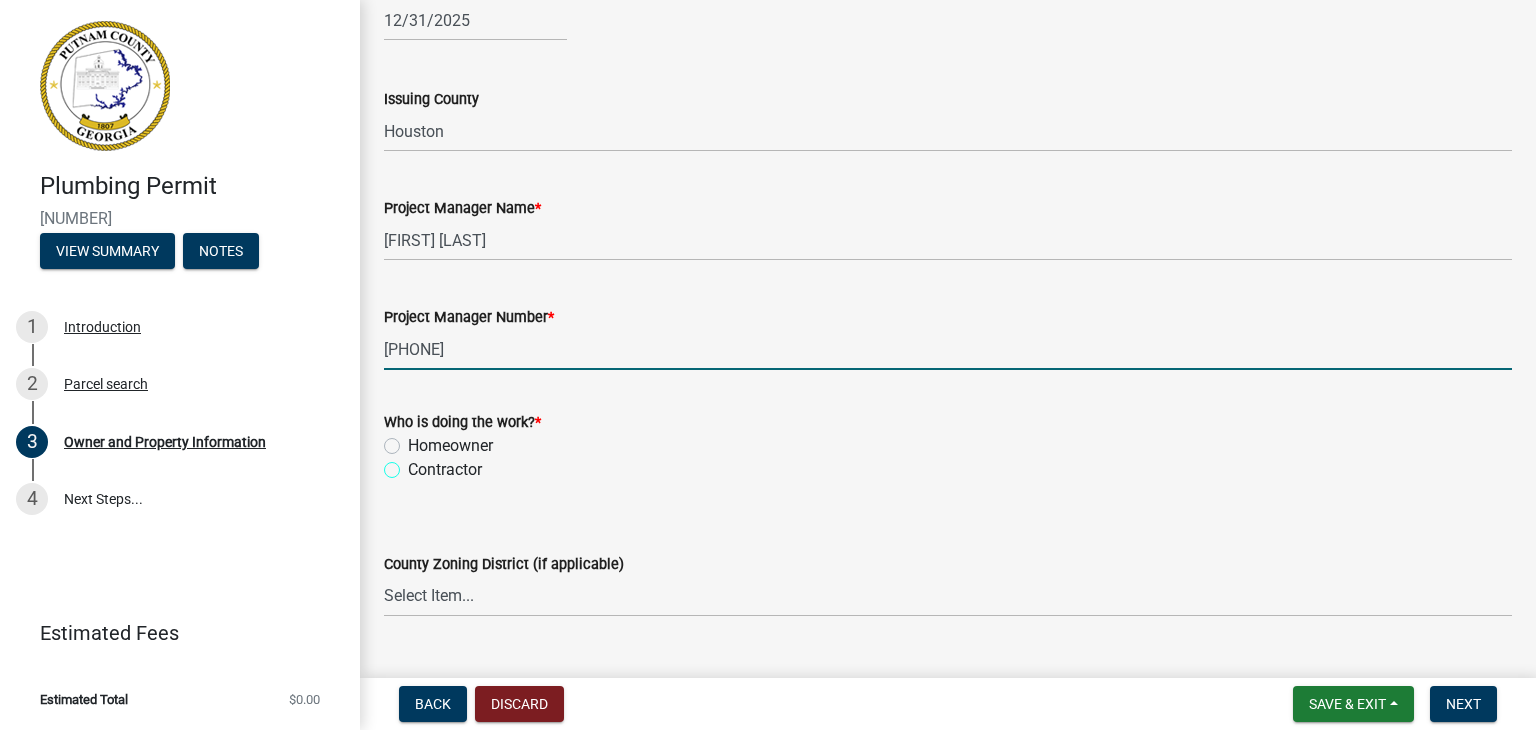 click on "Contractor" at bounding box center [414, 464] 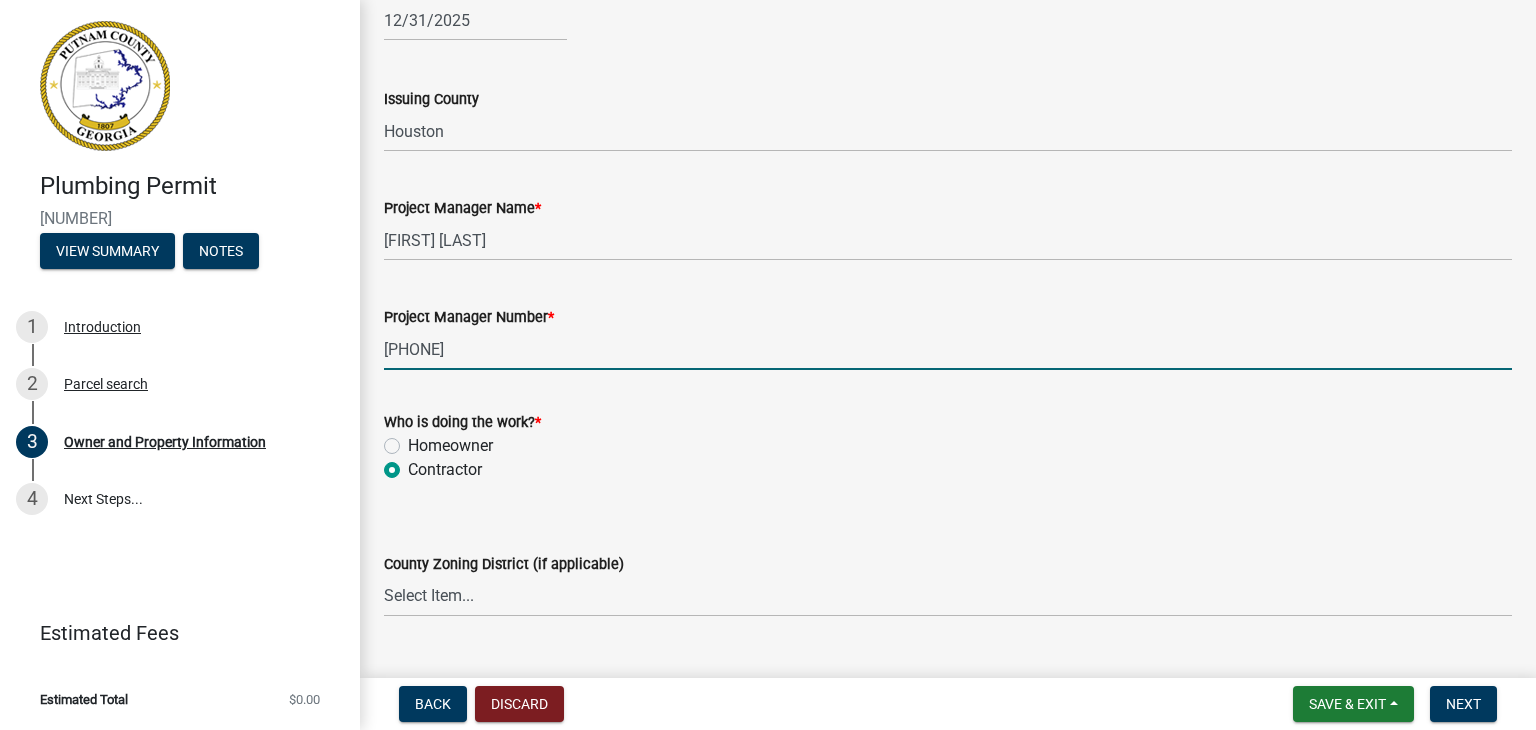radio on "true" 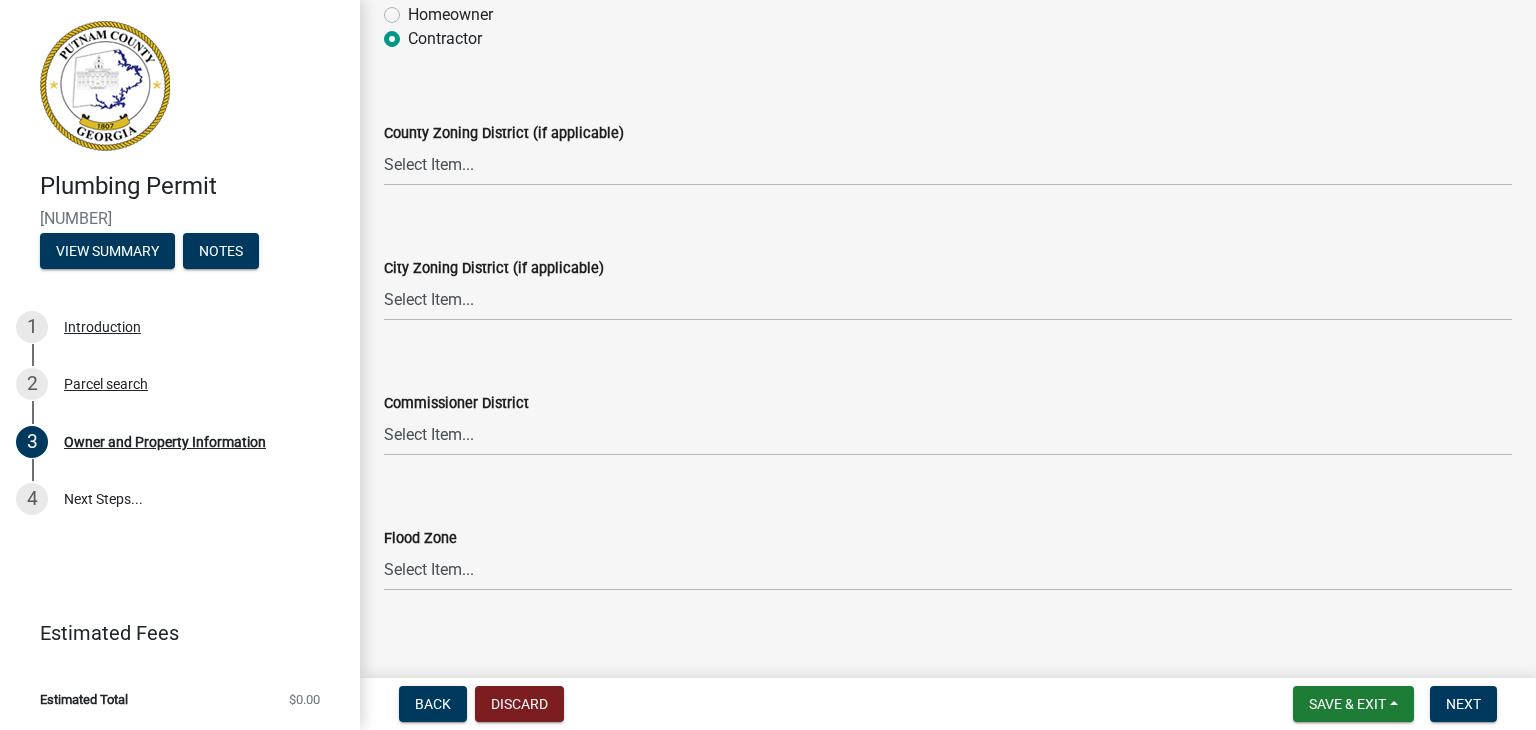 scroll, scrollTop: 3568, scrollLeft: 0, axis: vertical 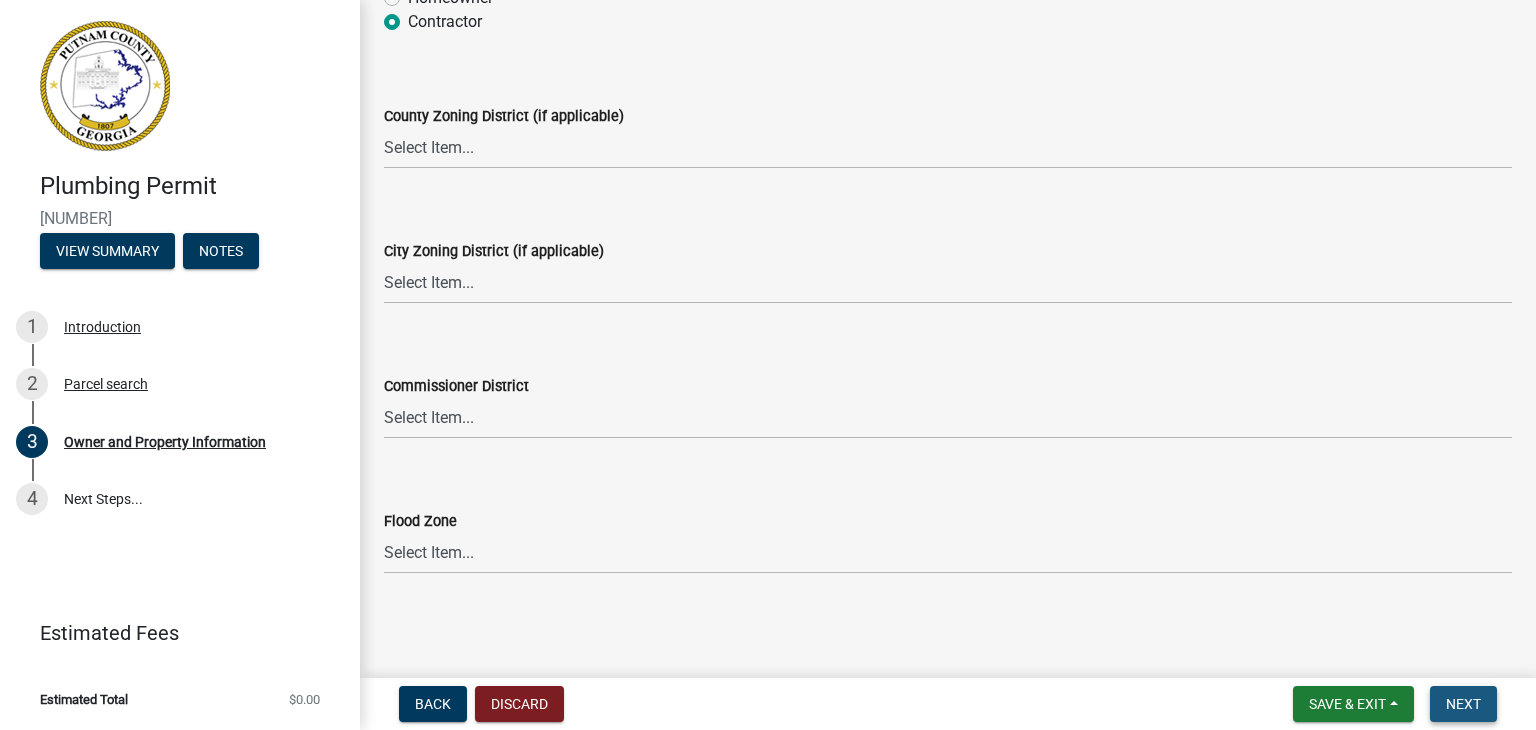 click on "Next" at bounding box center [1463, 704] 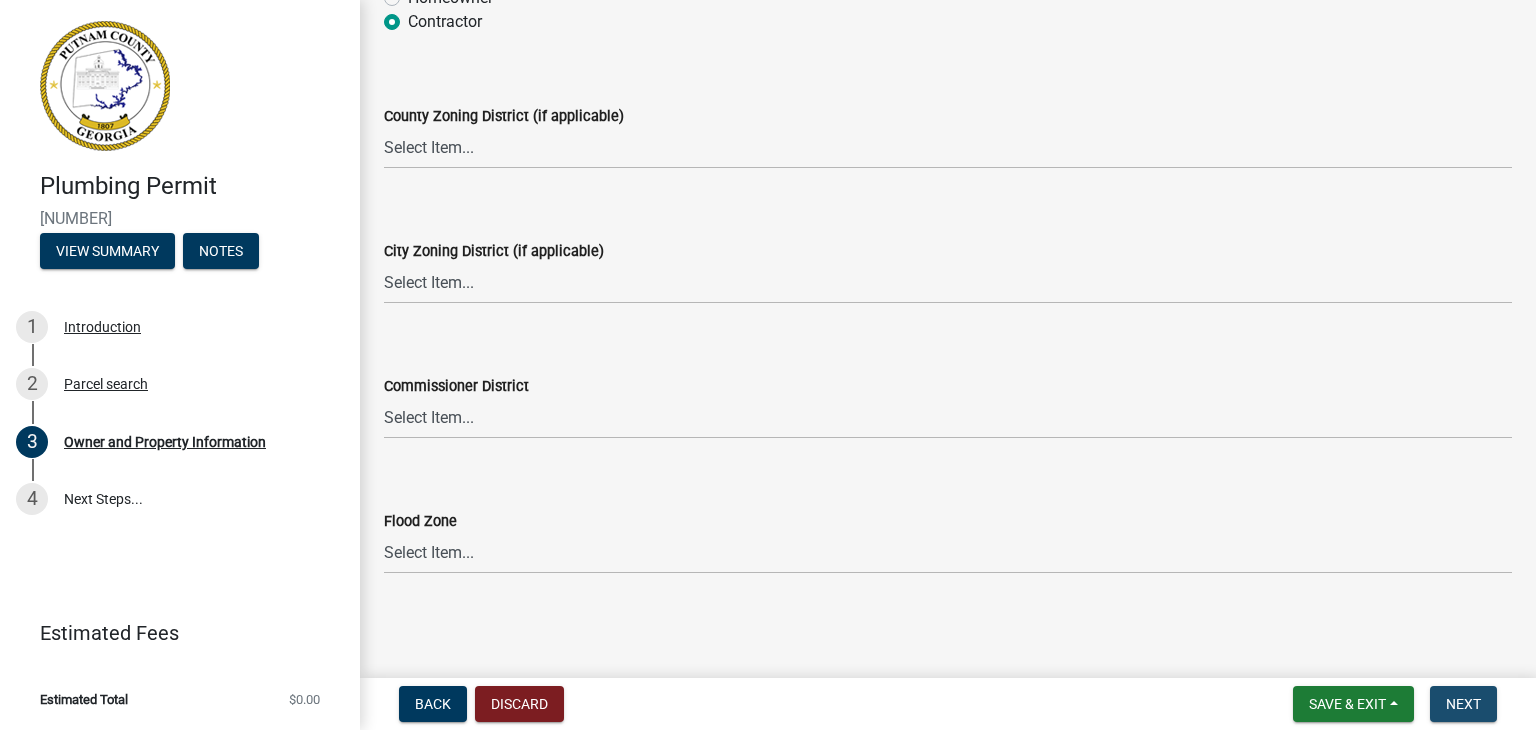 scroll, scrollTop: 0, scrollLeft: 0, axis: both 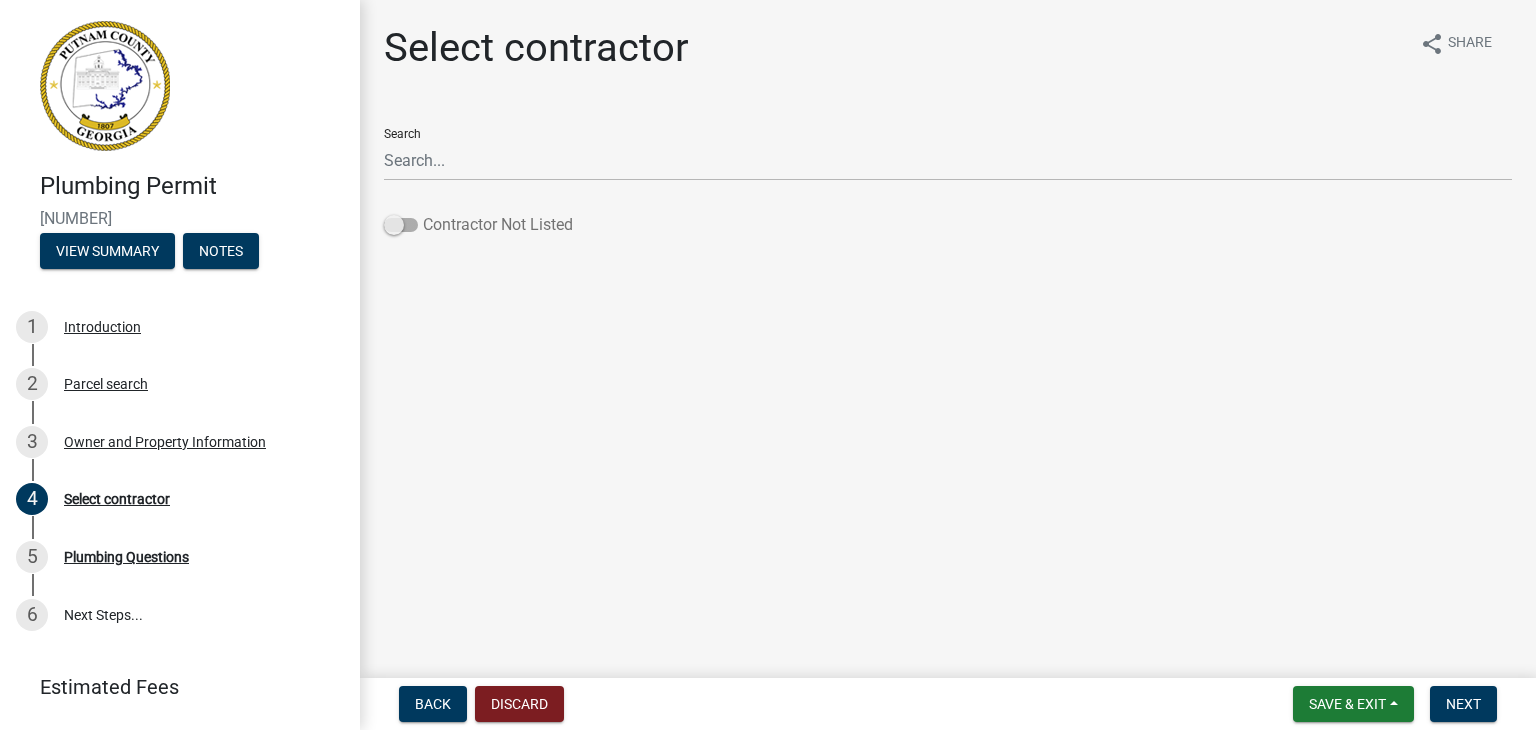 click 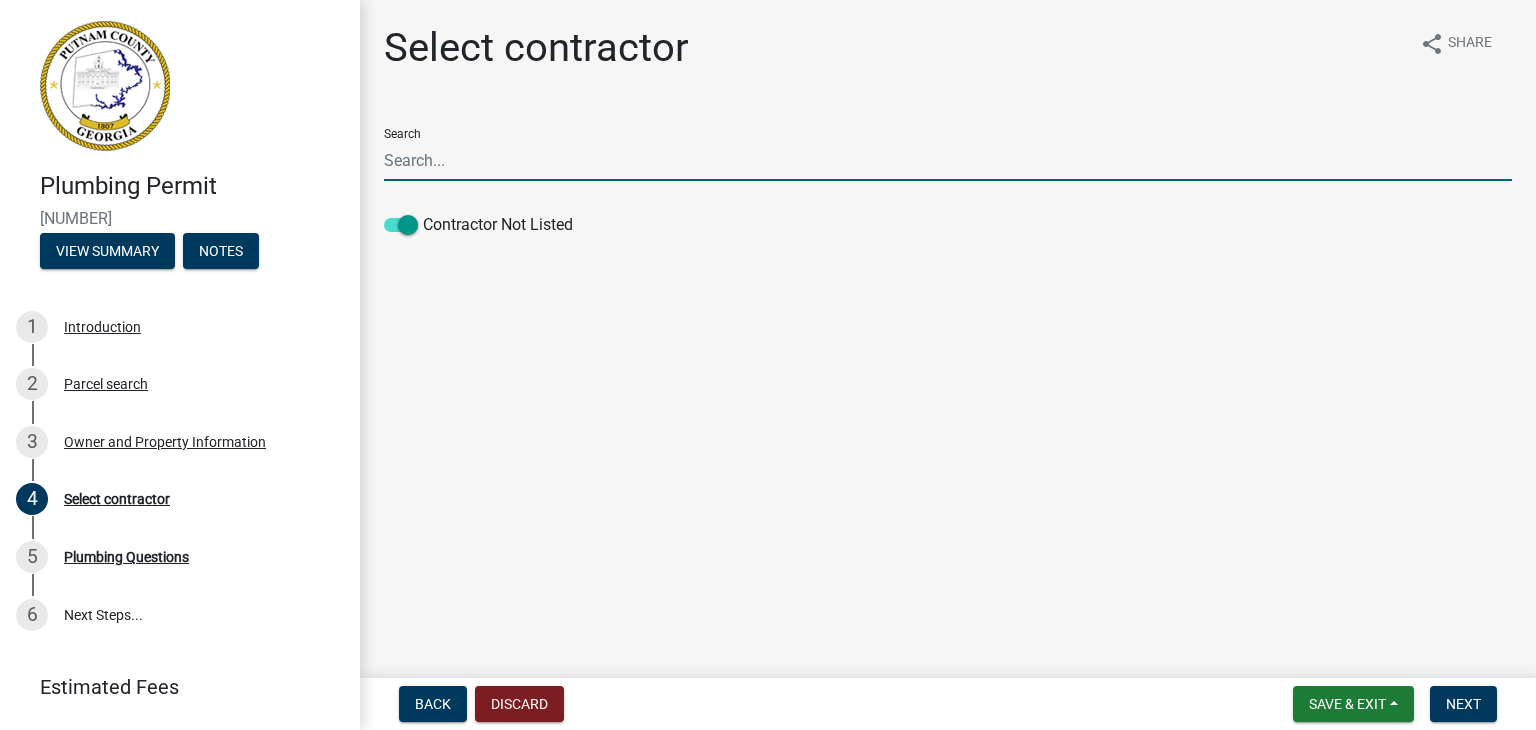 click on "Search" at bounding box center (948, 160) 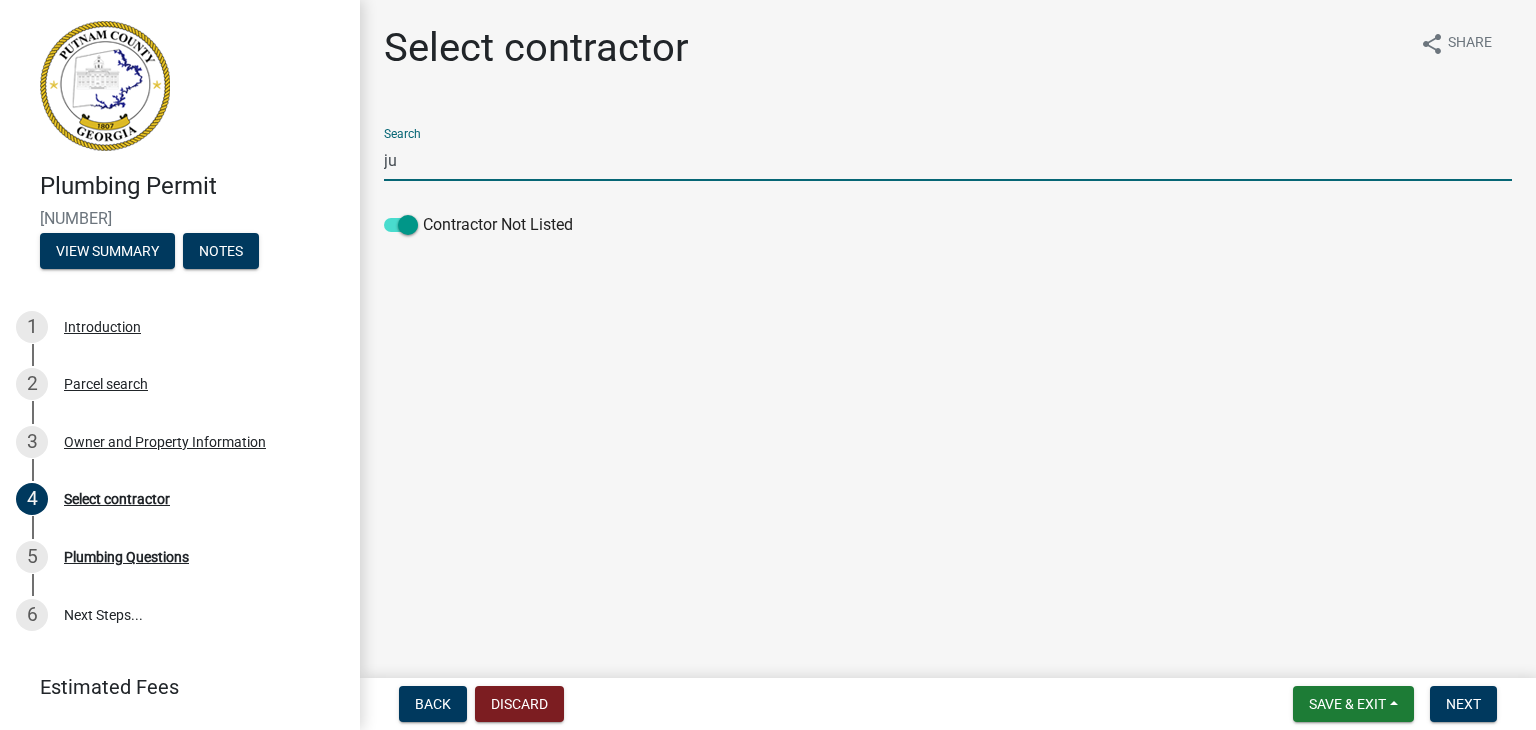 type on "j" 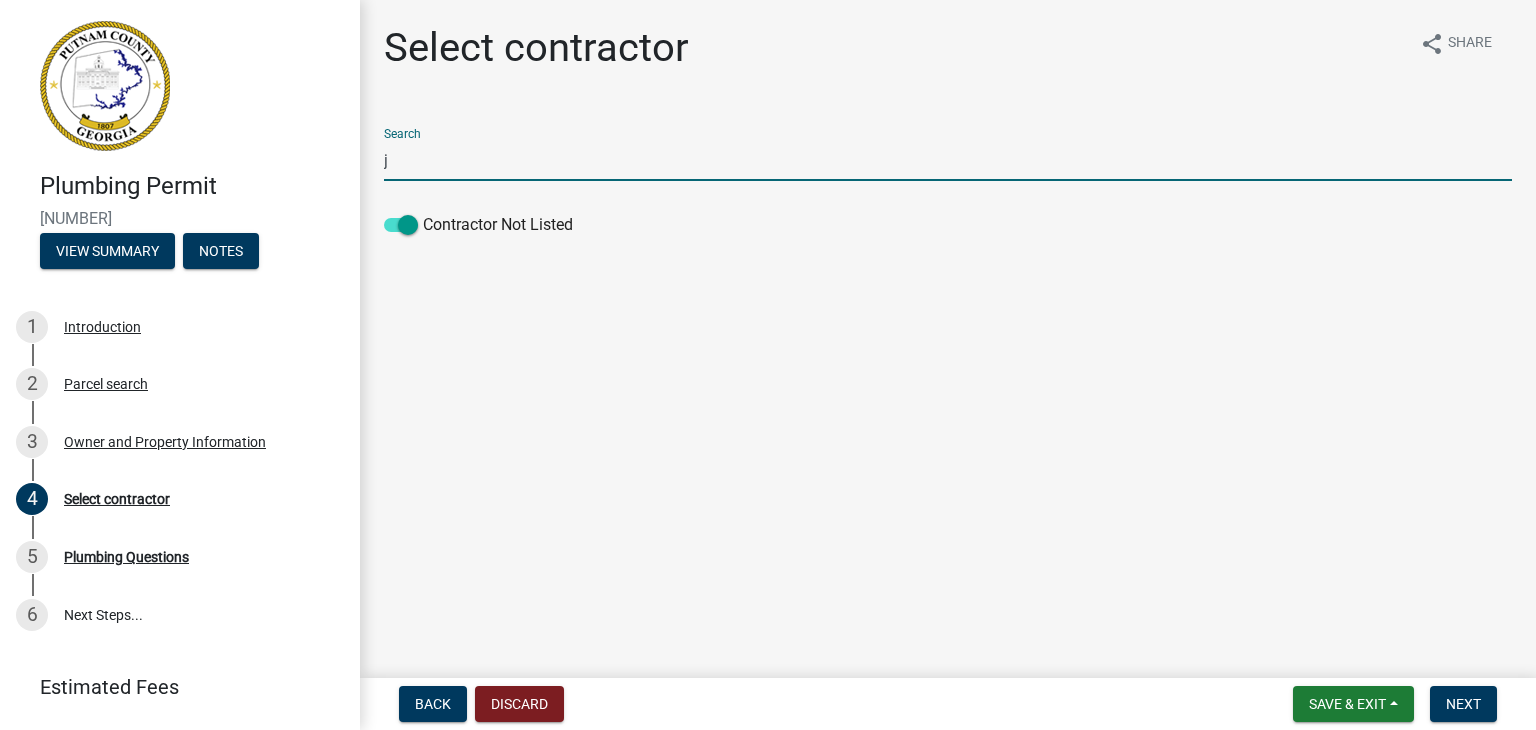 type 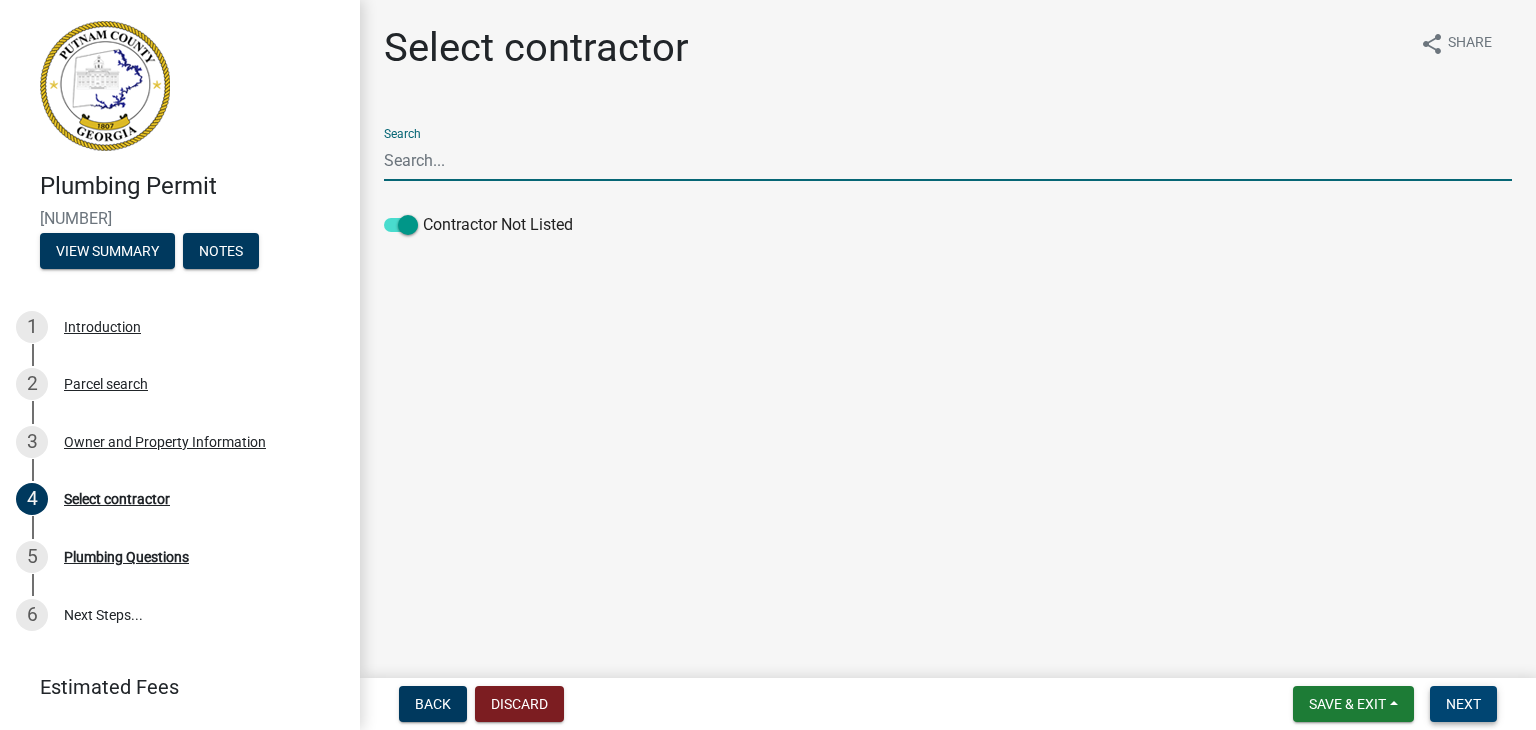 click on "Next" at bounding box center [1463, 704] 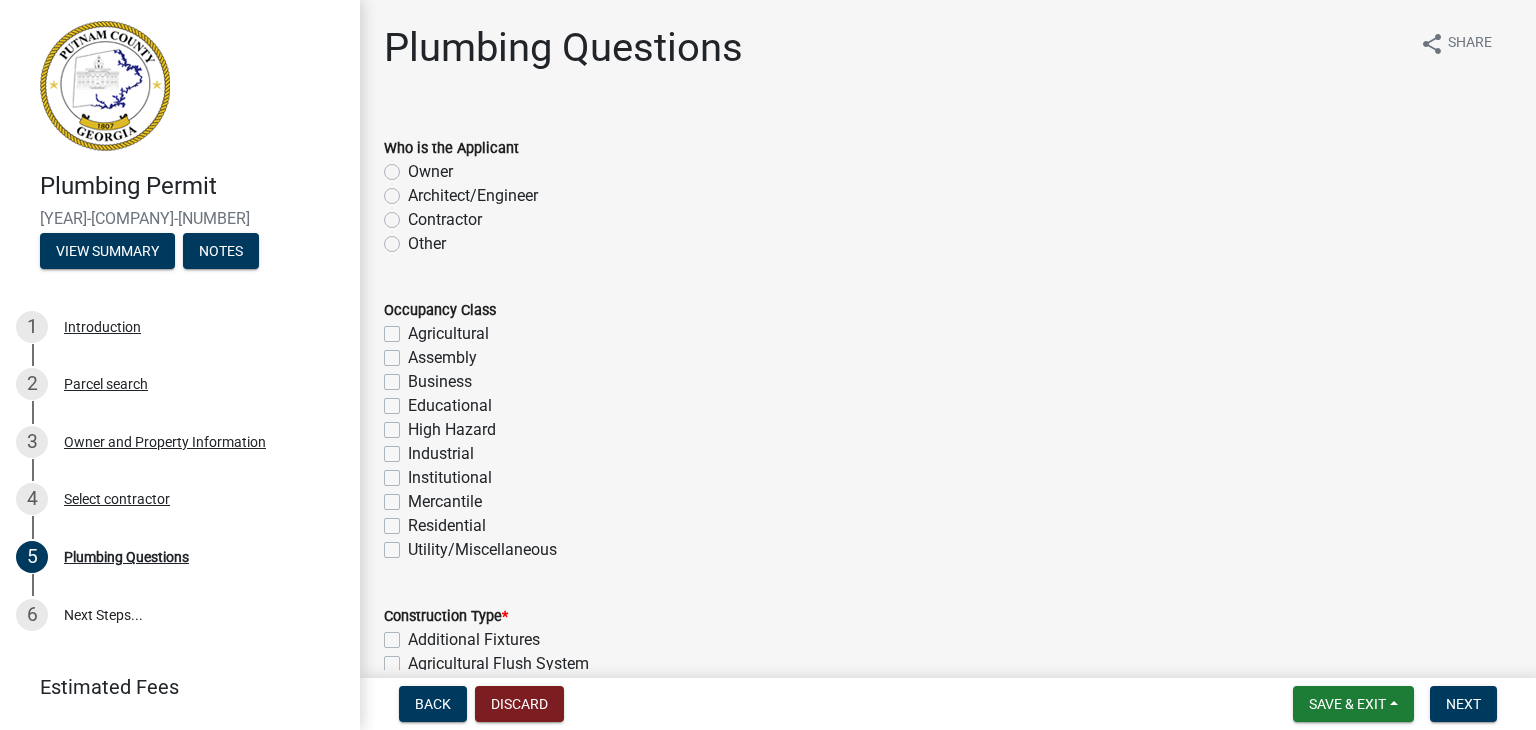 click on "Who is the Applicant   Owner   Architect/Engineer   Contractor   Other" 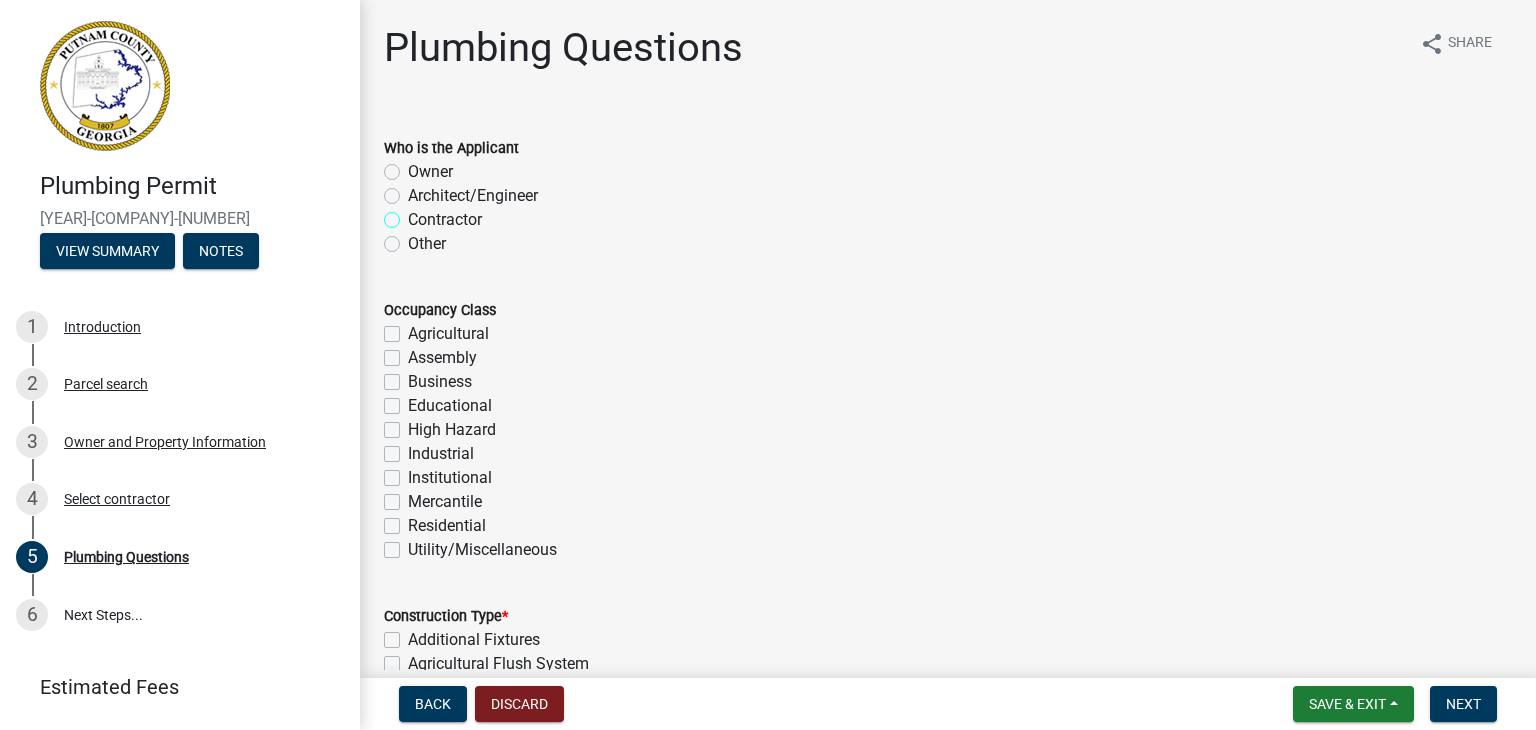 click on "Contractor" at bounding box center [414, 214] 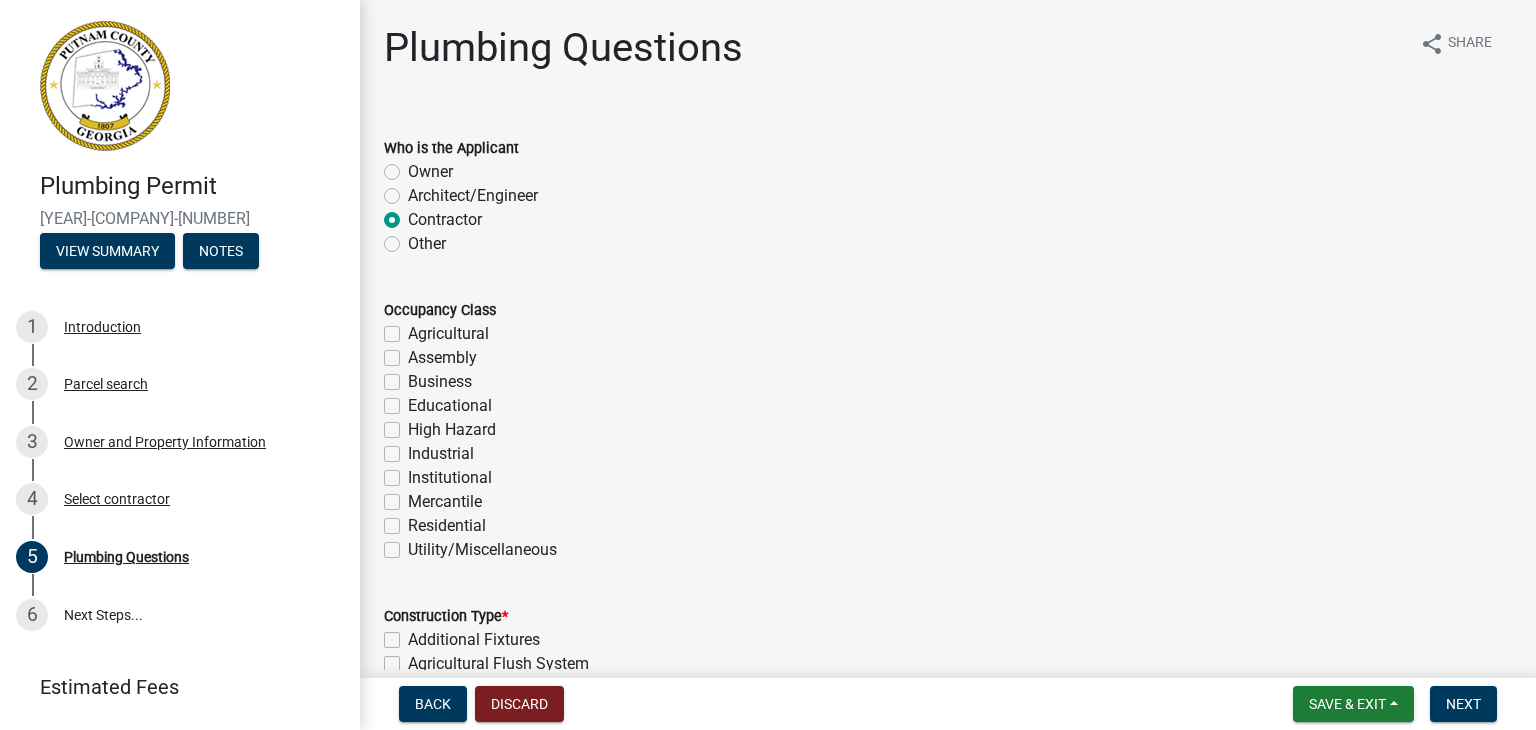 radio on "true" 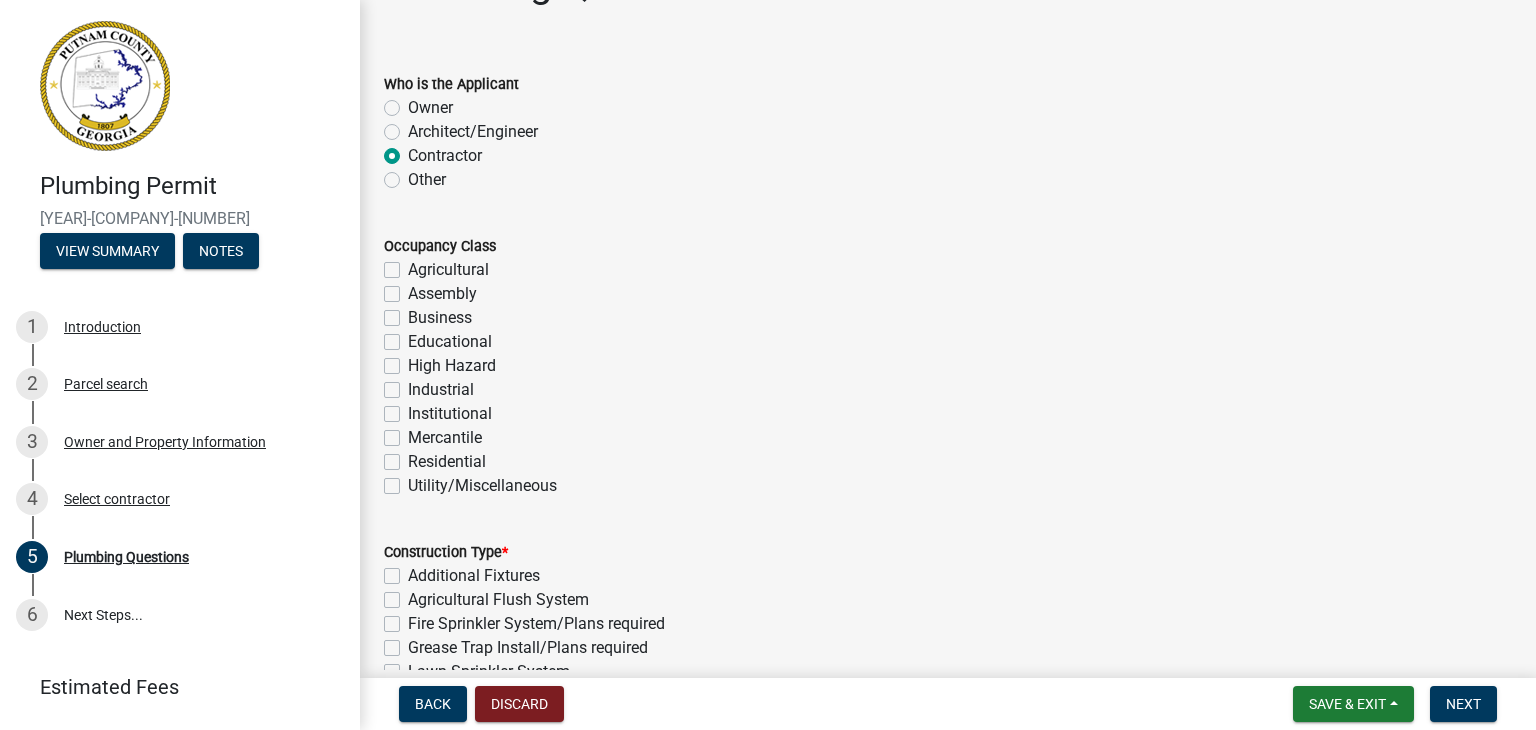 scroll, scrollTop: 100, scrollLeft: 0, axis: vertical 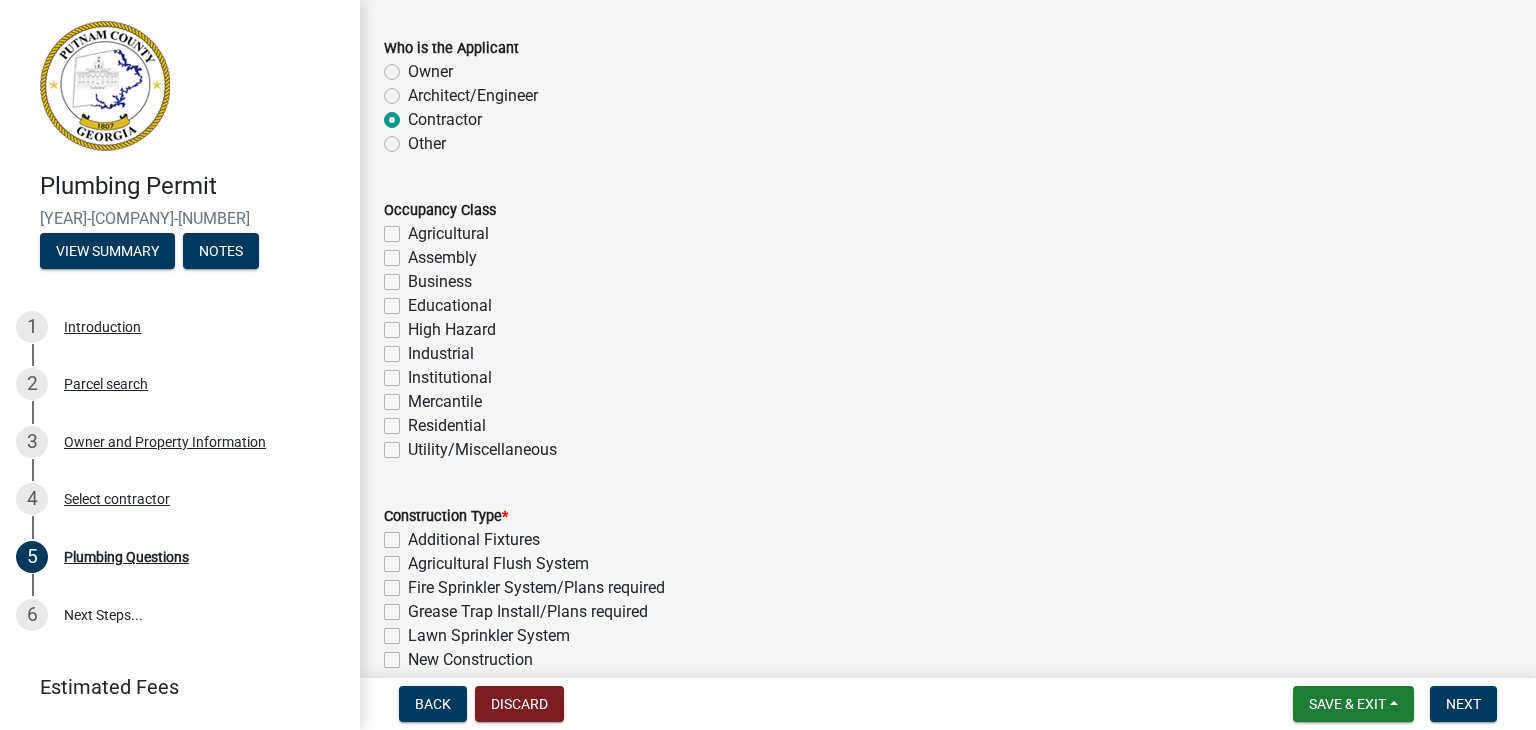 click on "Business" 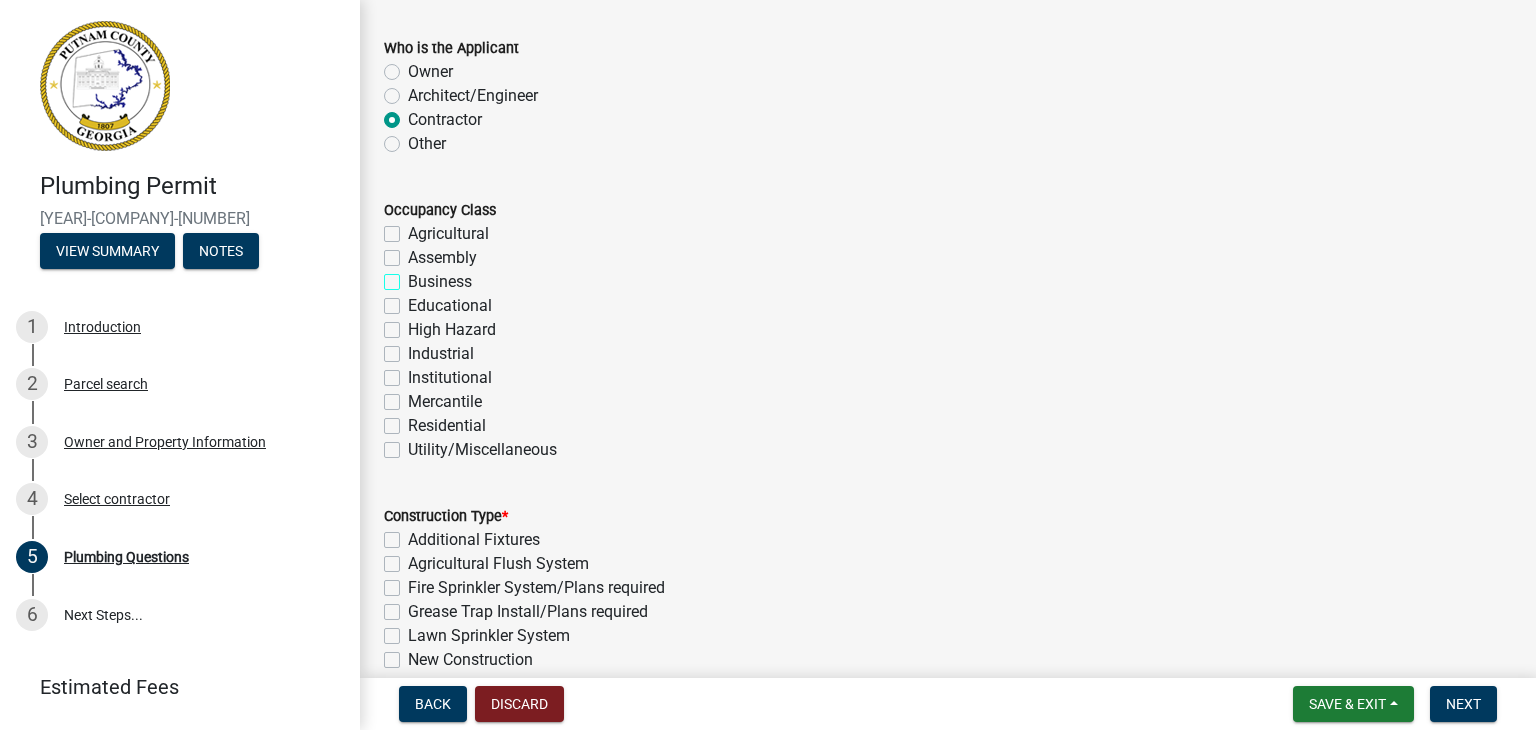 checkbox on "true" 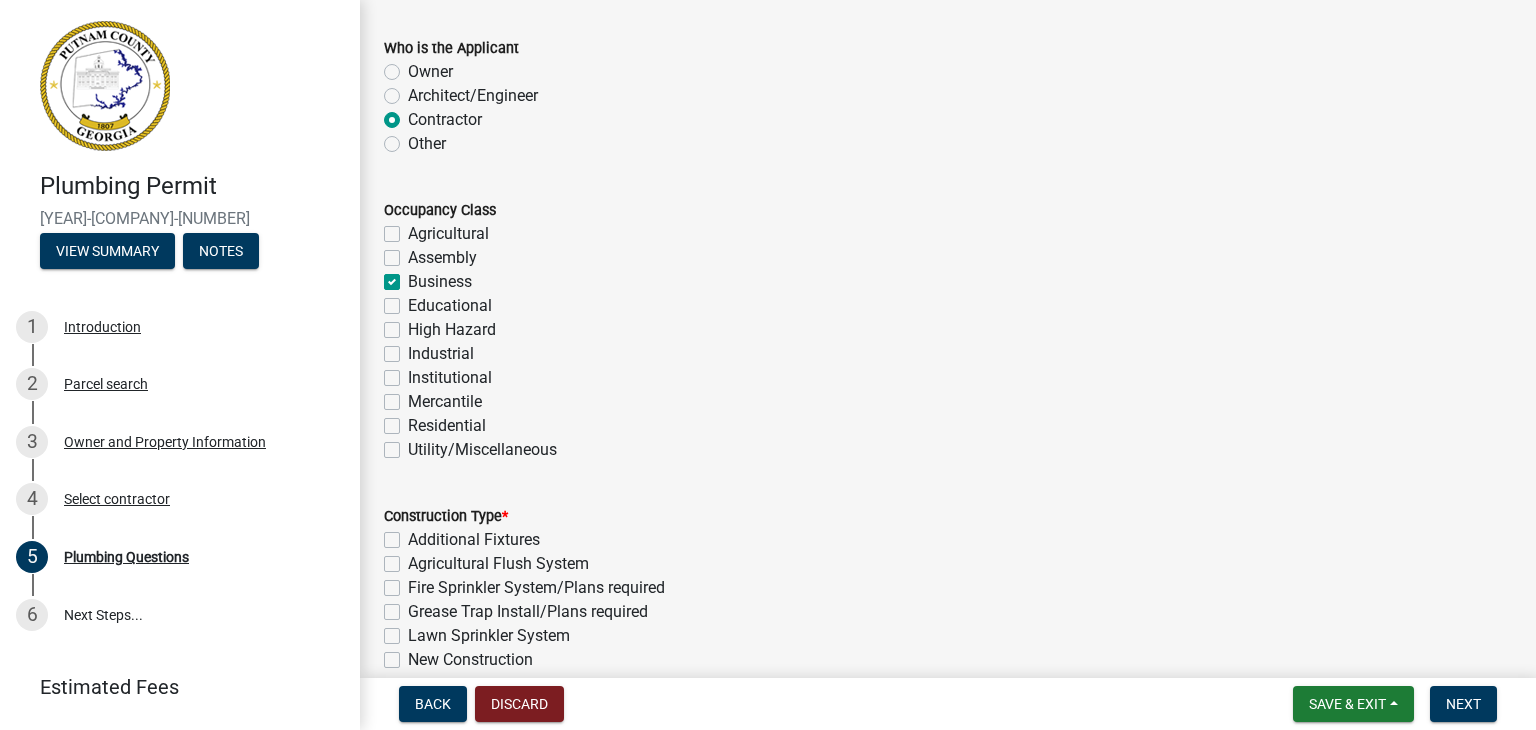 checkbox on "false" 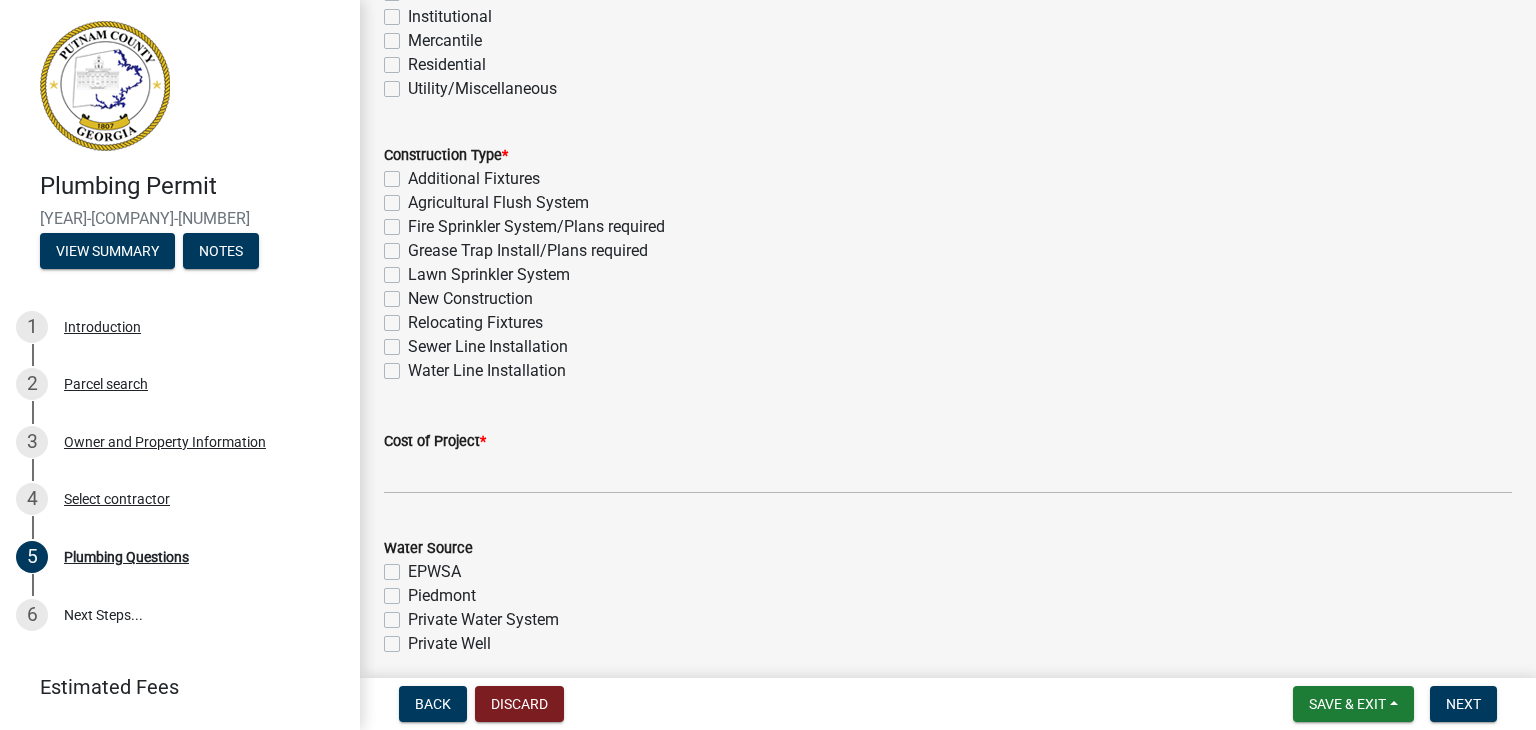 scroll, scrollTop: 500, scrollLeft: 0, axis: vertical 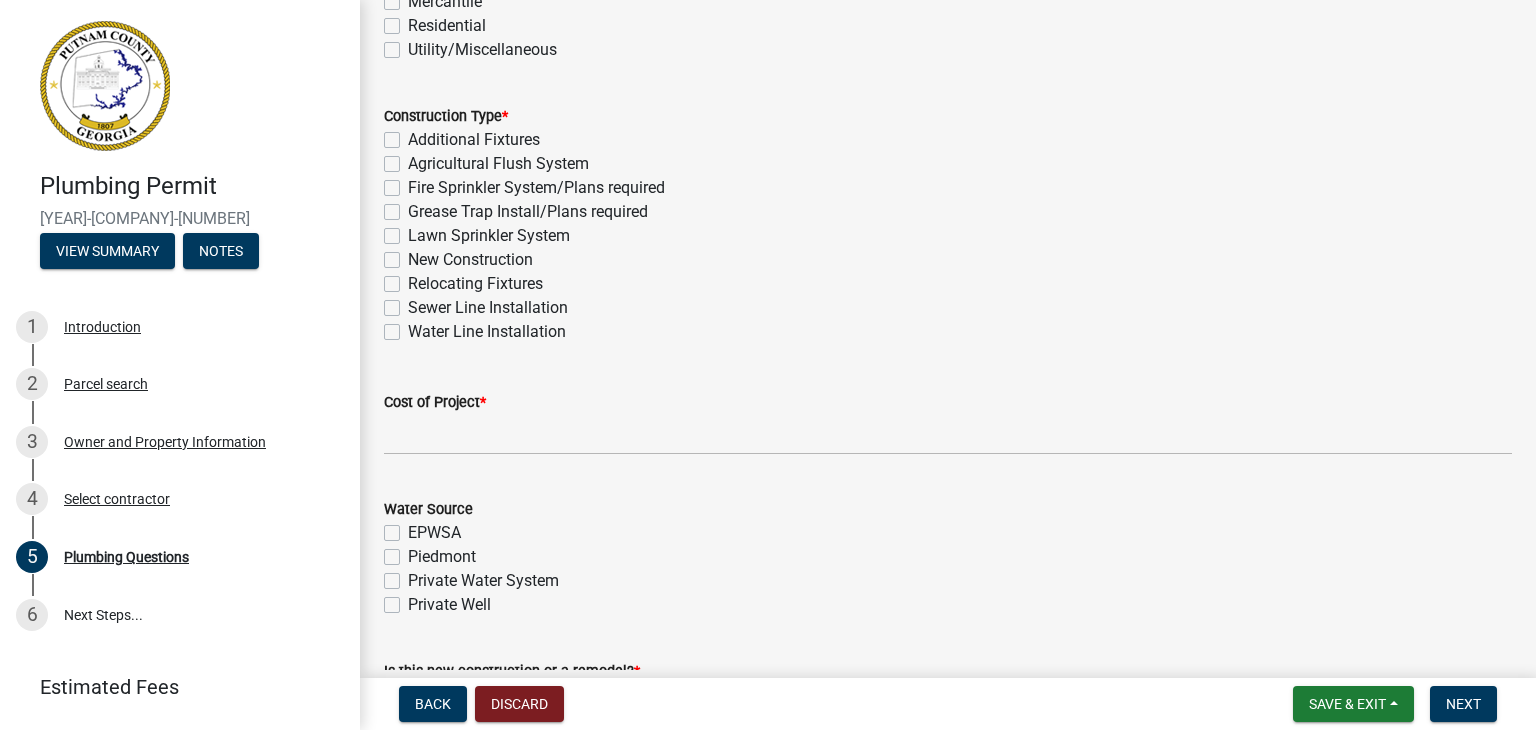 click on "Relocating Fixtures" 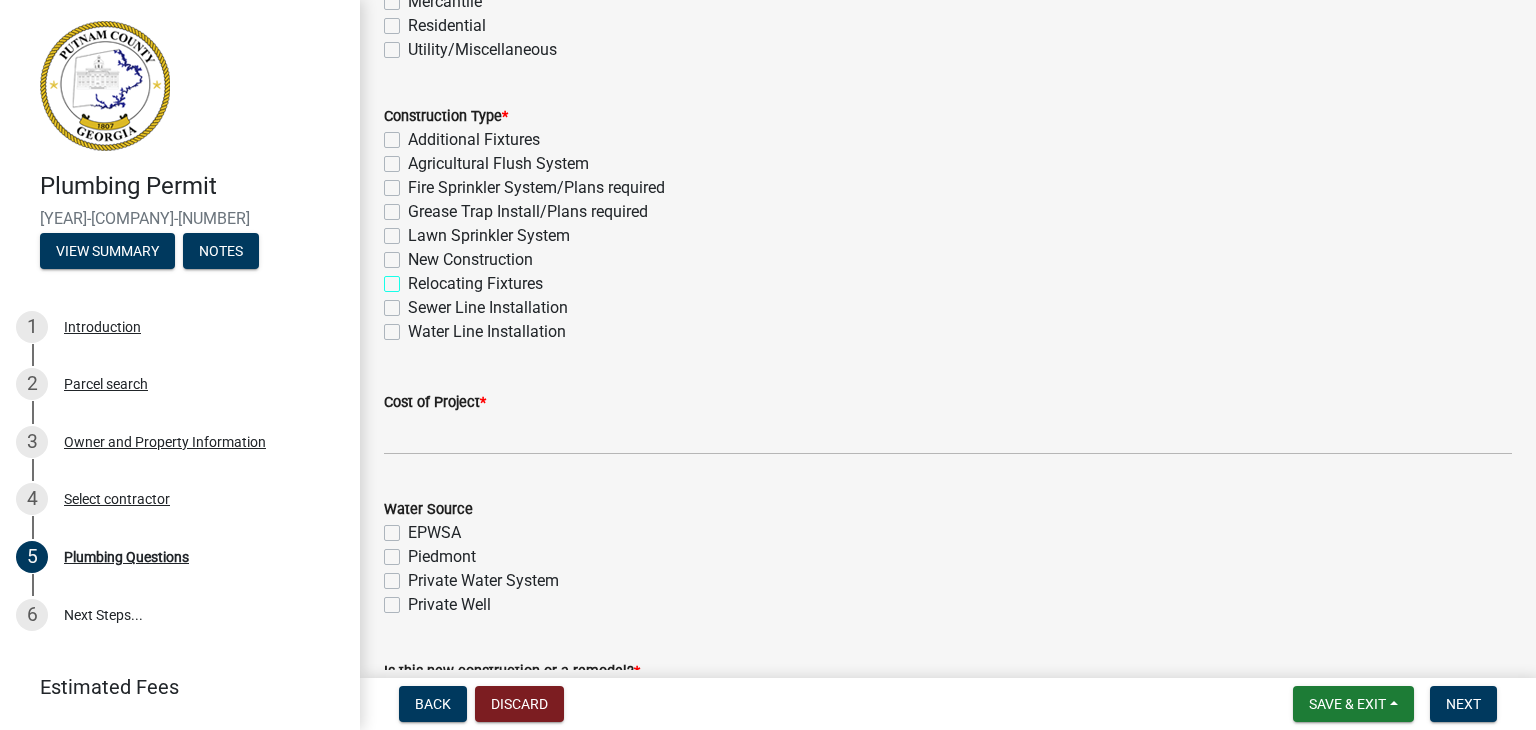 click on "Relocating Fixtures" at bounding box center (414, 278) 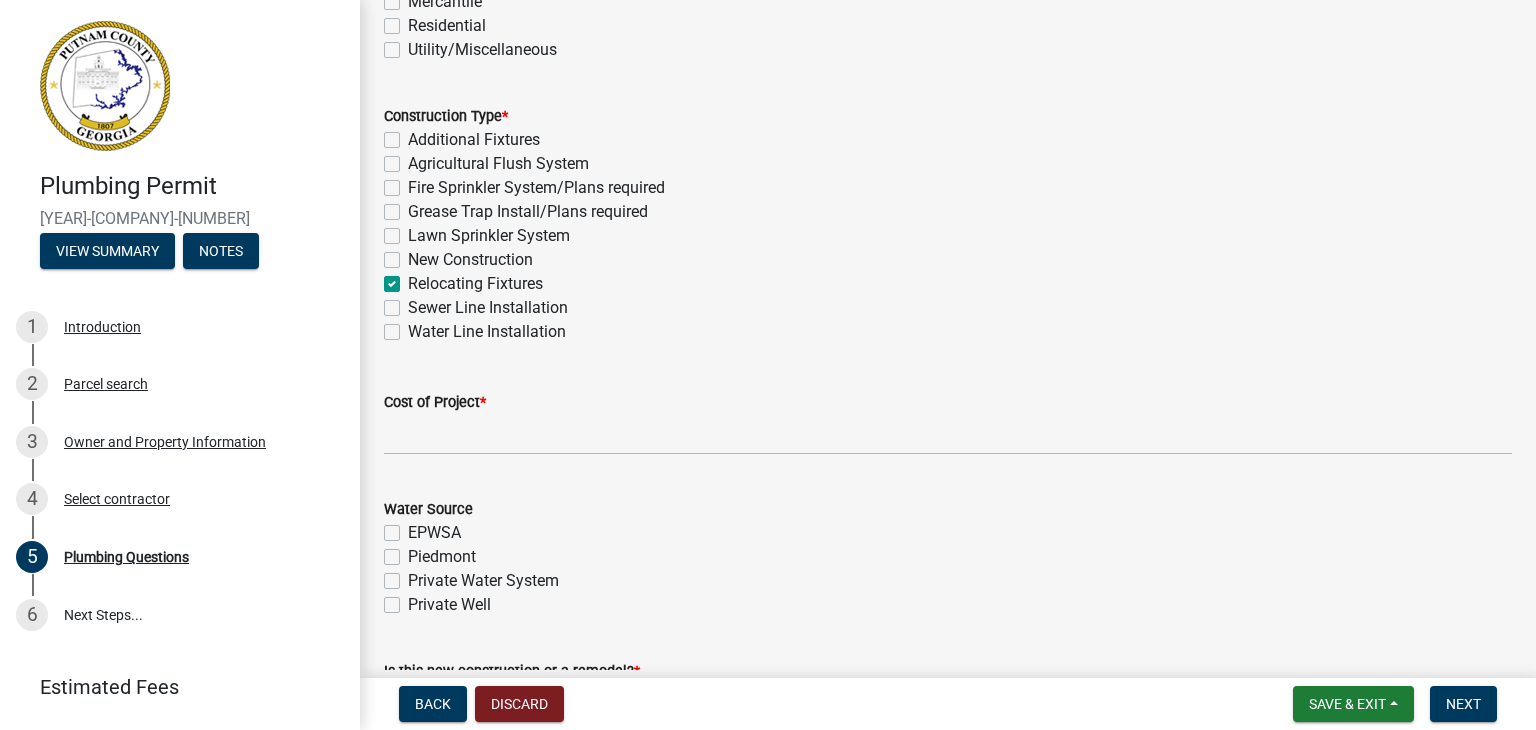 checkbox on "false" 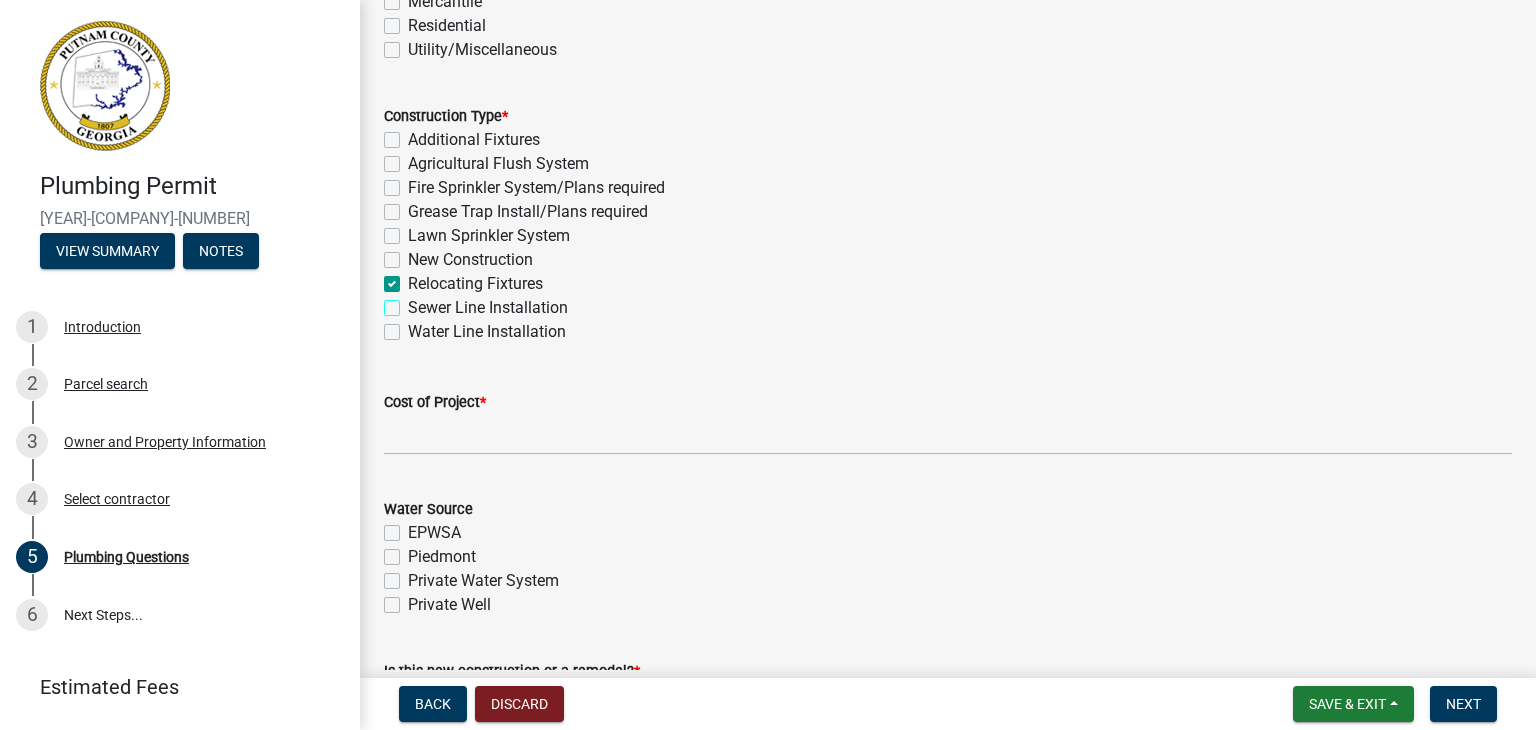 click on "Sewer Line Installation" at bounding box center [414, 302] 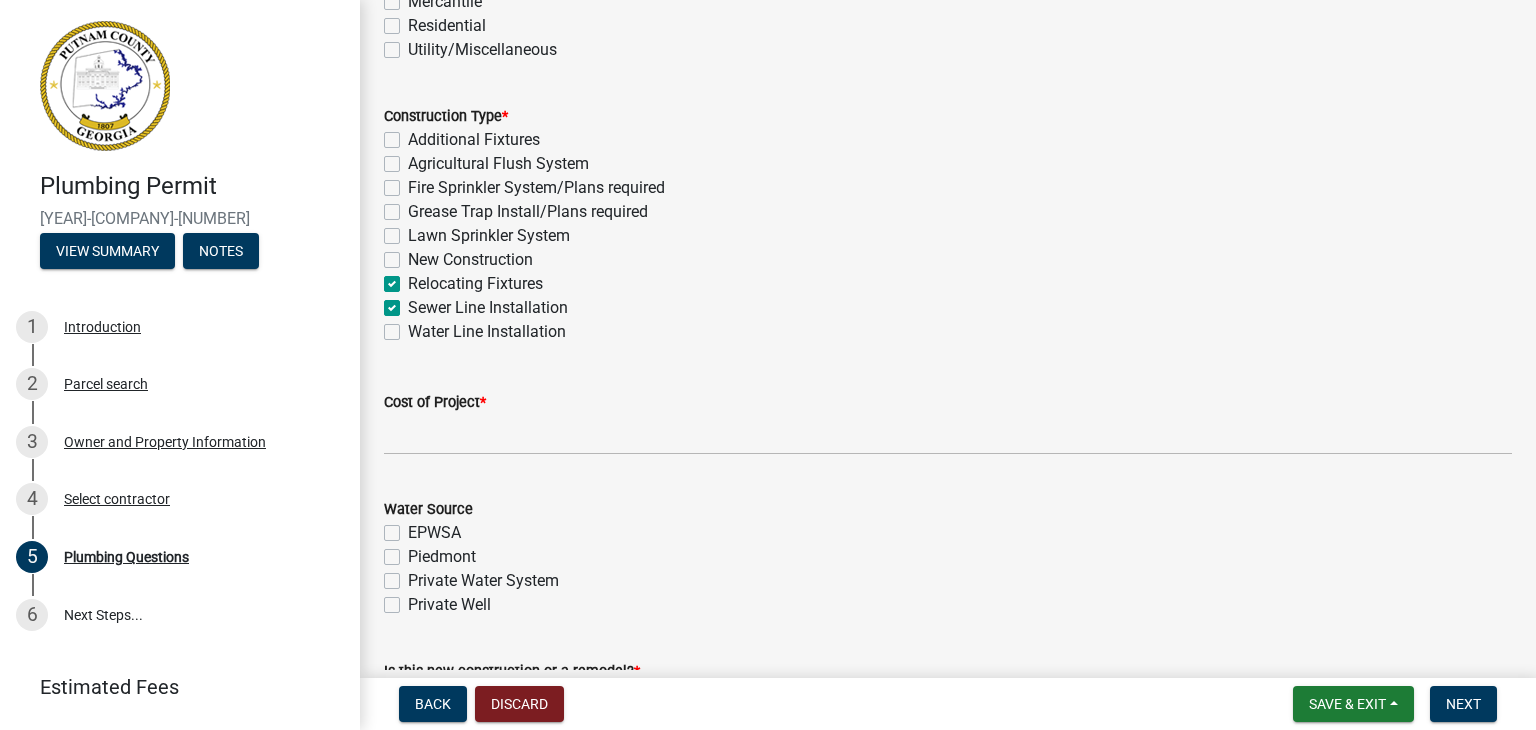 checkbox on "false" 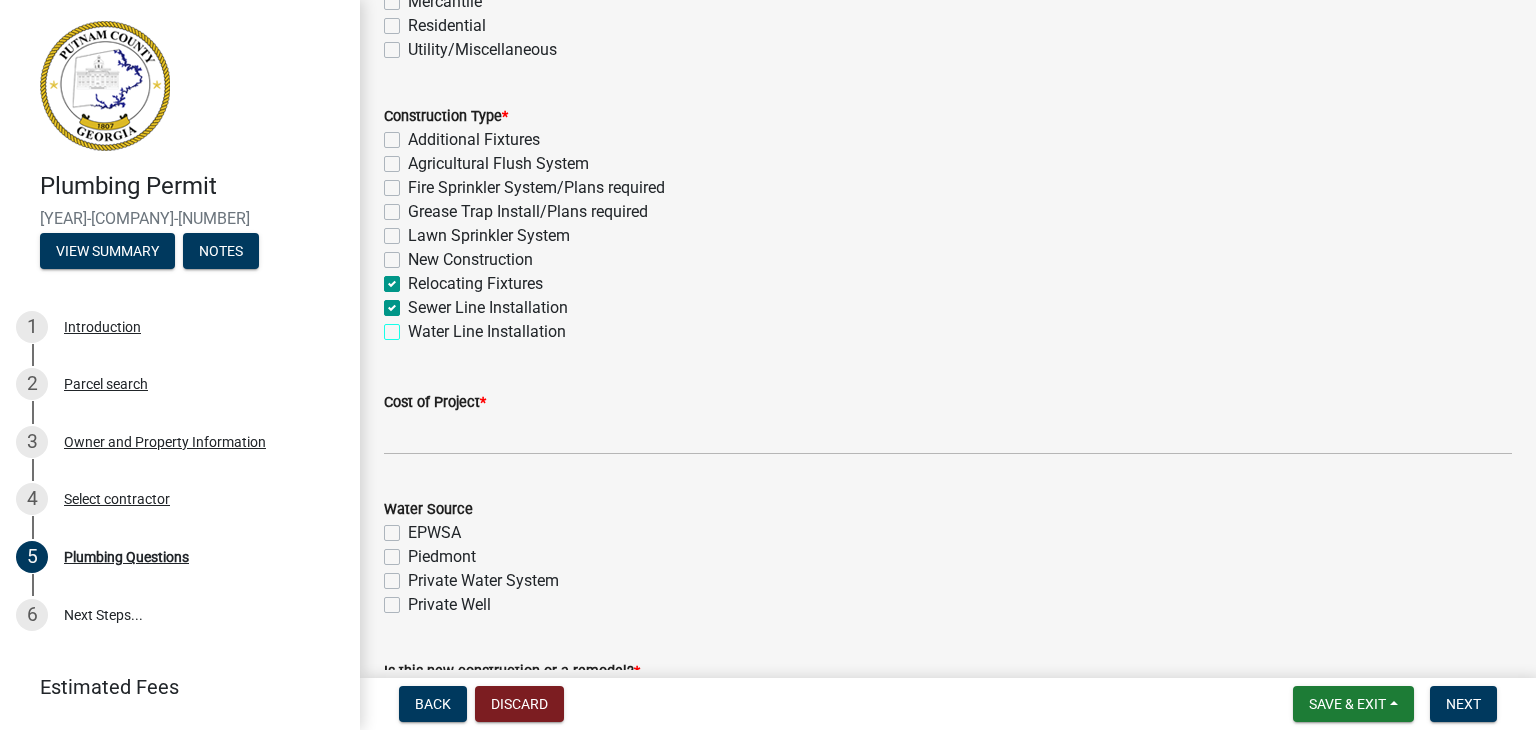 click on "Water Line Installation" at bounding box center (414, 326) 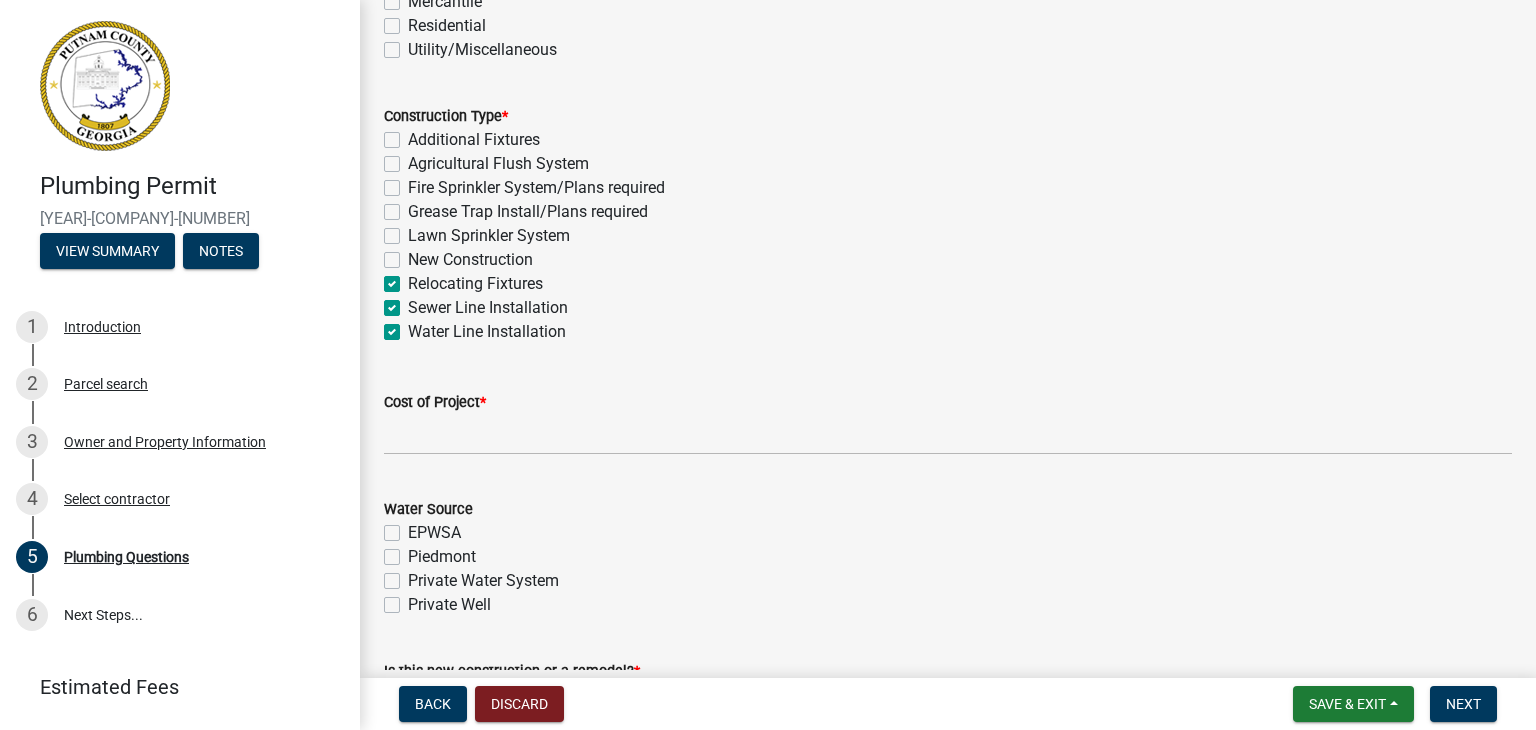 checkbox on "false" 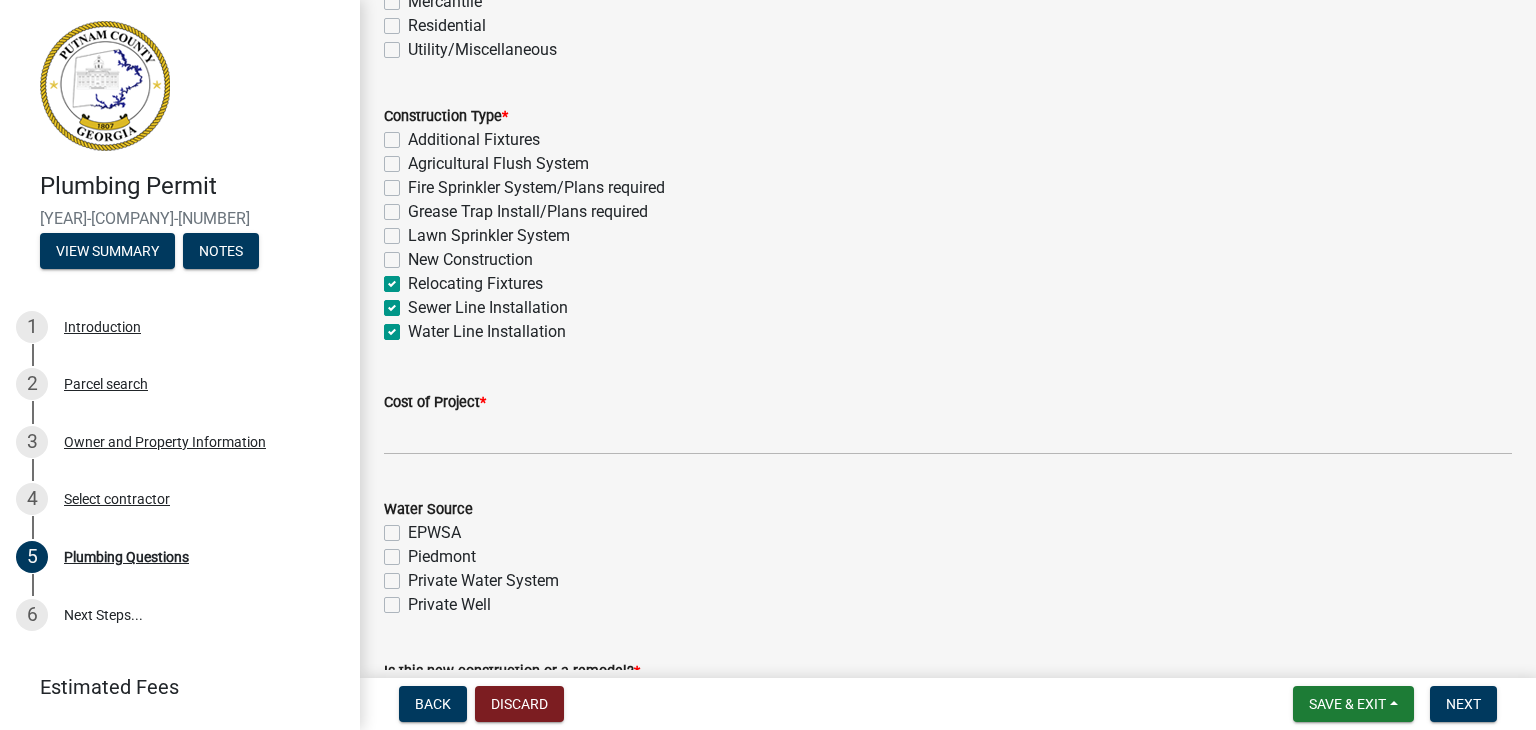 click on "Sewer Line Installation" 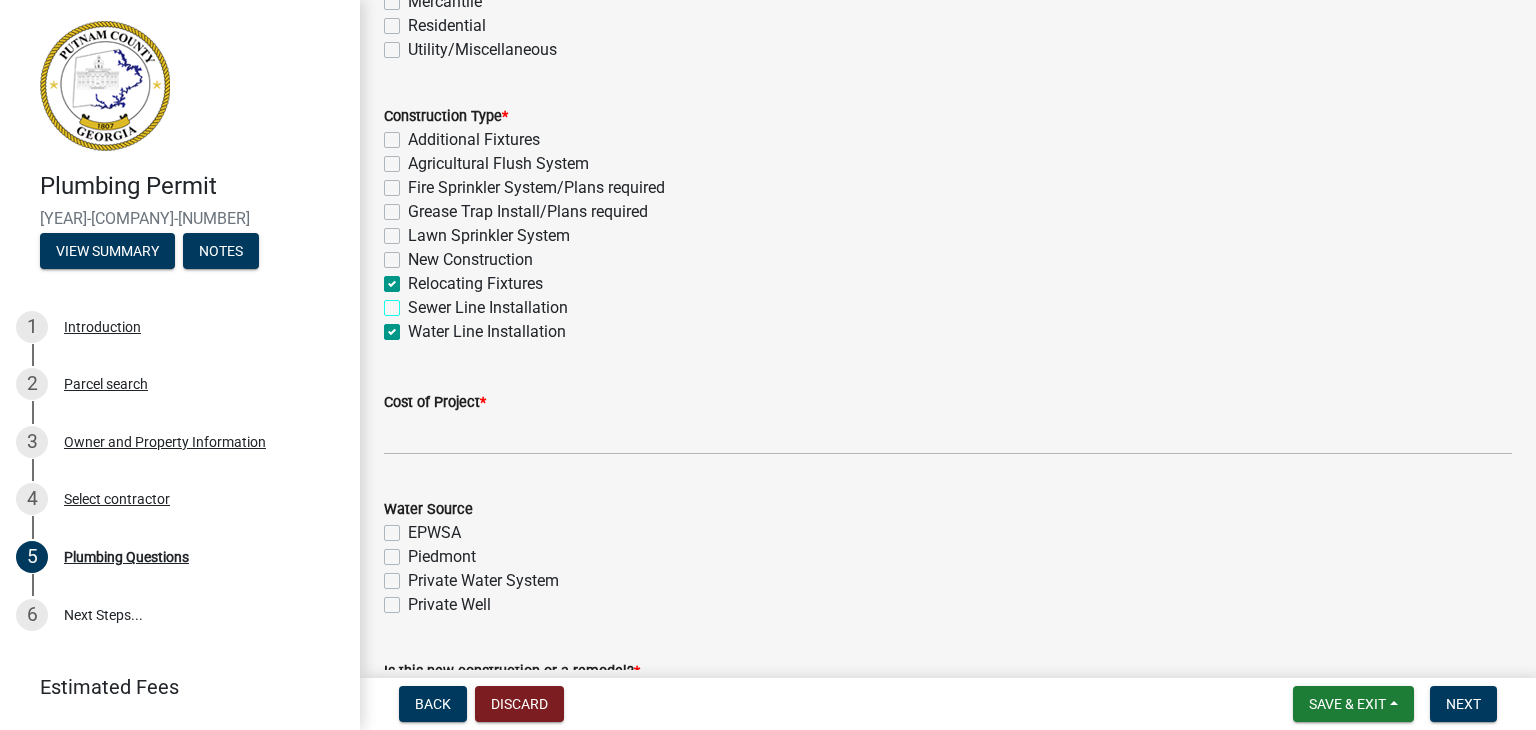 checkbox on "false" 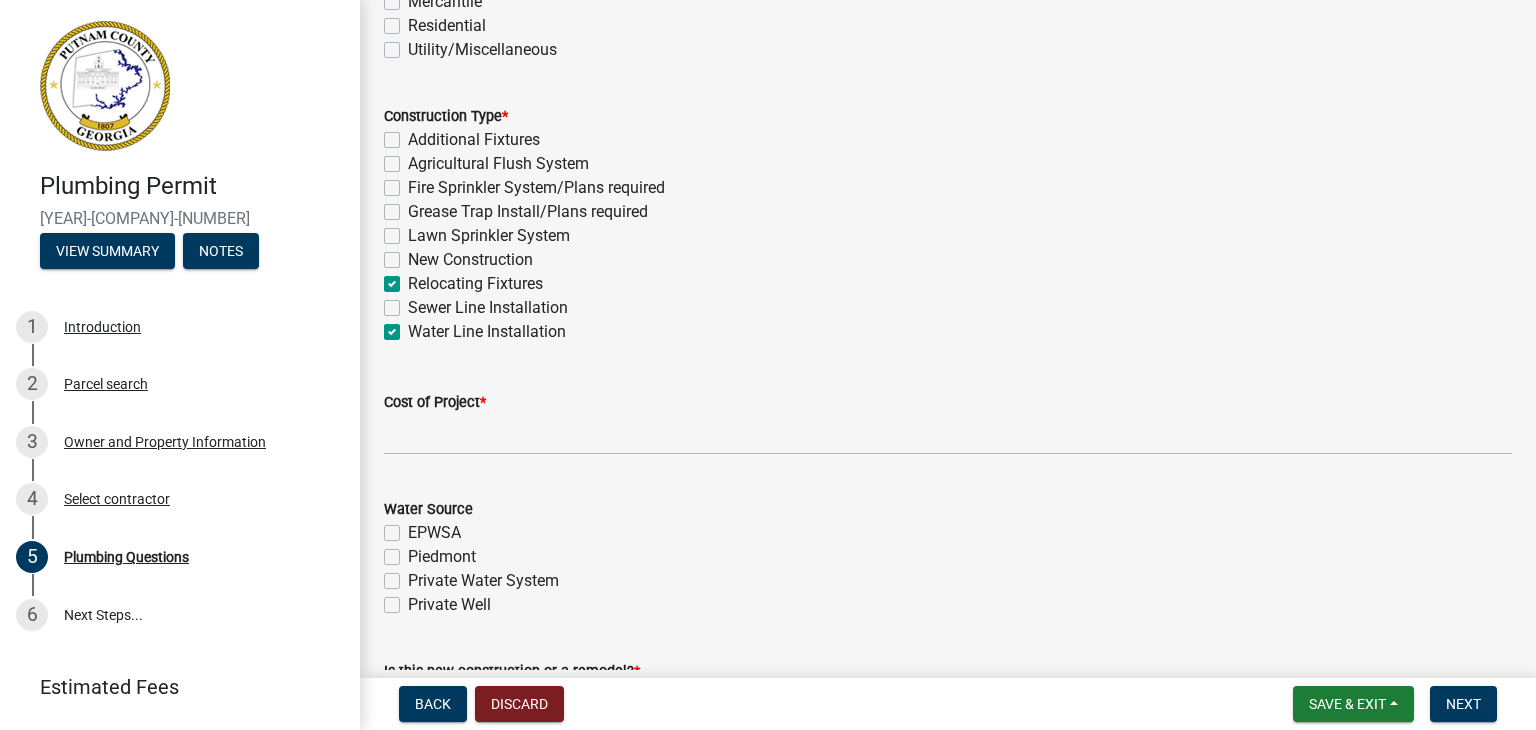 click on "Water Line Installation" 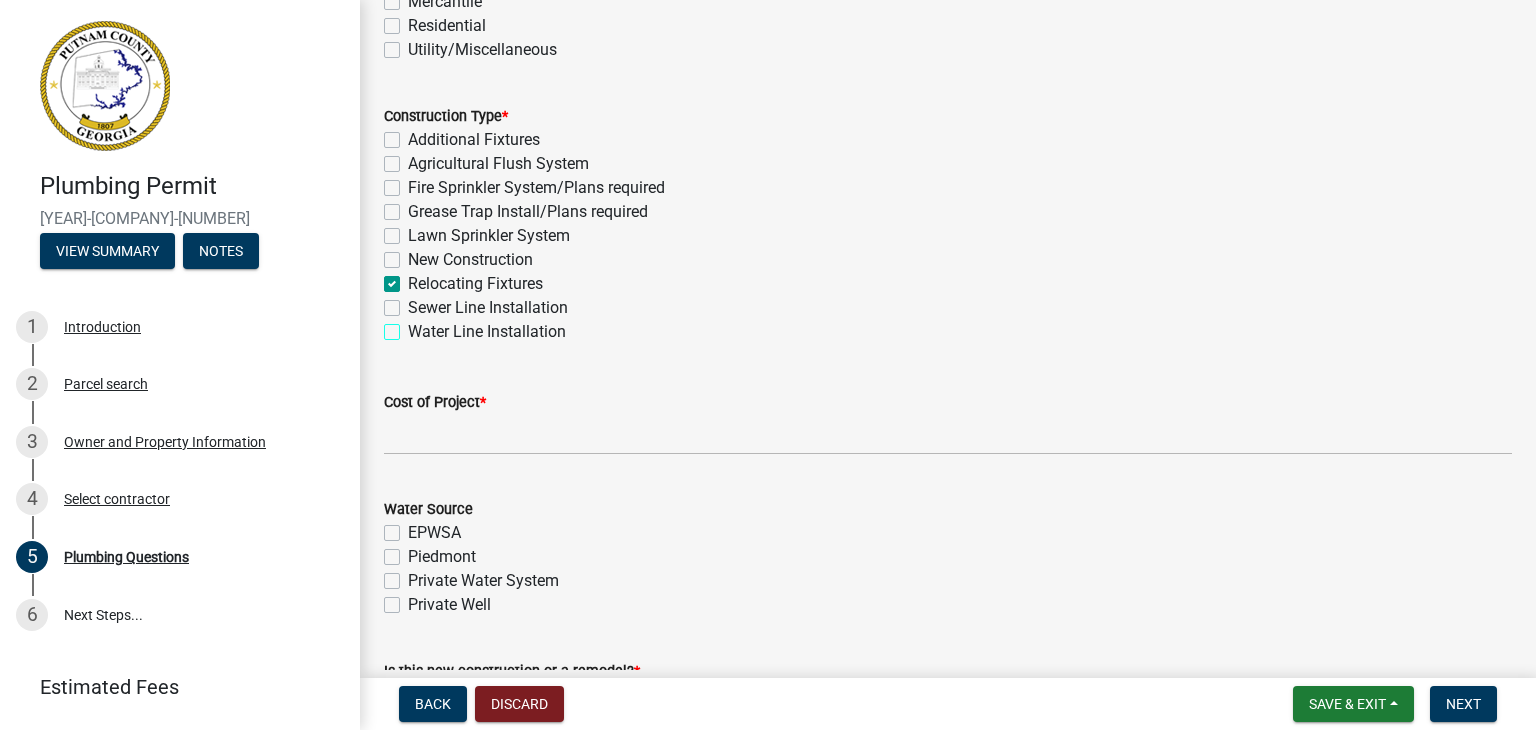 checkbox on "false" 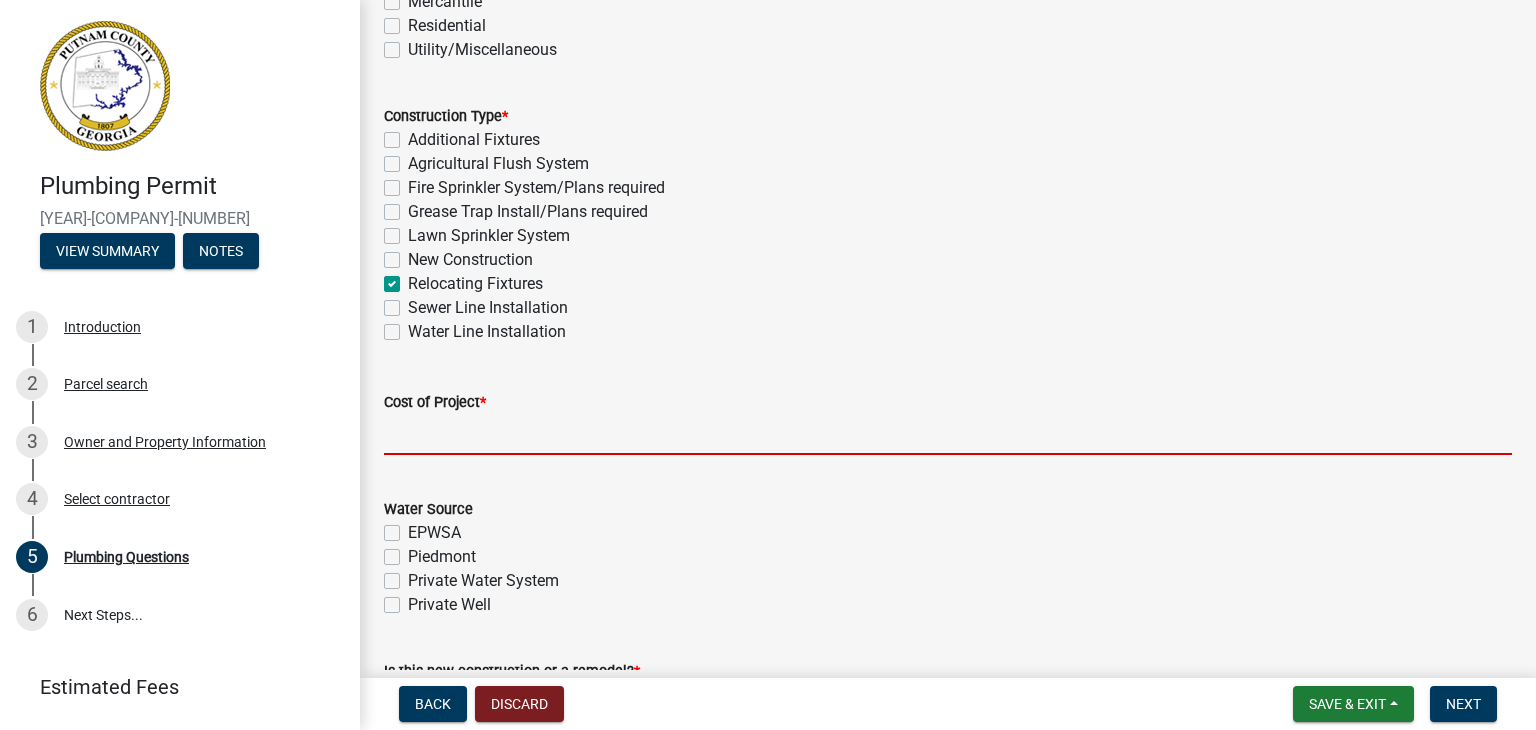 click 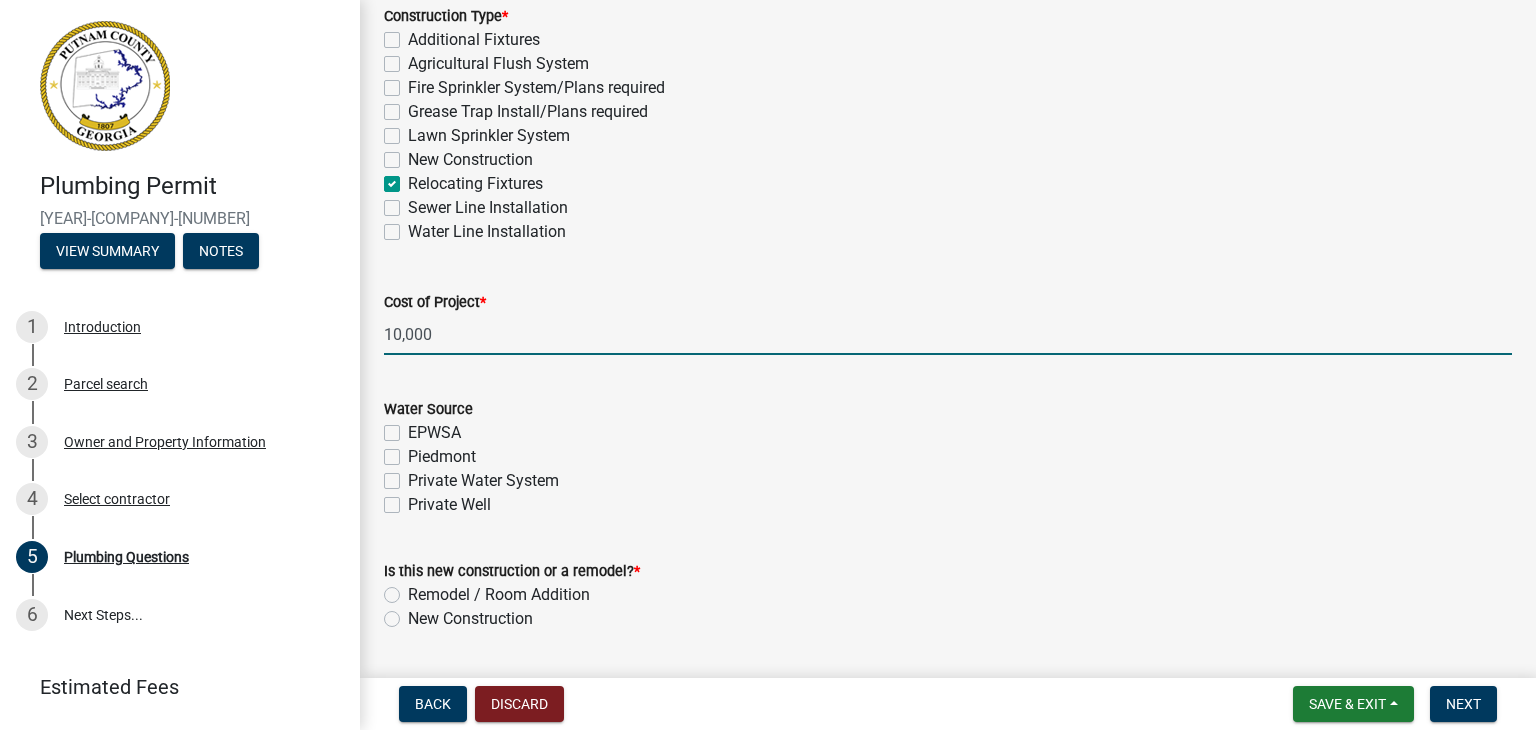 scroll, scrollTop: 700, scrollLeft: 0, axis: vertical 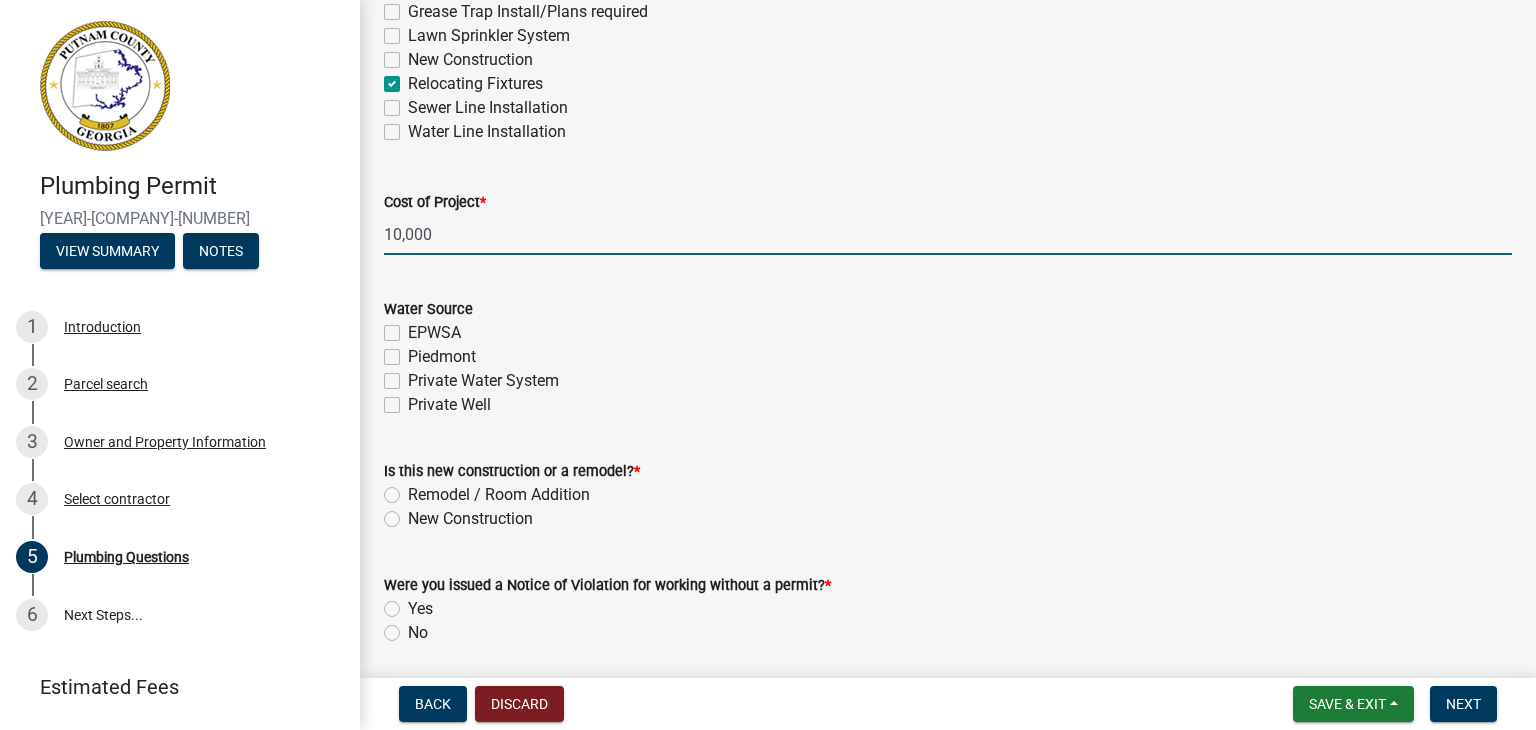 type on "10000" 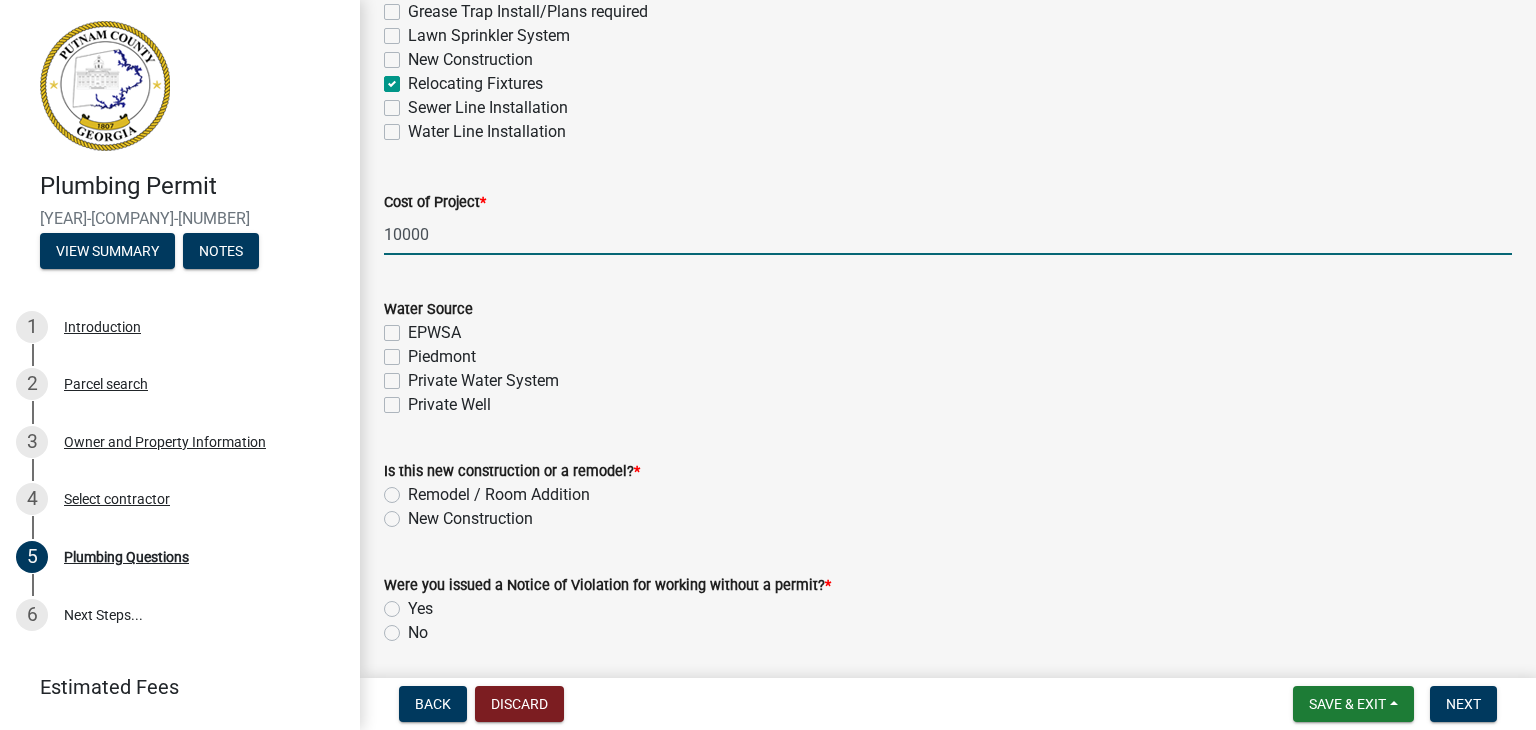 click on "Piedmont" 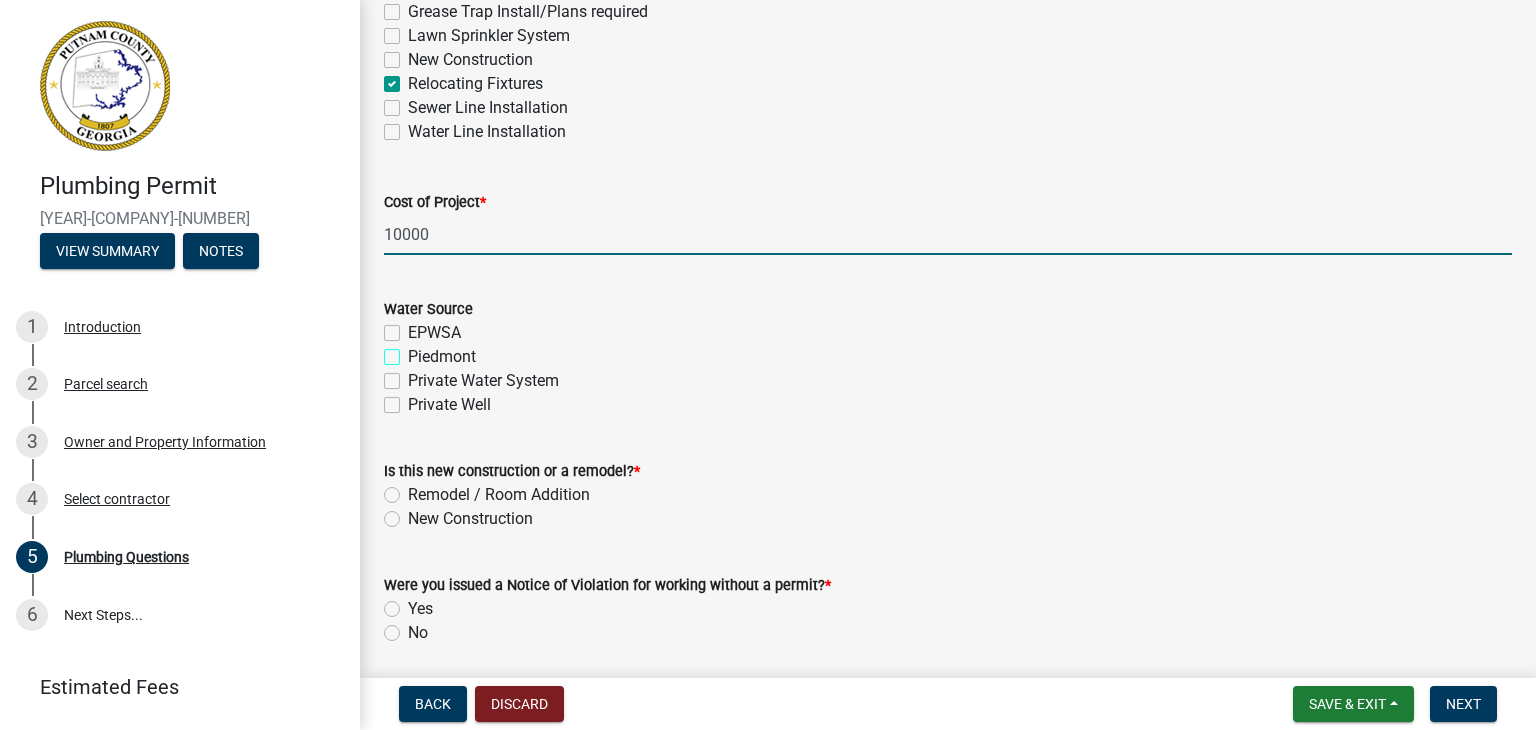click on "Piedmont" at bounding box center (414, 351) 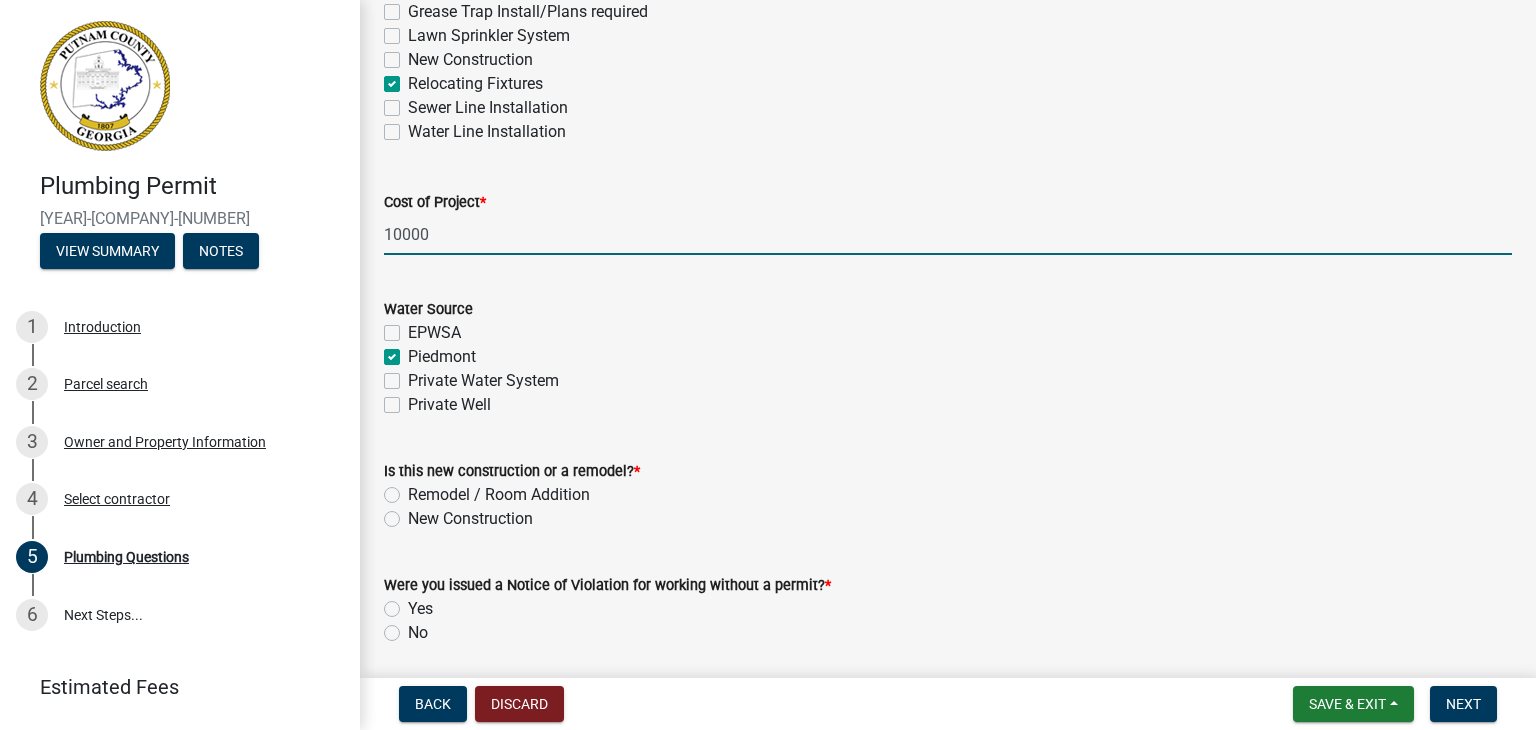 checkbox on "false" 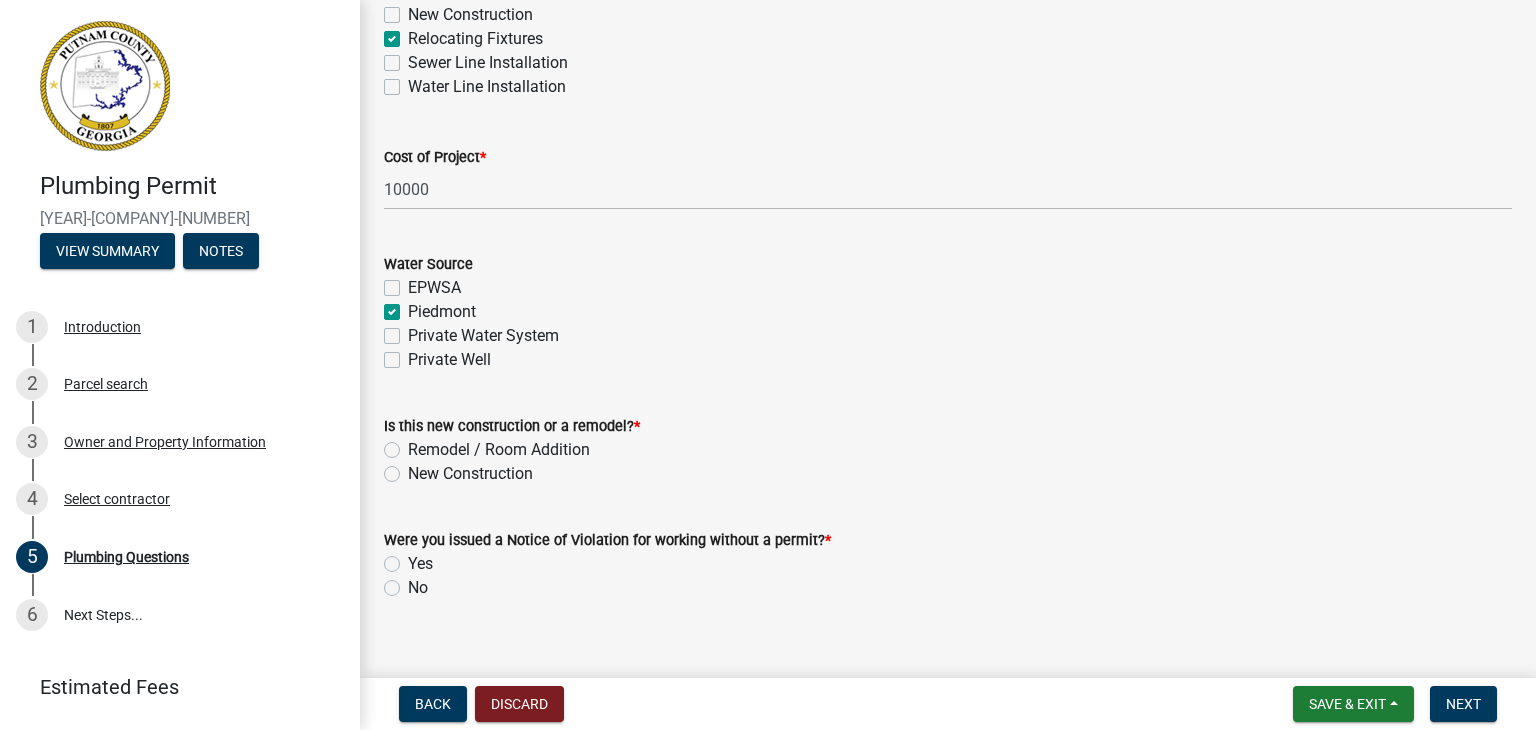 scroll, scrollTop: 771, scrollLeft: 0, axis: vertical 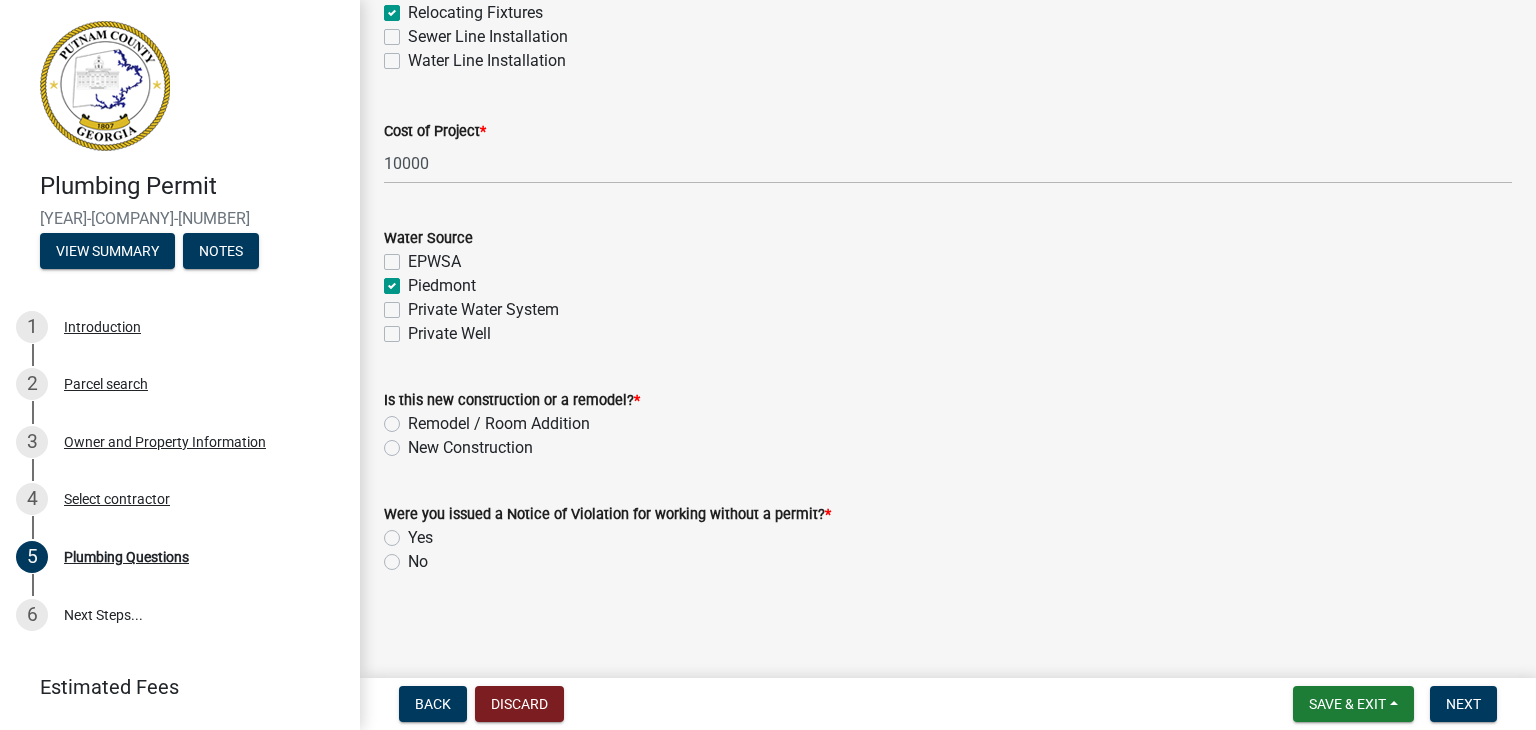 click on "Remodel / Room Addition" 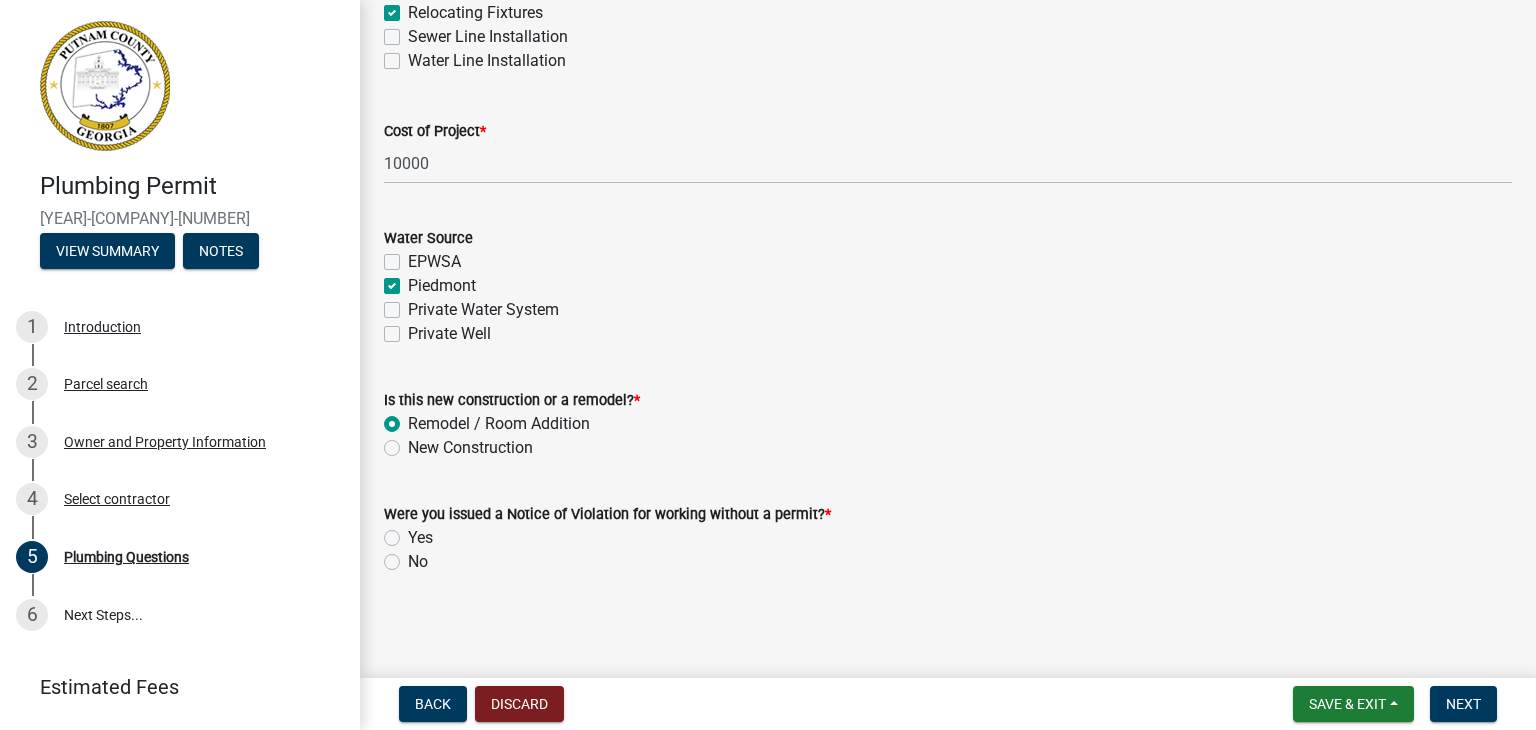 radio on "true" 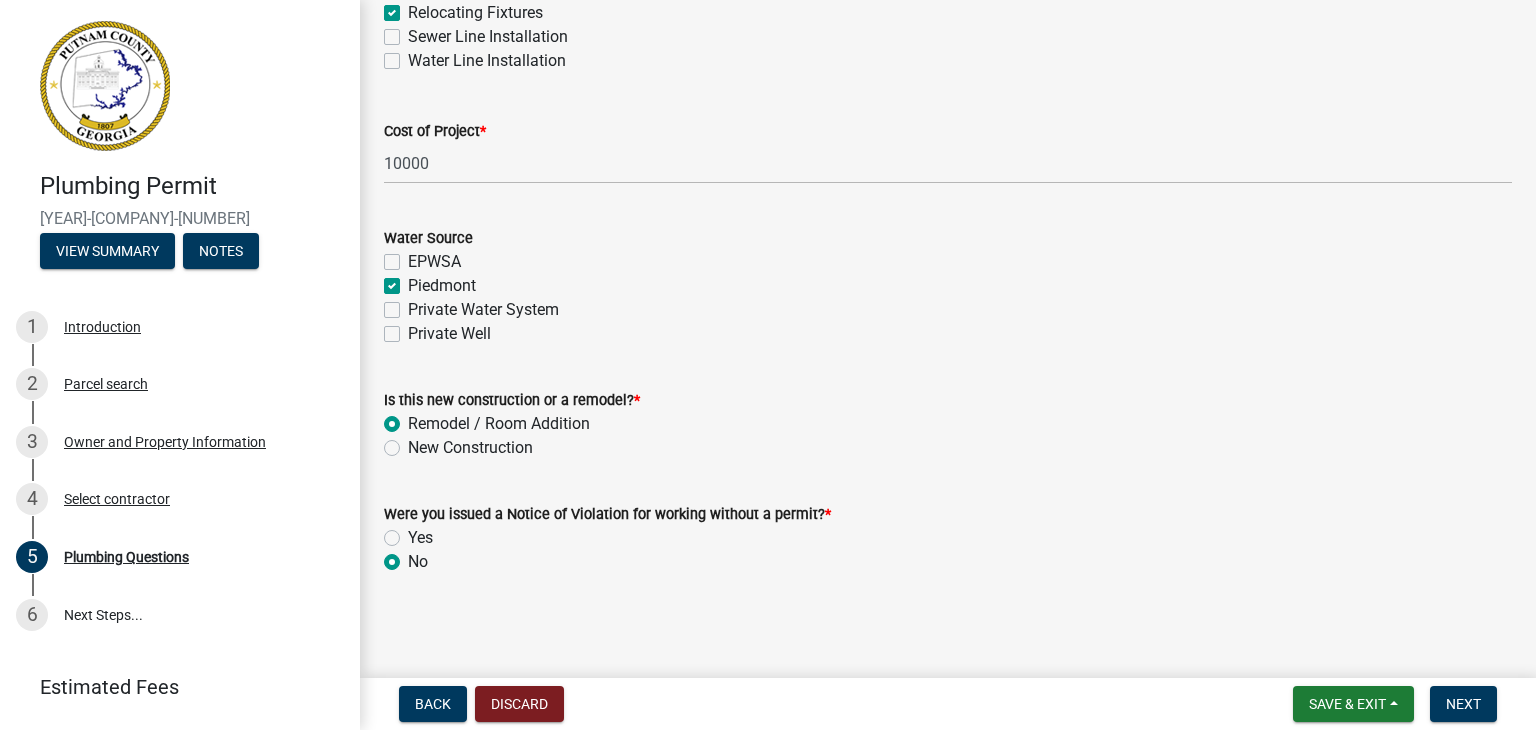 radio on "true" 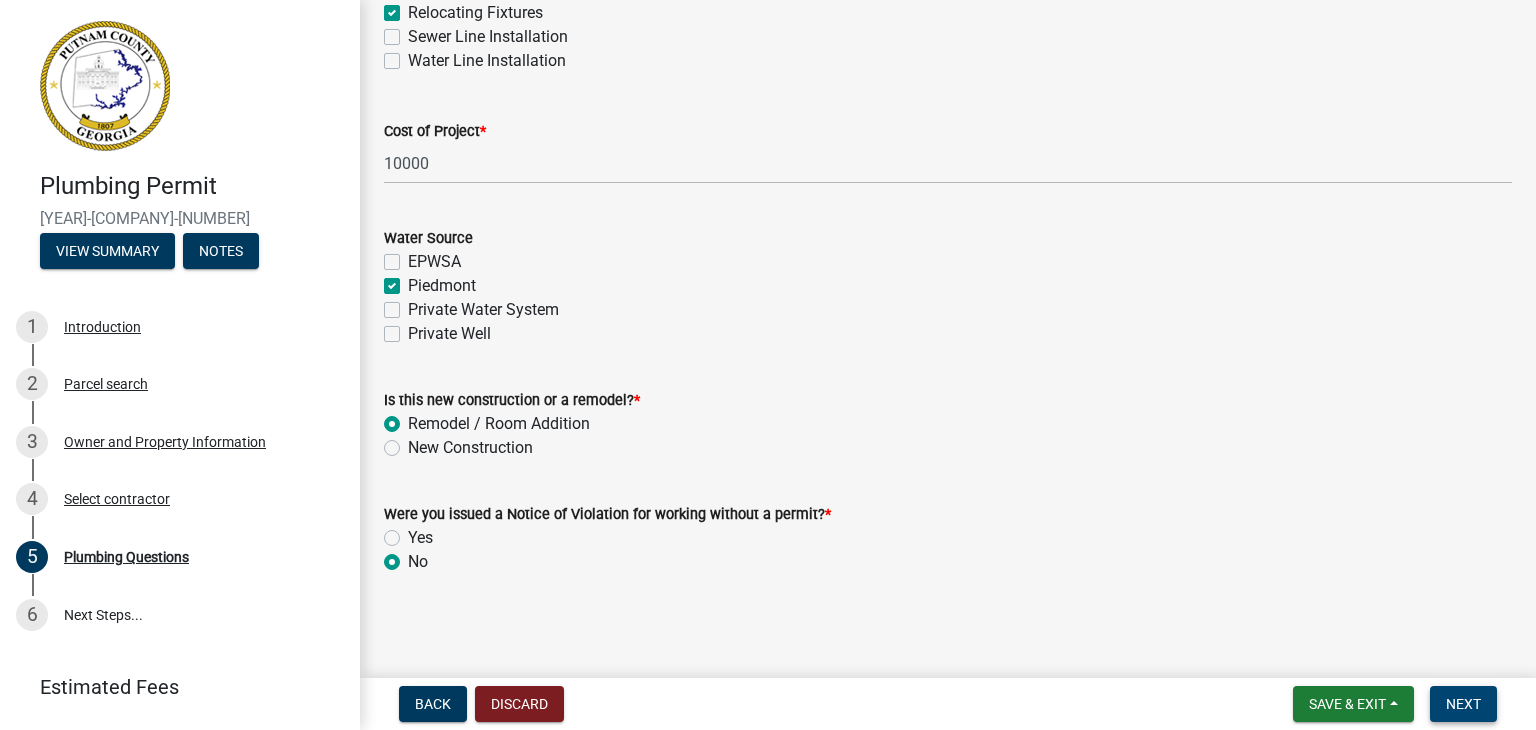 click on "Next" at bounding box center [1463, 704] 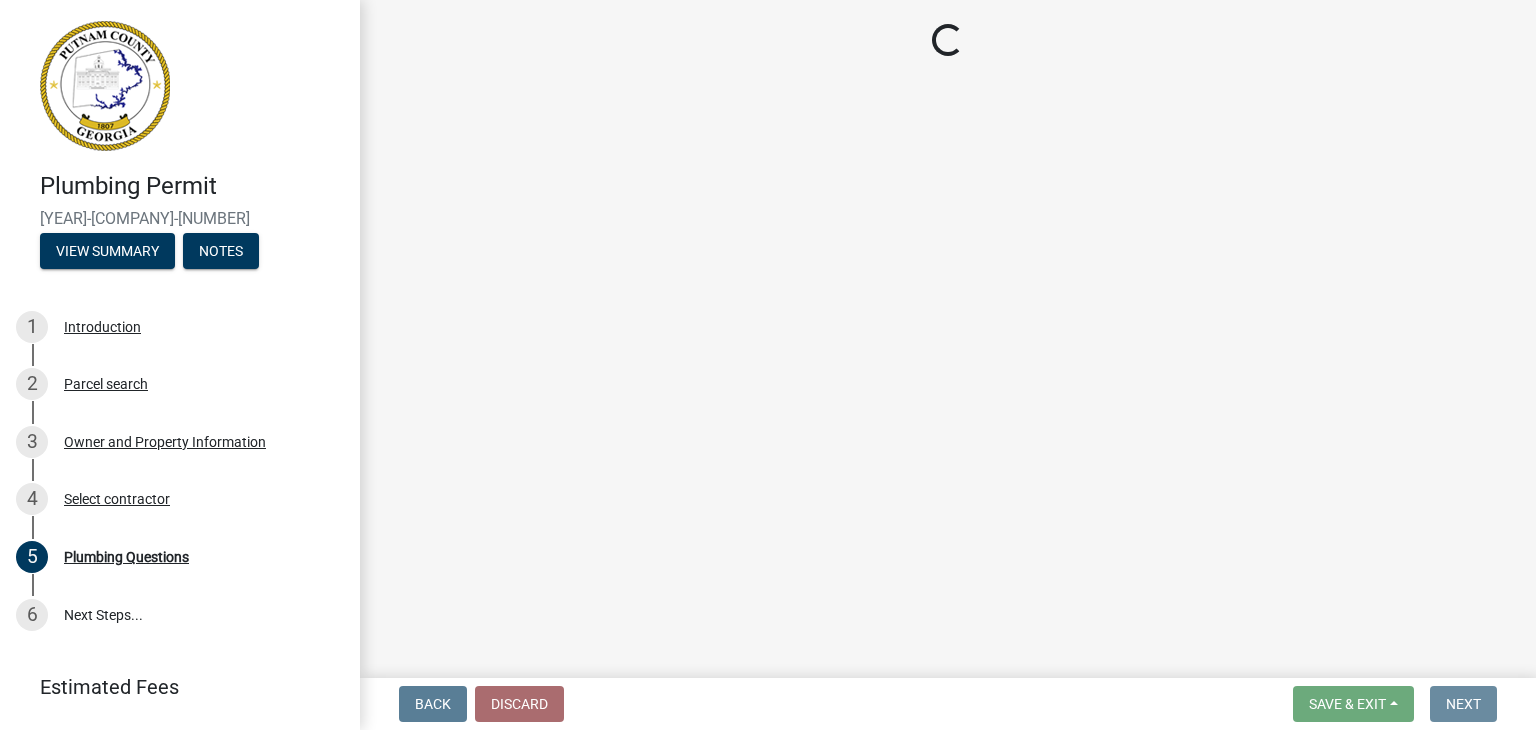 scroll, scrollTop: 0, scrollLeft: 0, axis: both 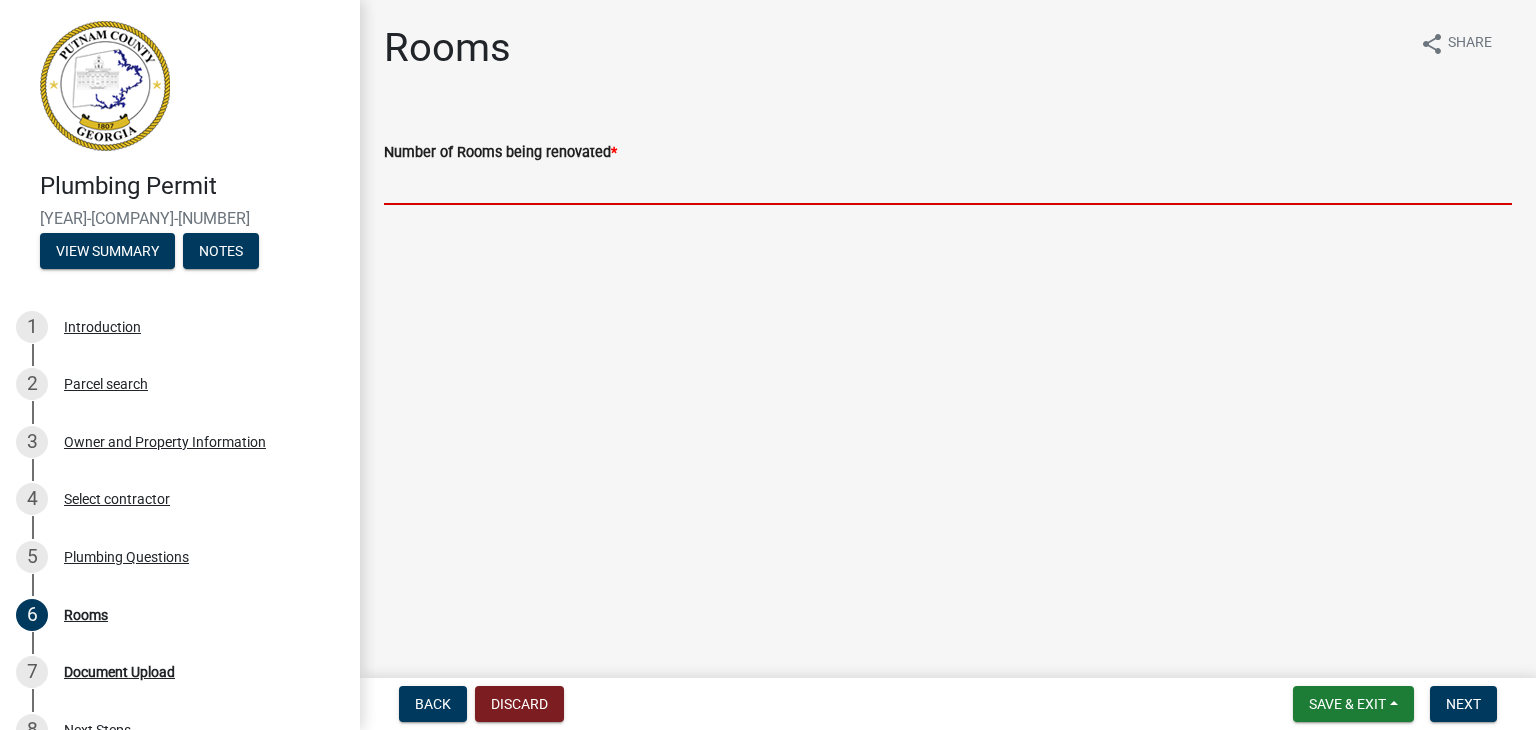 click 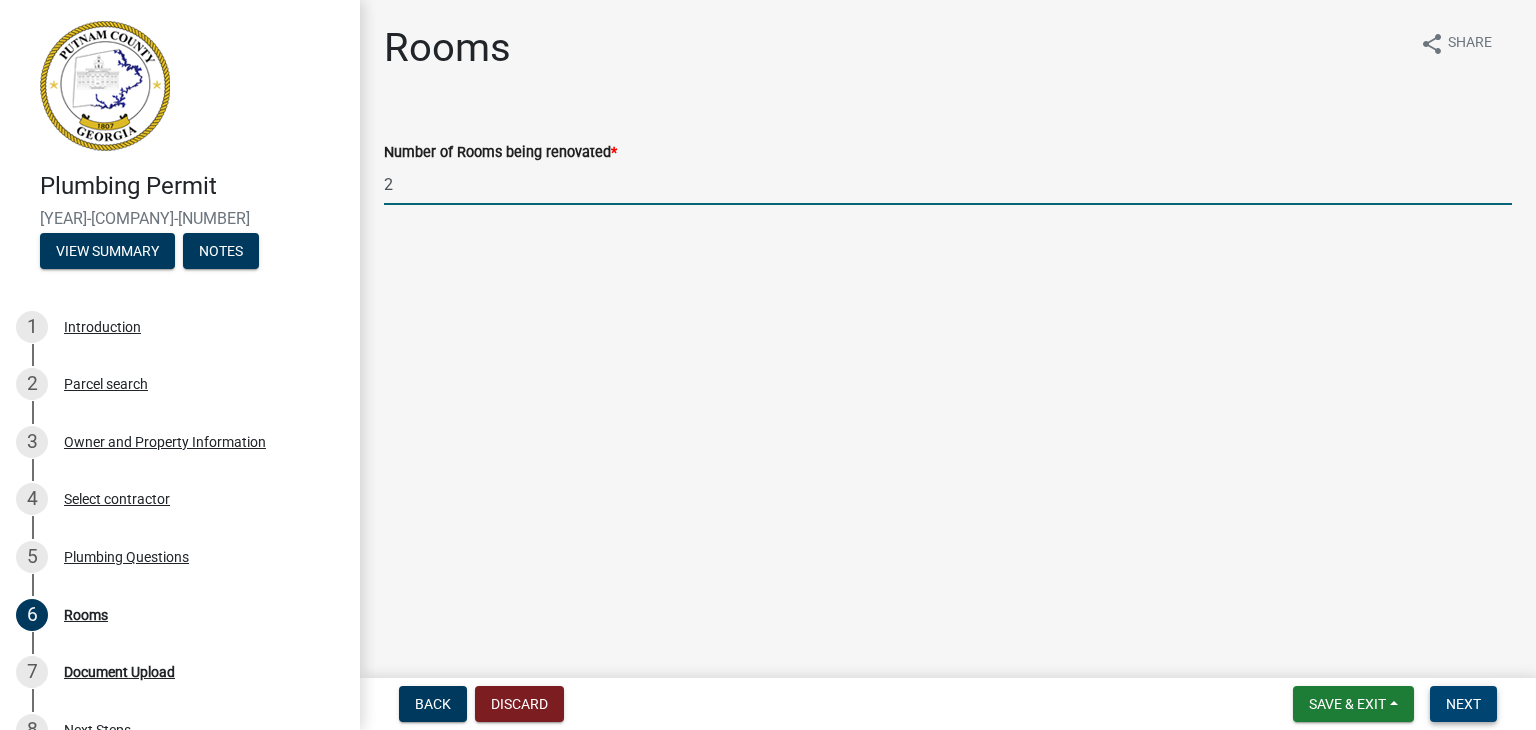 type on "2" 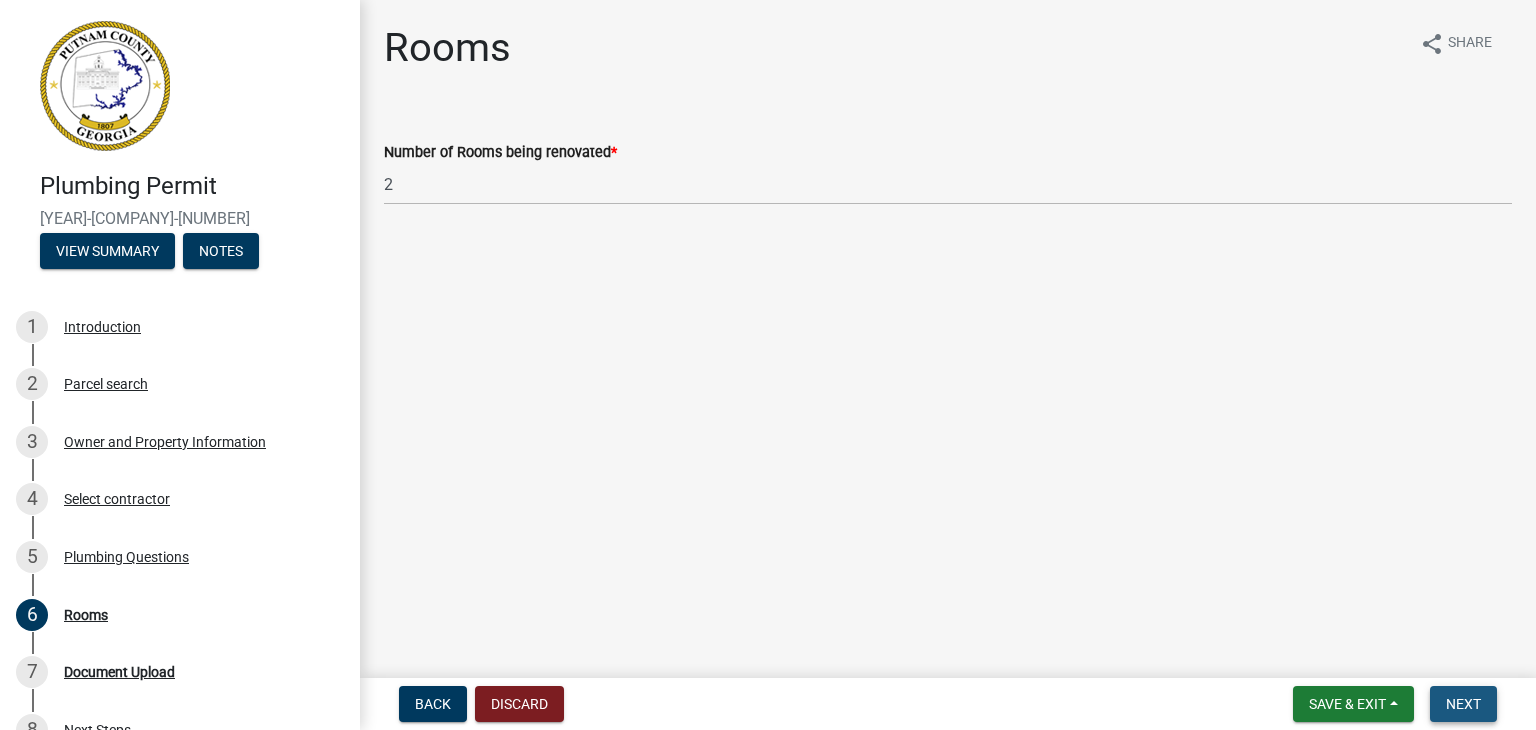 click on "Next" at bounding box center [1463, 704] 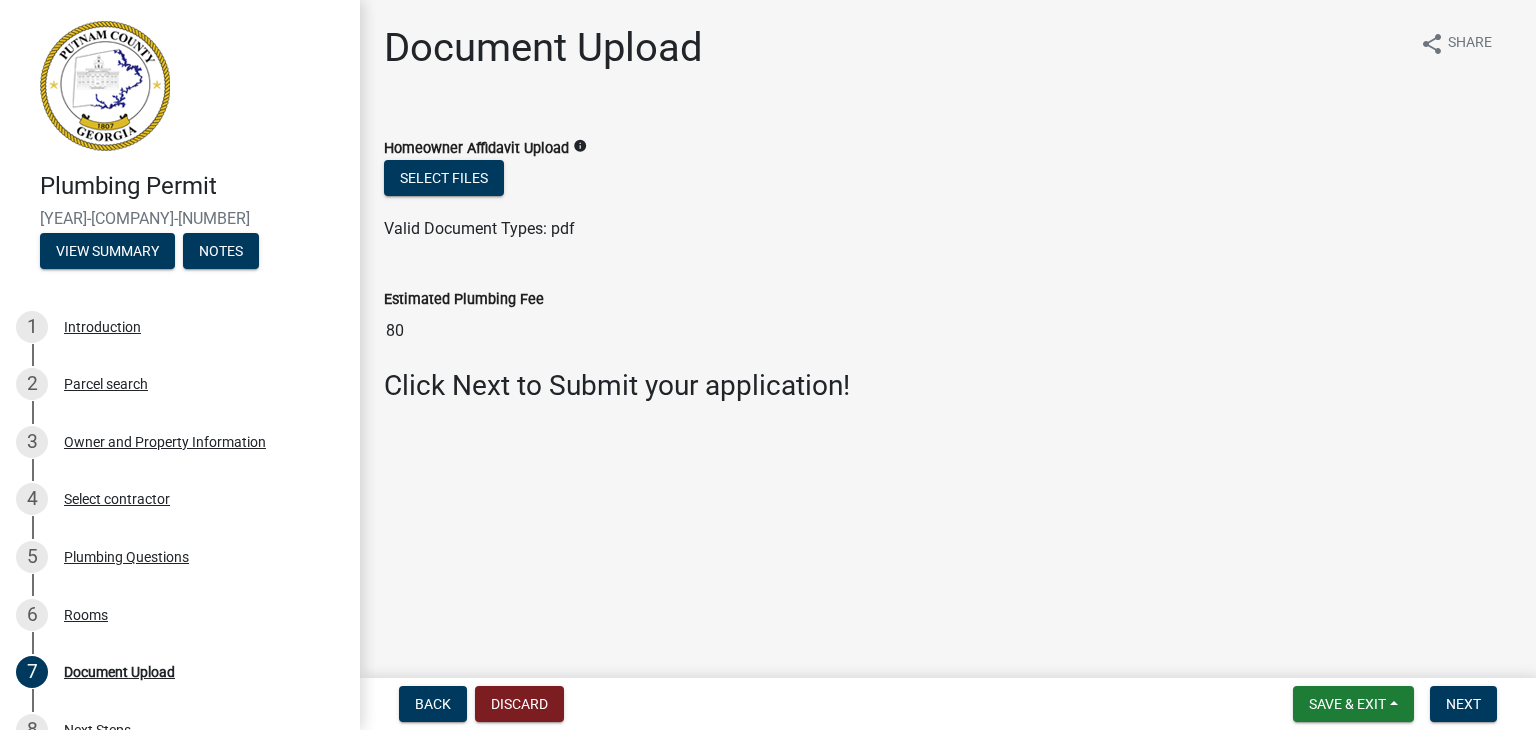 click on "info" 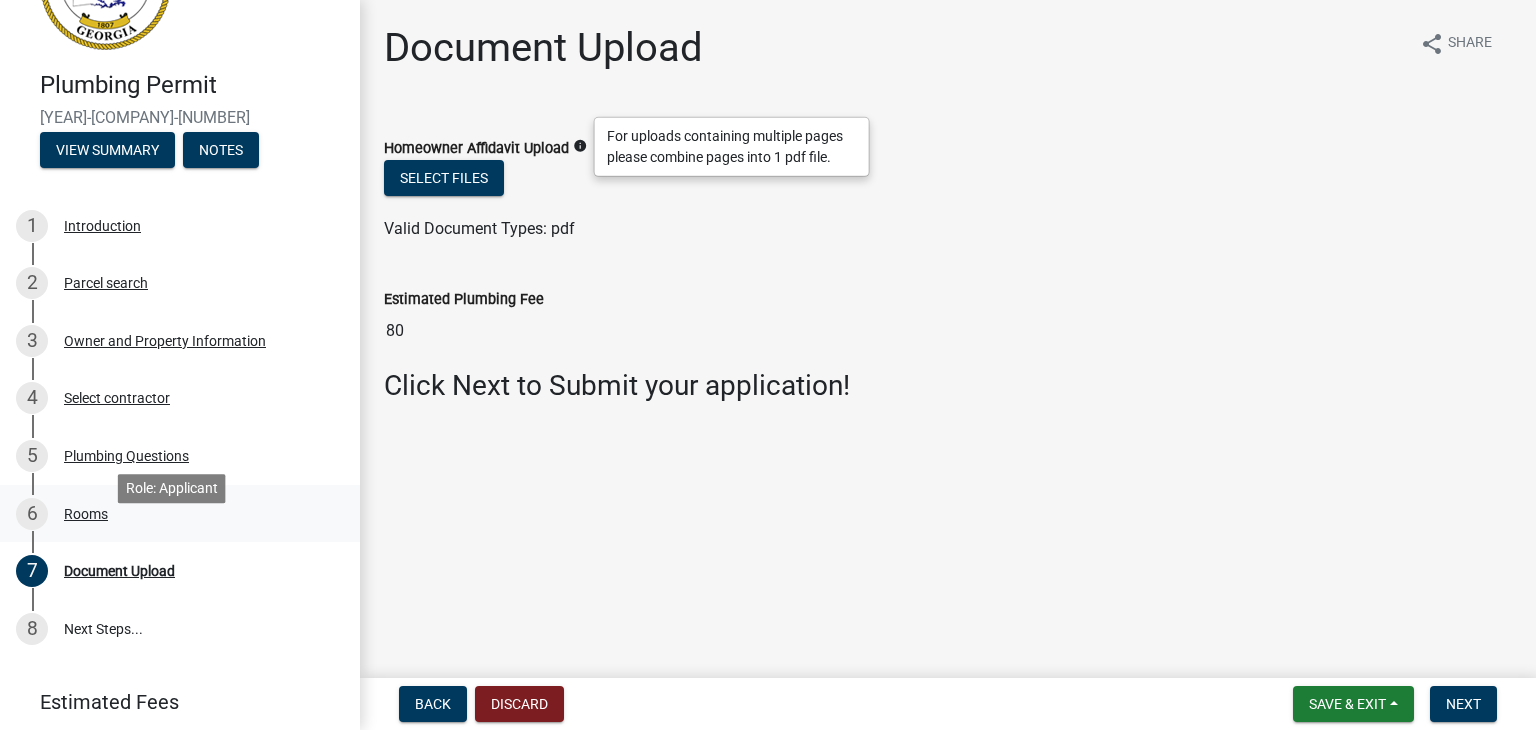scroll, scrollTop: 70, scrollLeft: 0, axis: vertical 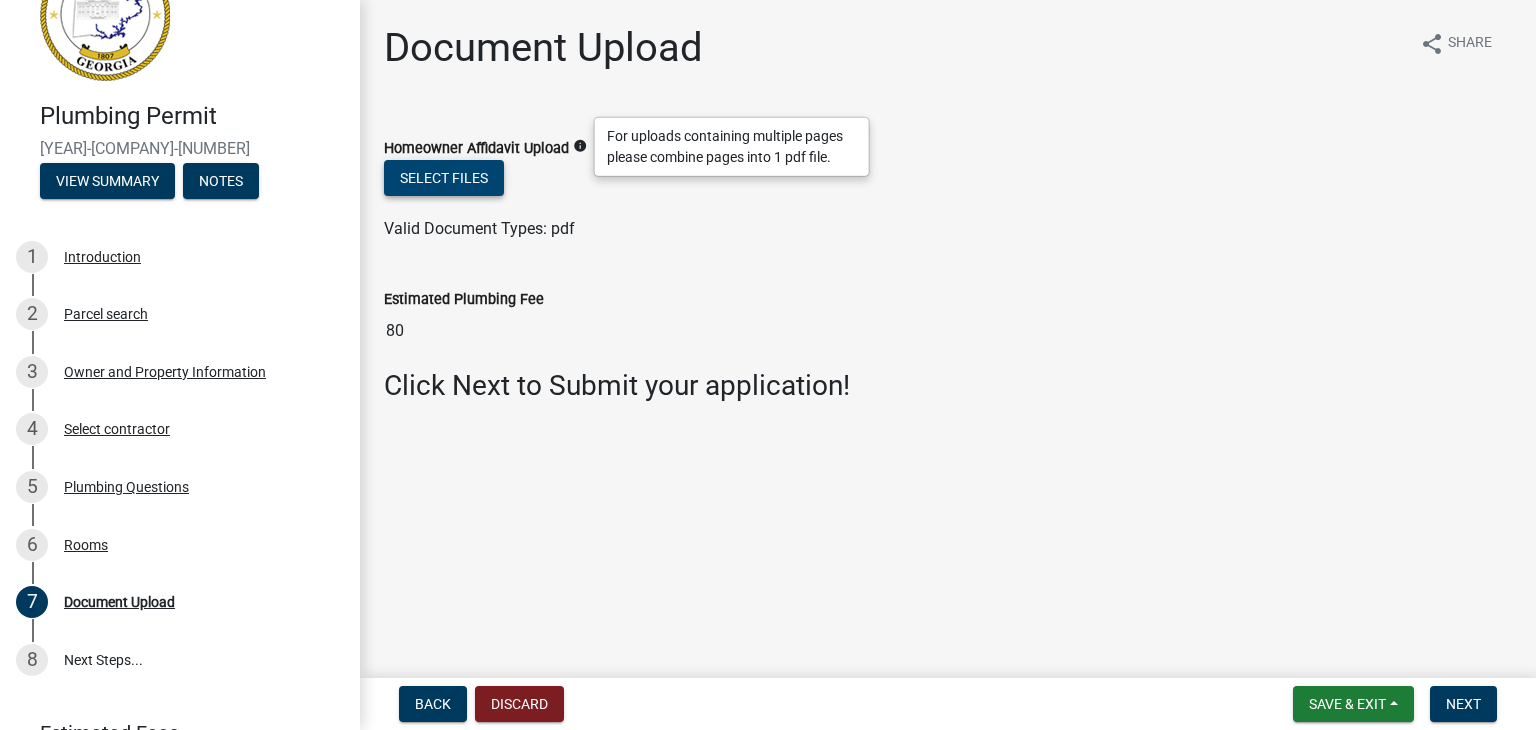 click on "Select files" 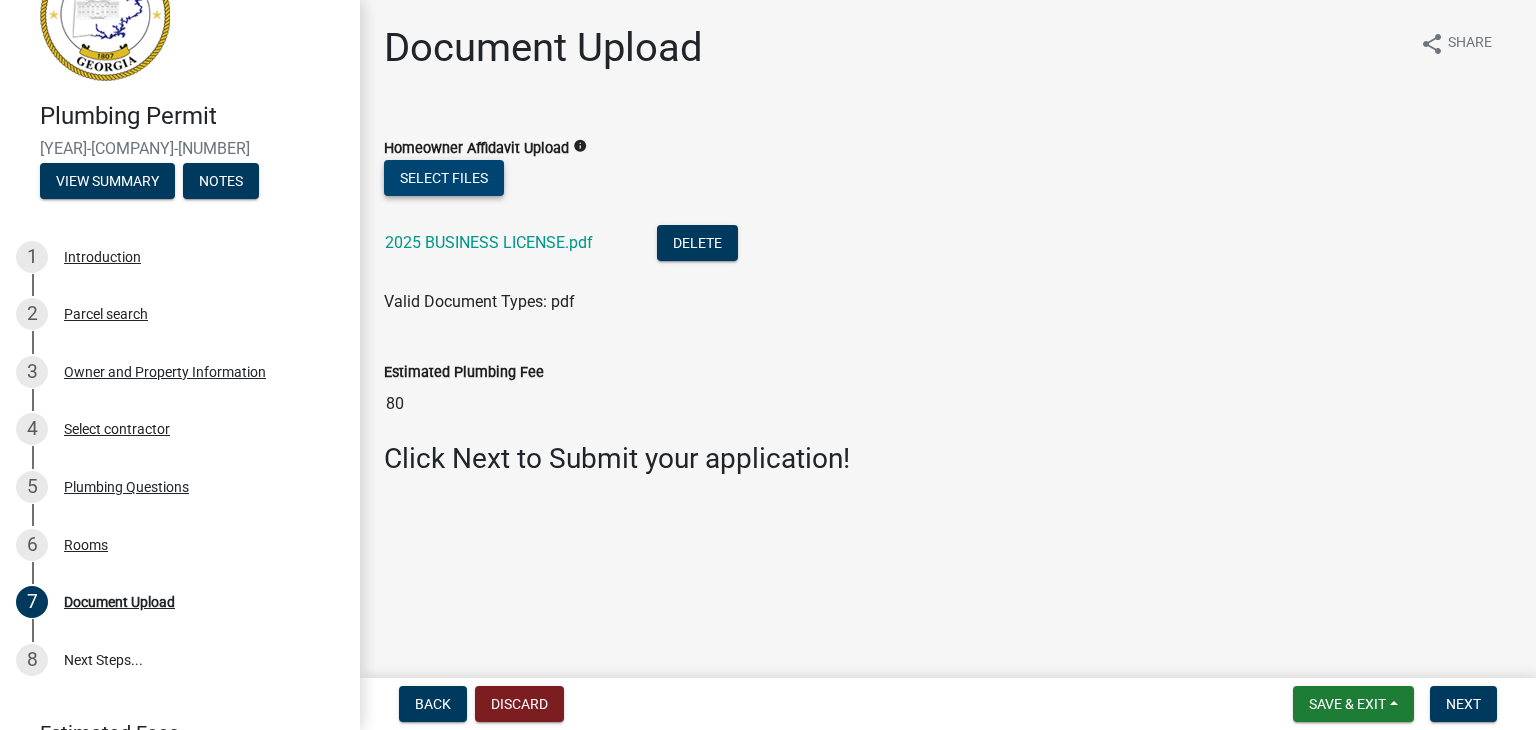 click on "Select files" 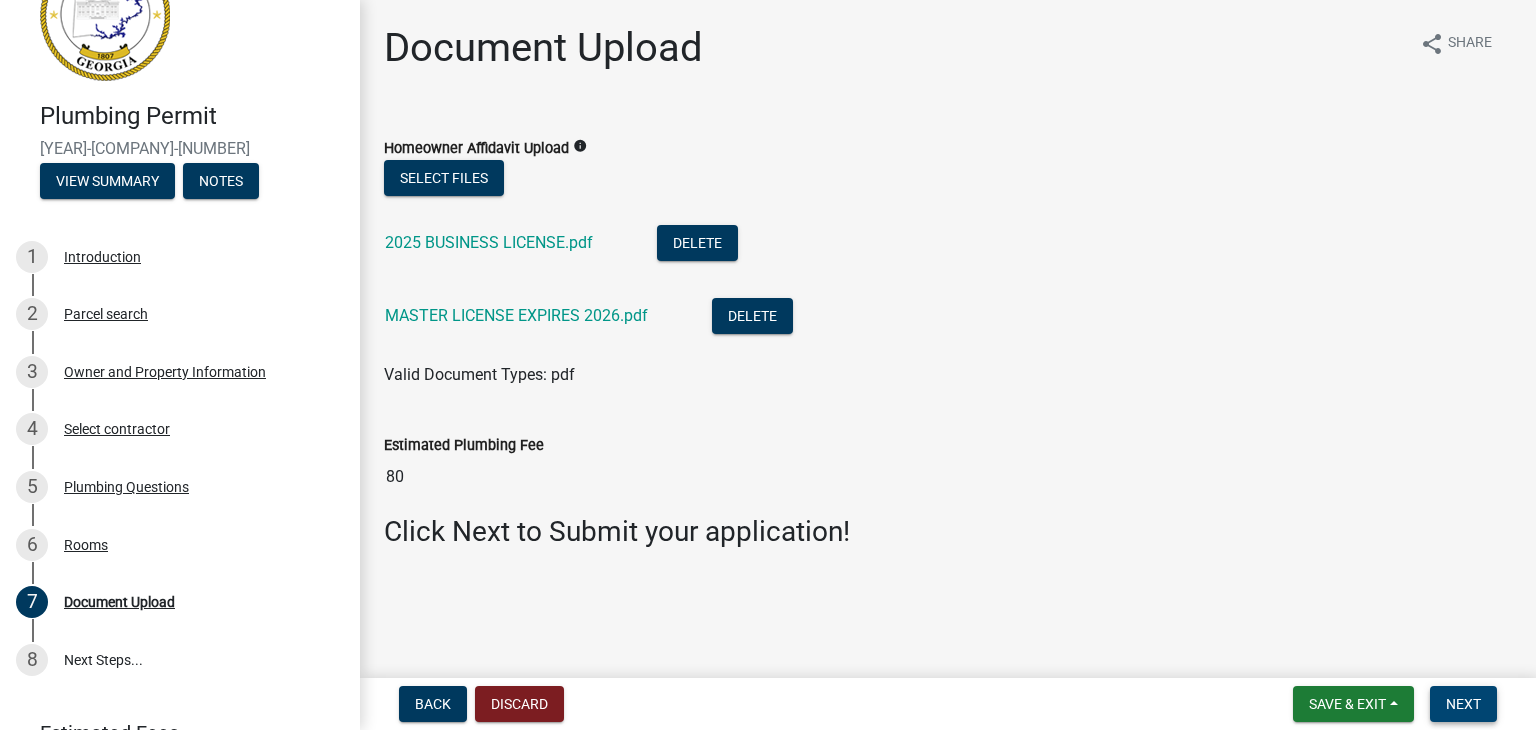 click on "Next" at bounding box center [1463, 704] 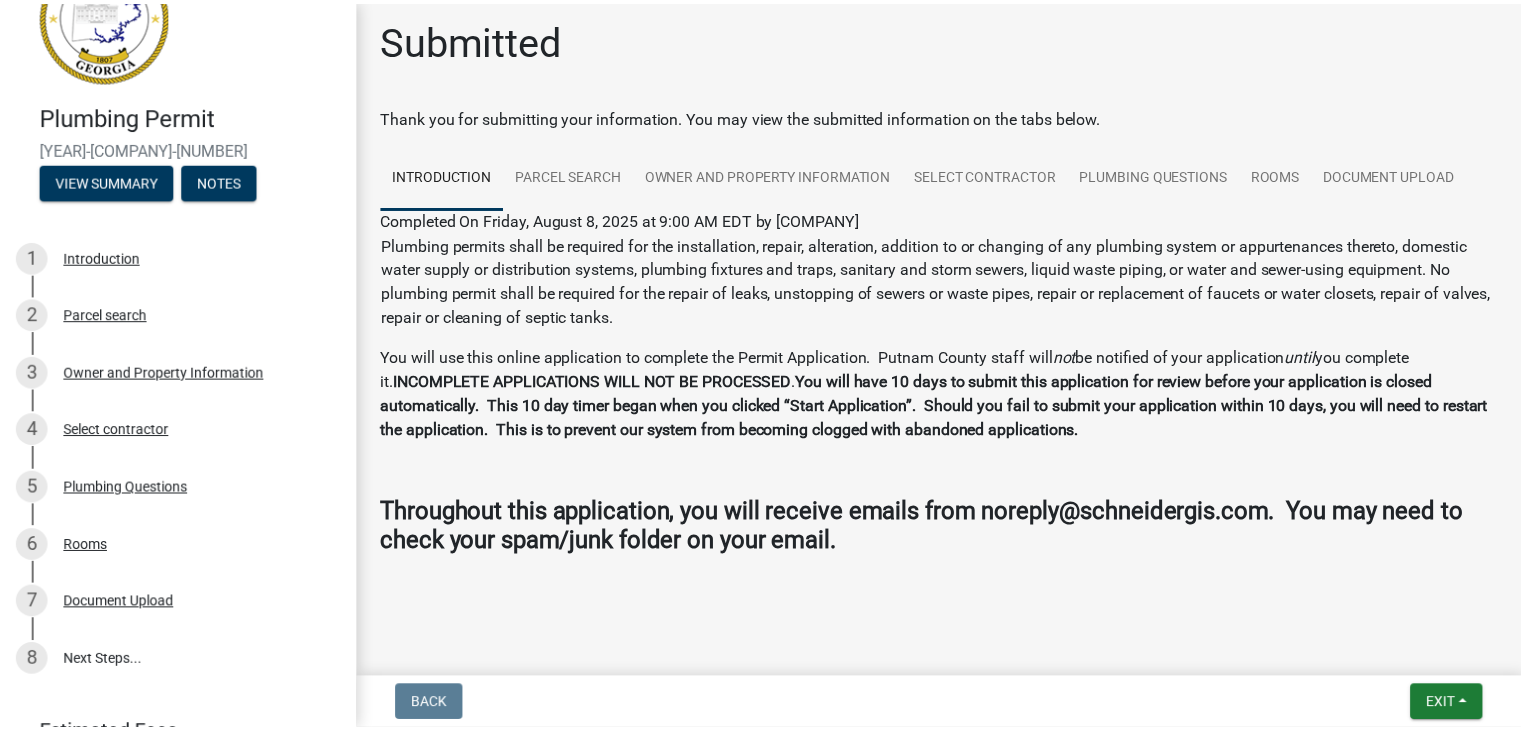 scroll, scrollTop: 11, scrollLeft: 0, axis: vertical 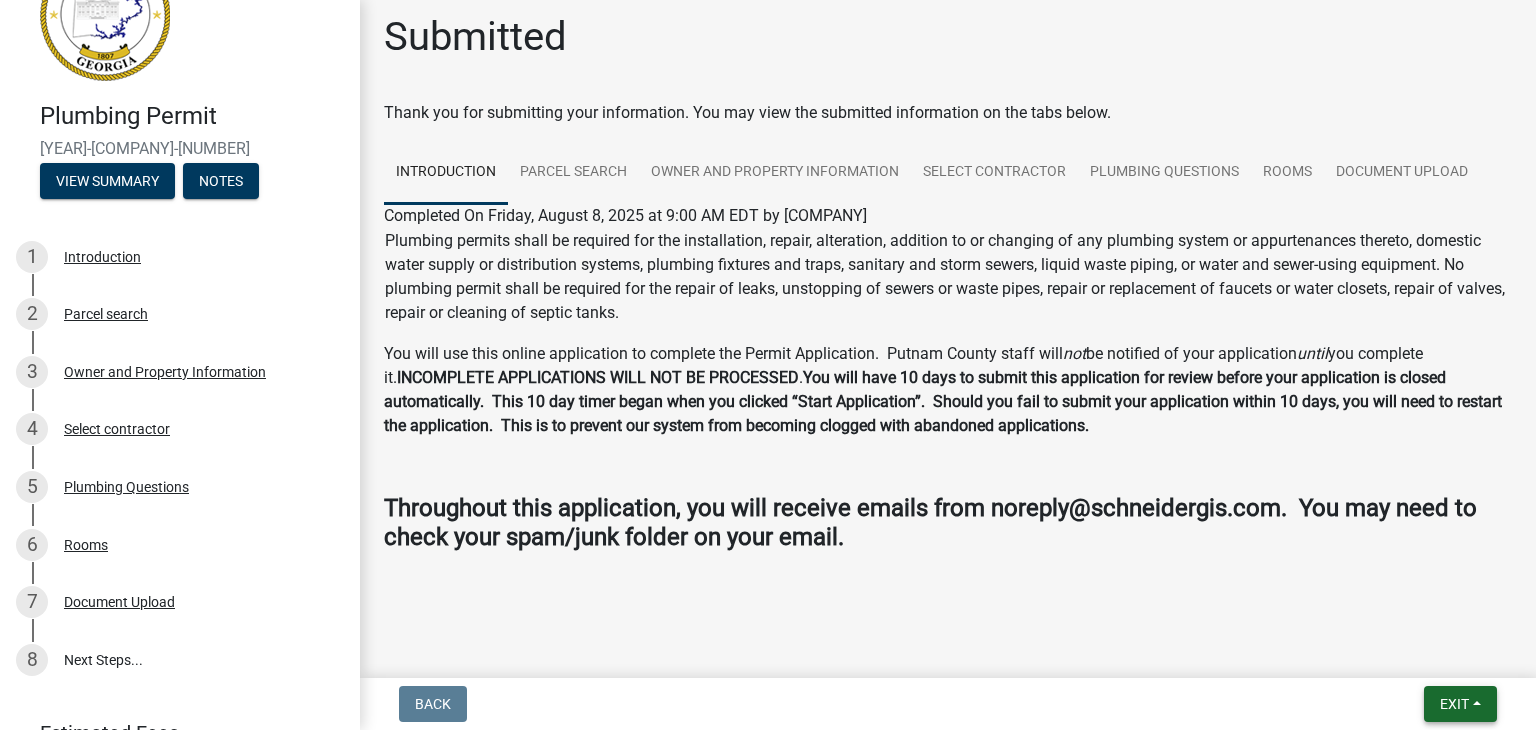 click on "Exit" at bounding box center (1454, 704) 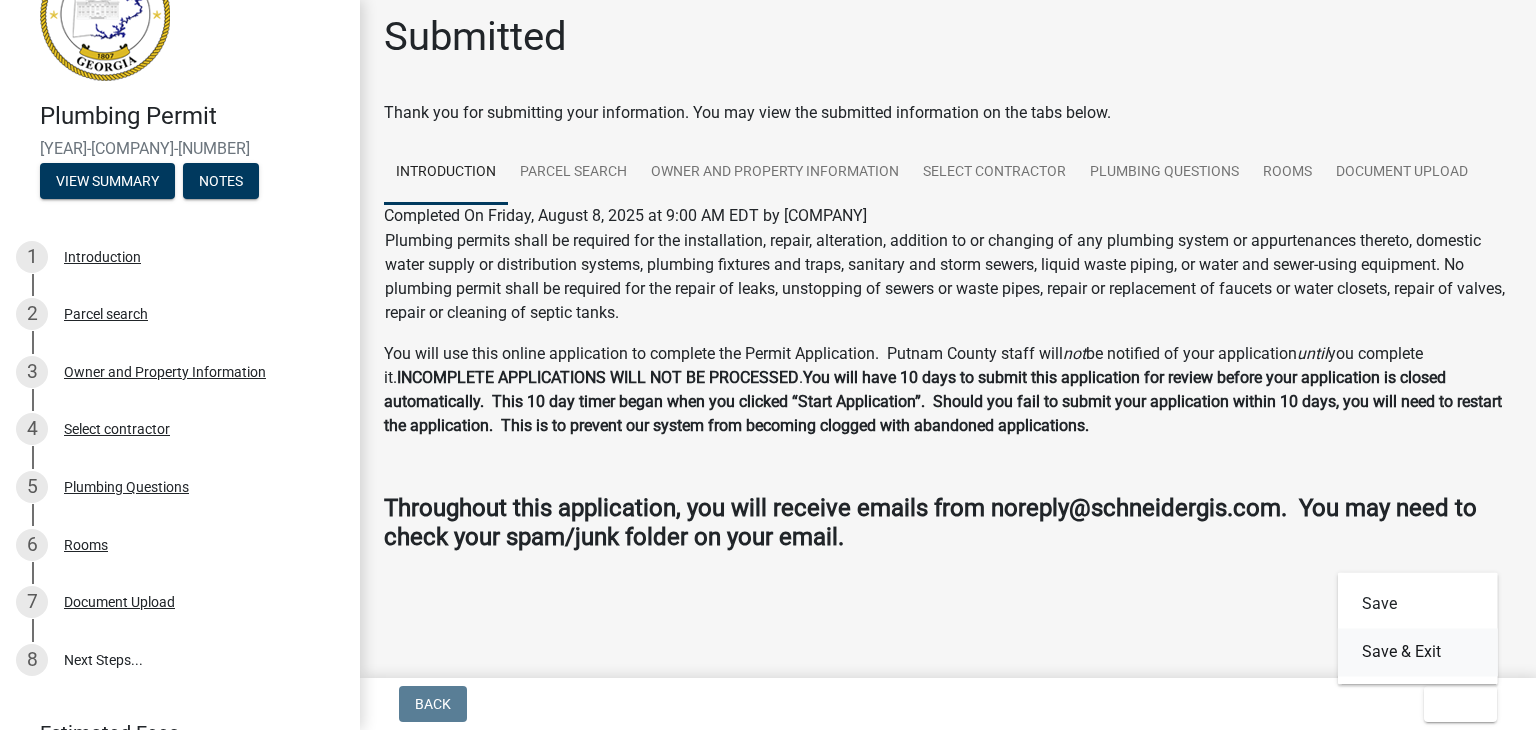 click on "Save & Exit" at bounding box center [1418, 652] 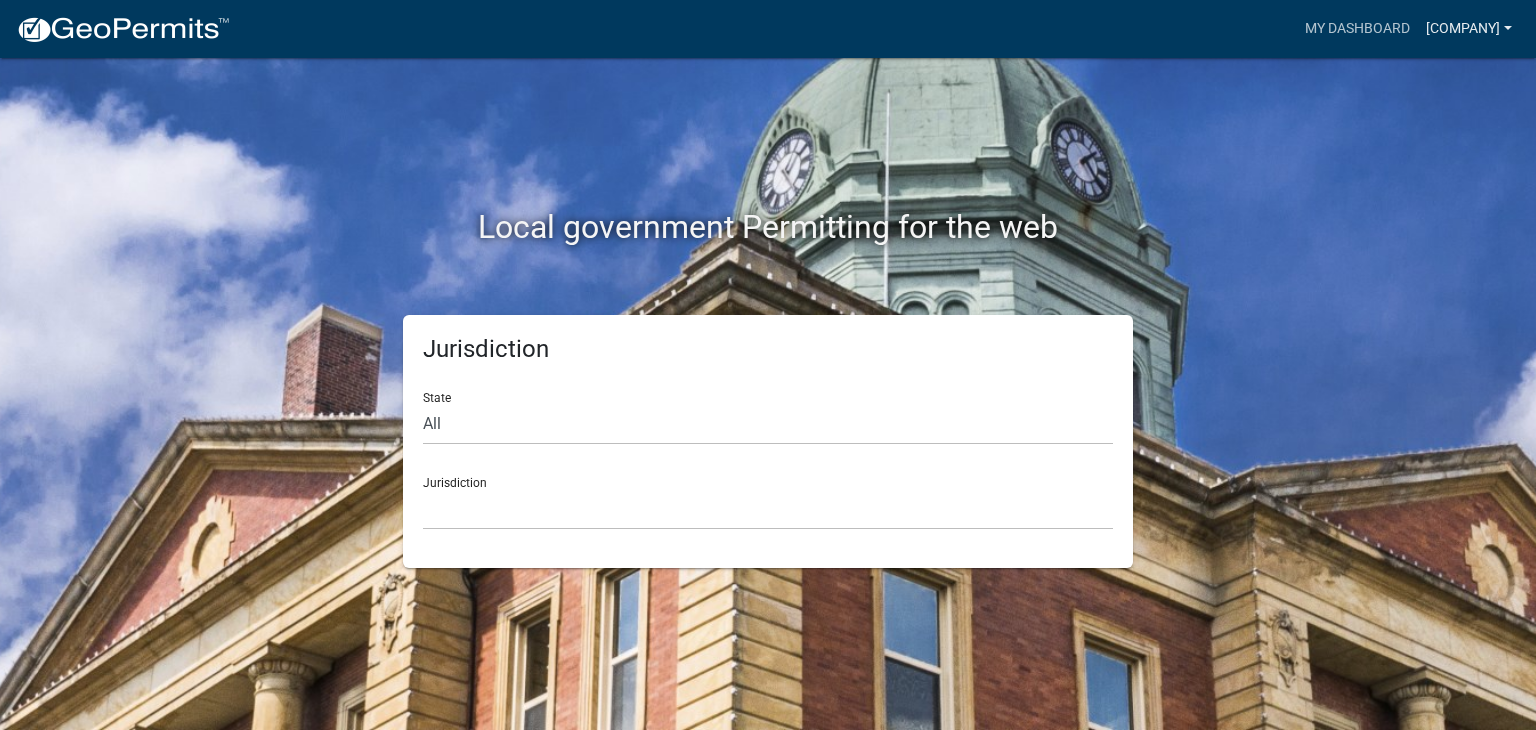 click on "[COMPANY]" at bounding box center [1469, 29] 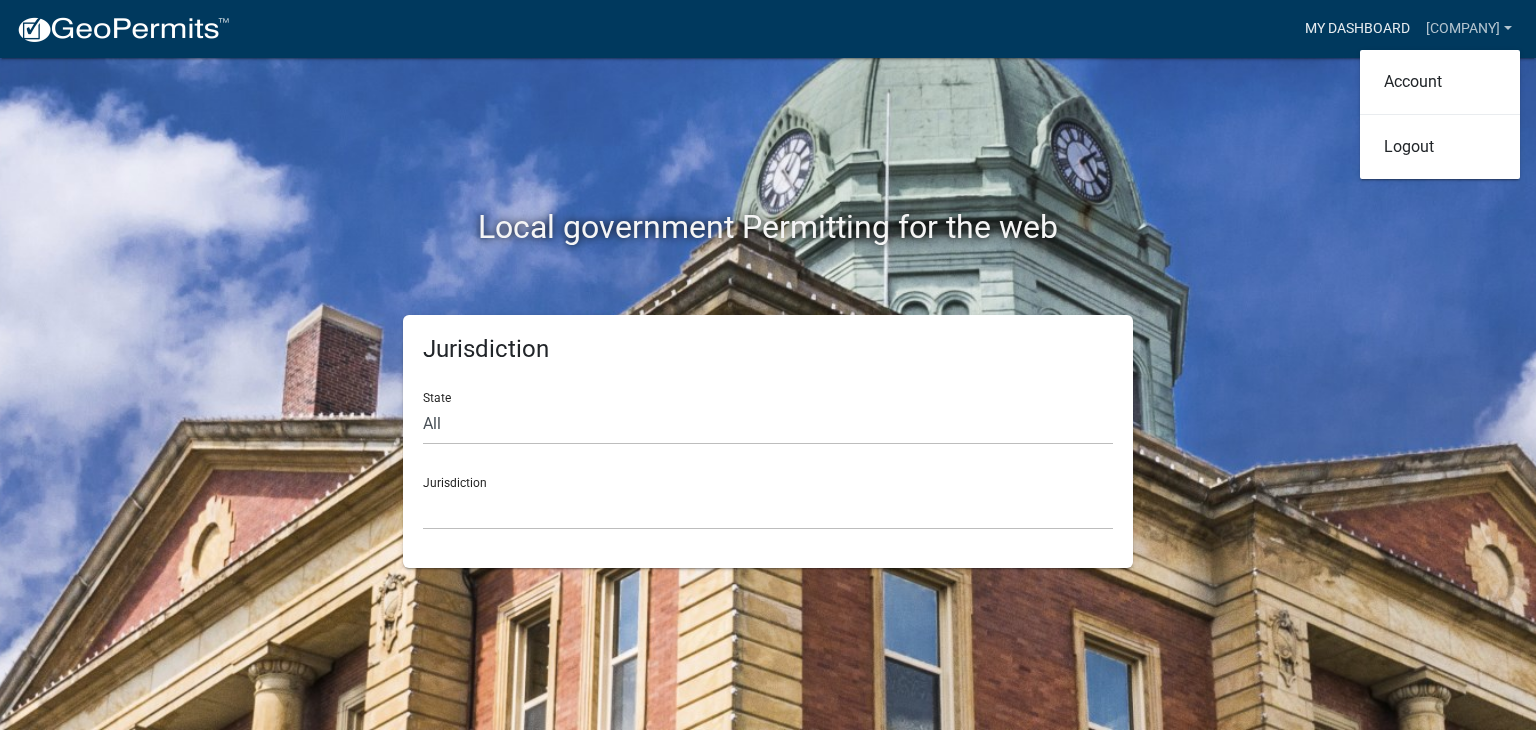 click on "My Dashboard" at bounding box center [1357, 29] 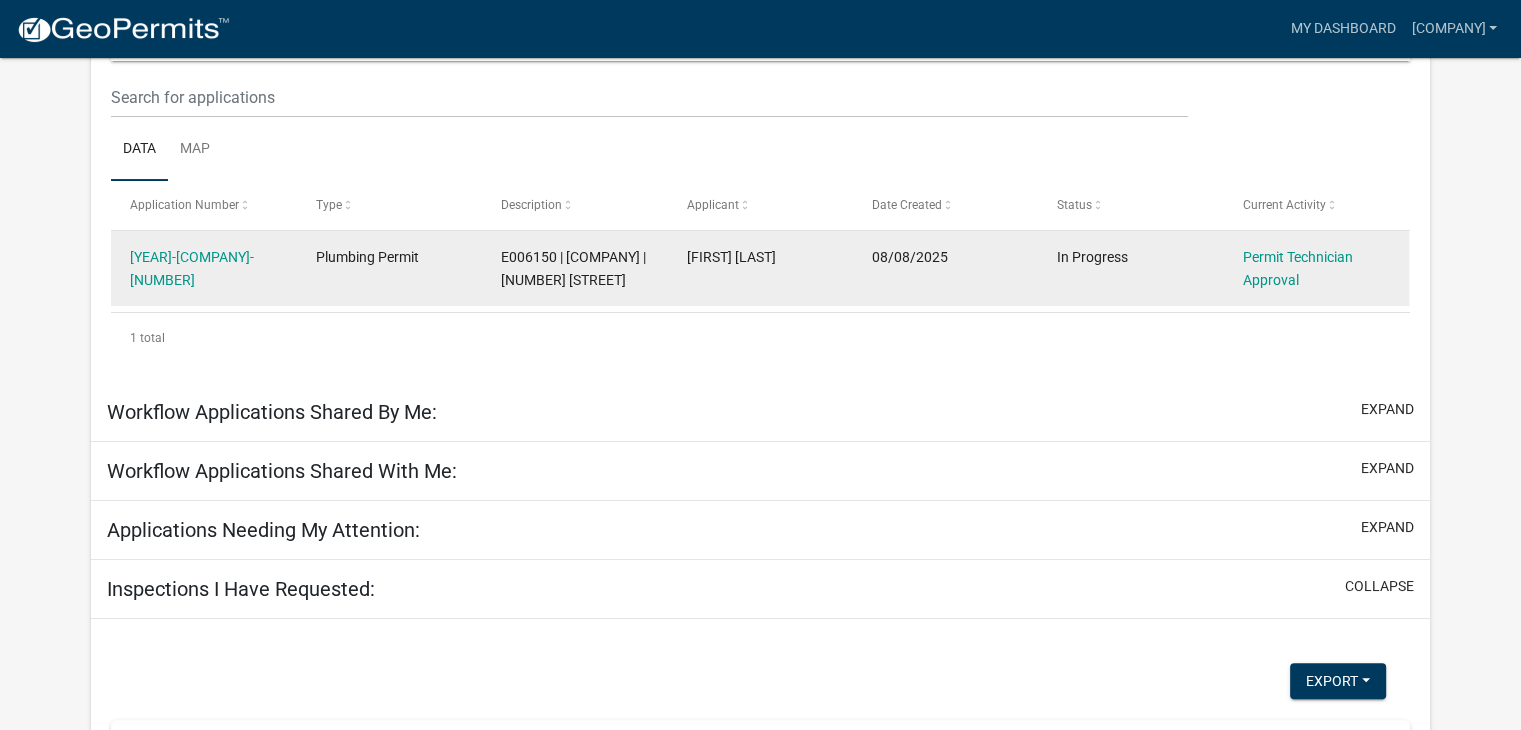 scroll, scrollTop: 265, scrollLeft: 0, axis: vertical 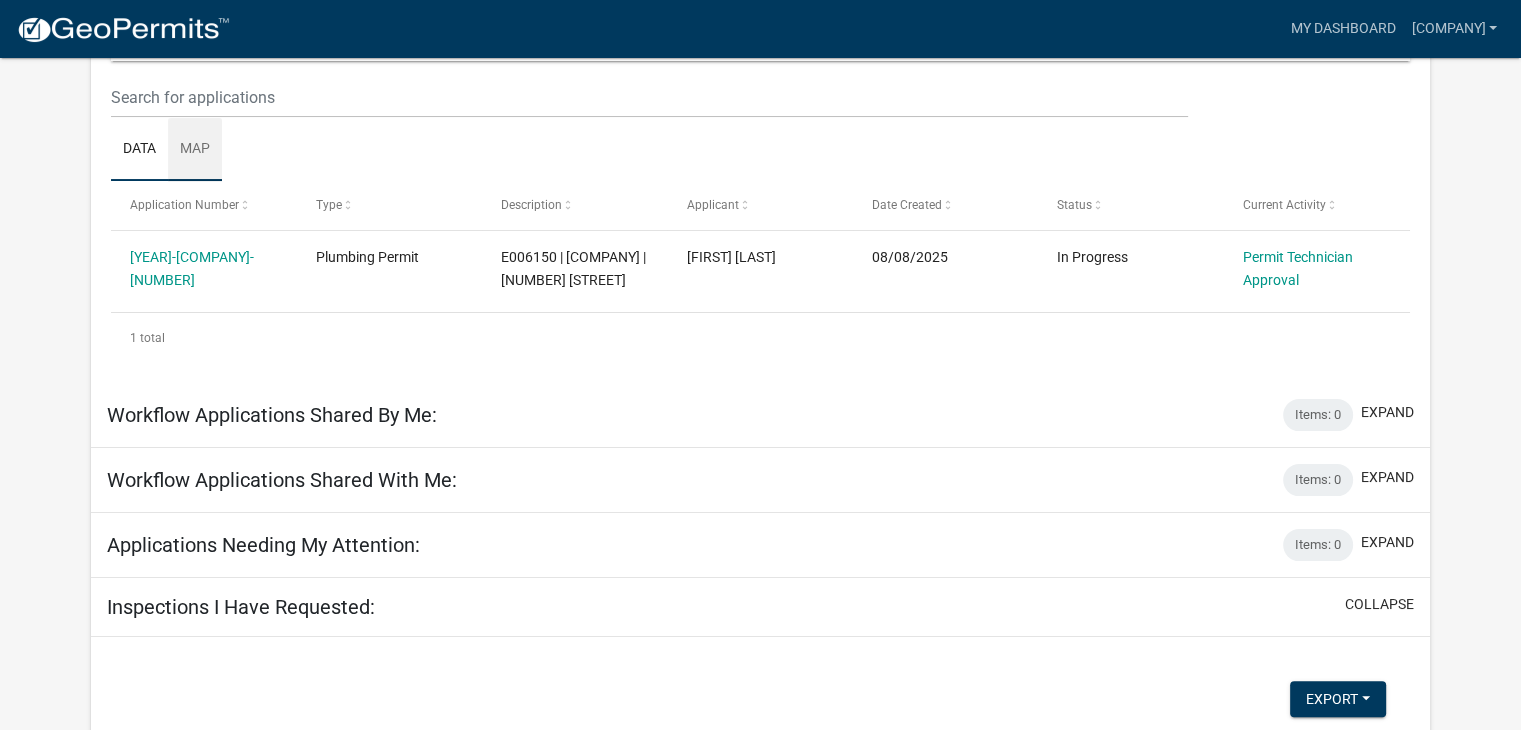 click on "Map" at bounding box center (195, 150) 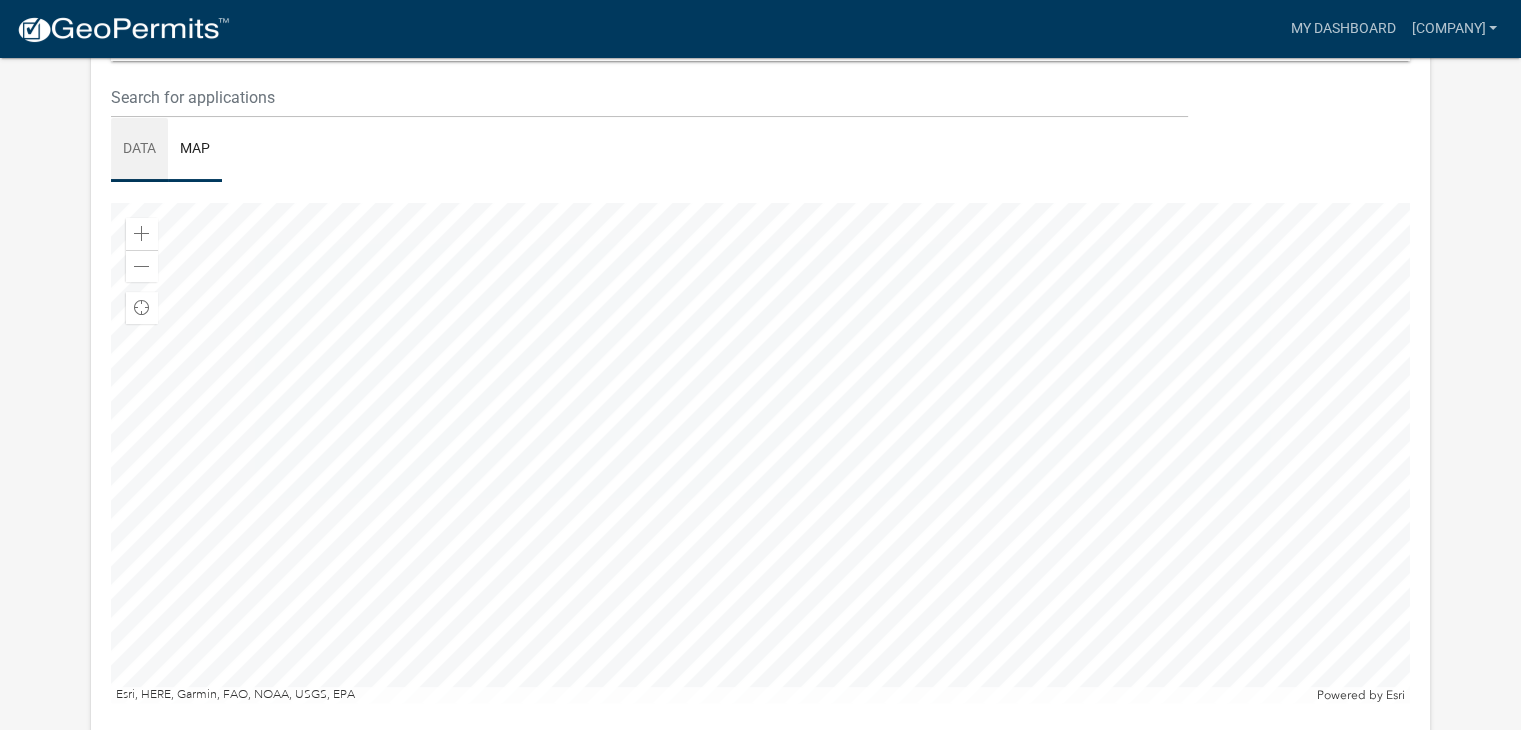 click on "Data" at bounding box center [139, 150] 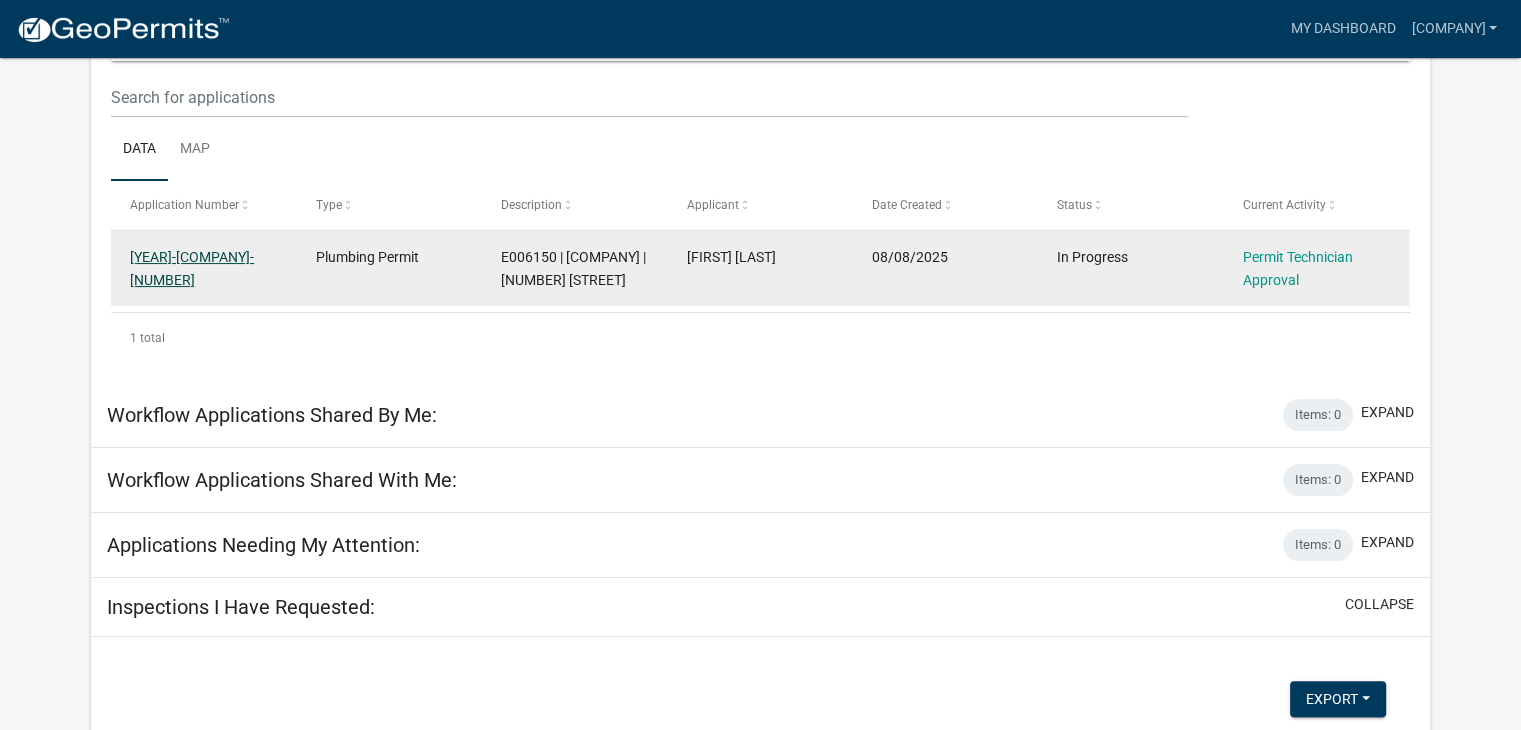click on "[YEAR]-[COMPANY]-[NUMBER]" 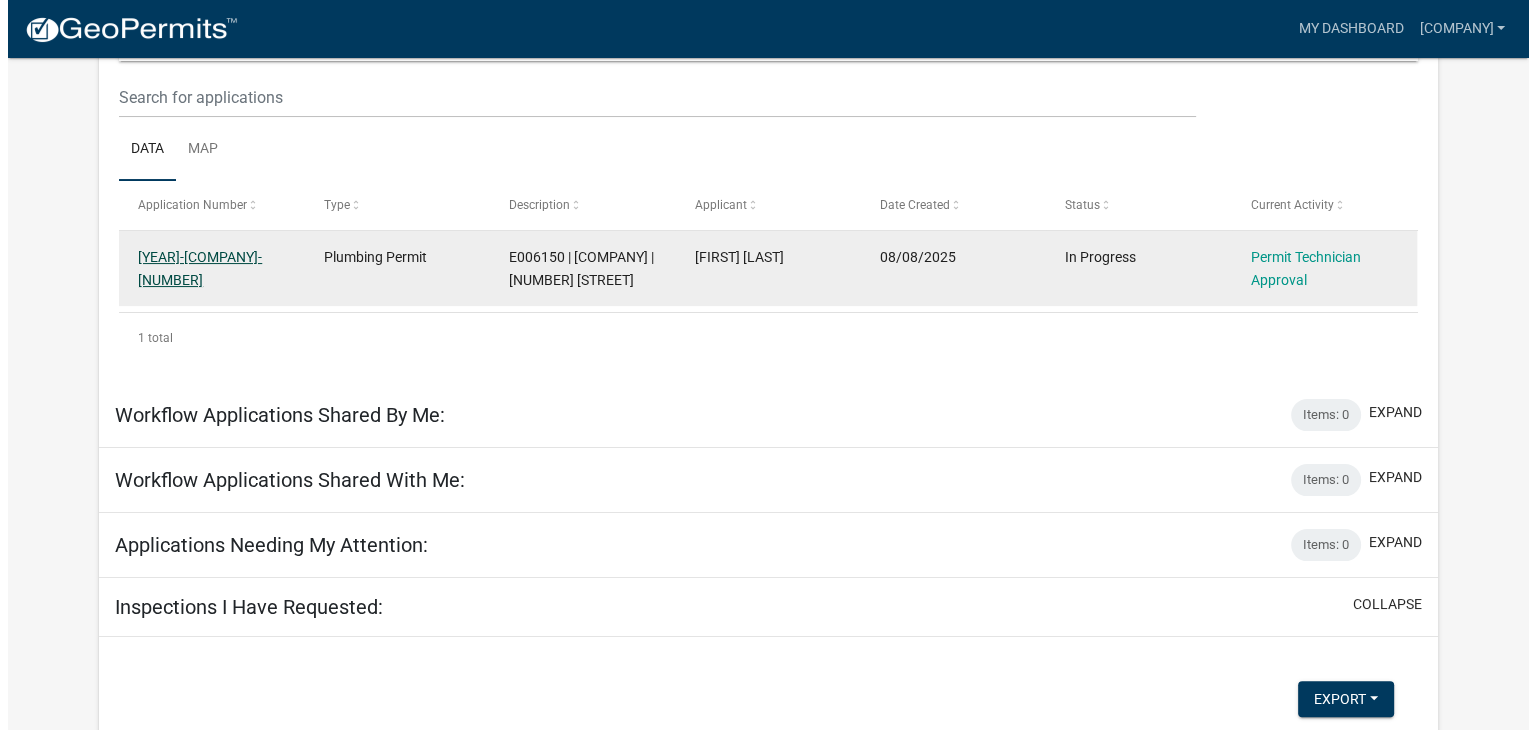 scroll, scrollTop: 0, scrollLeft: 0, axis: both 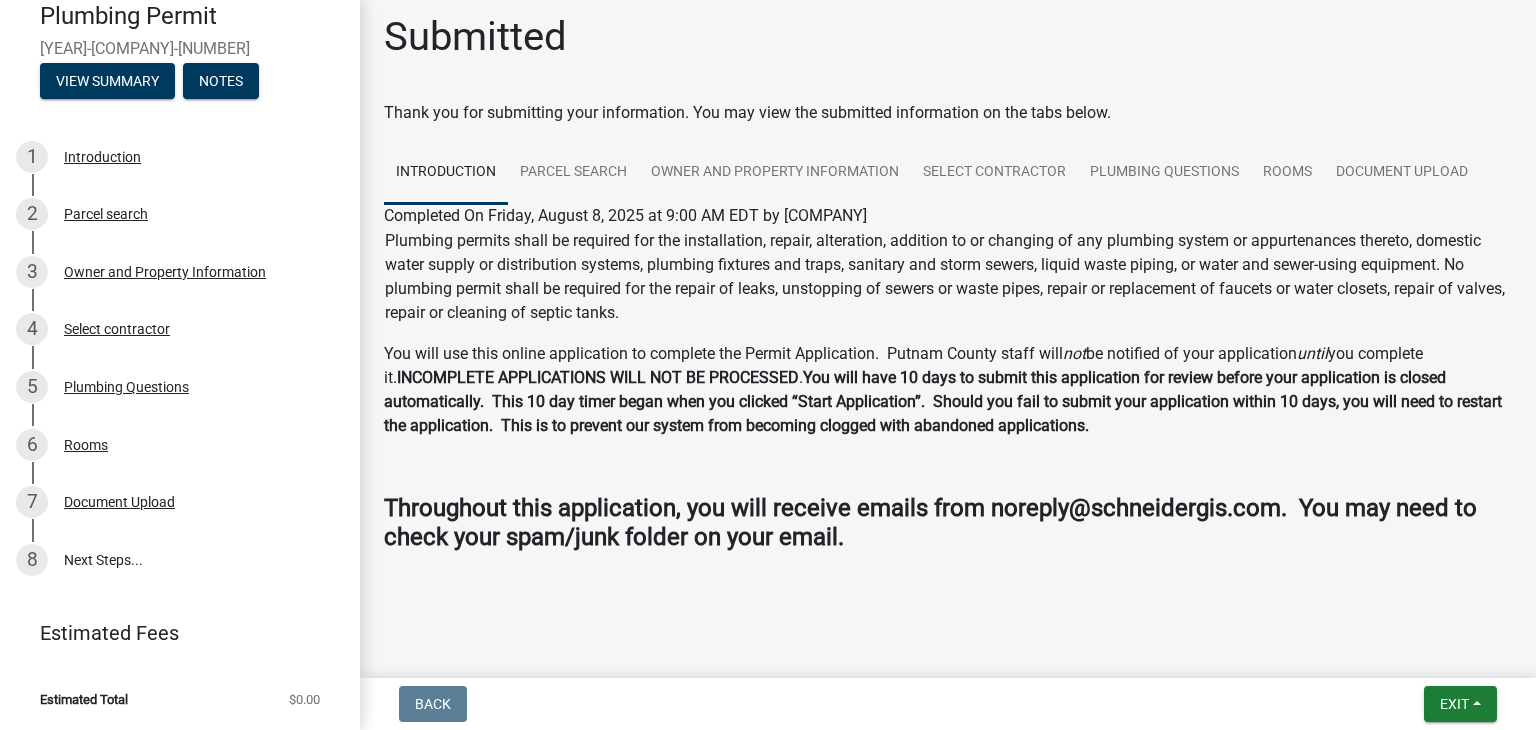 click on "Estimated Total $0.00" 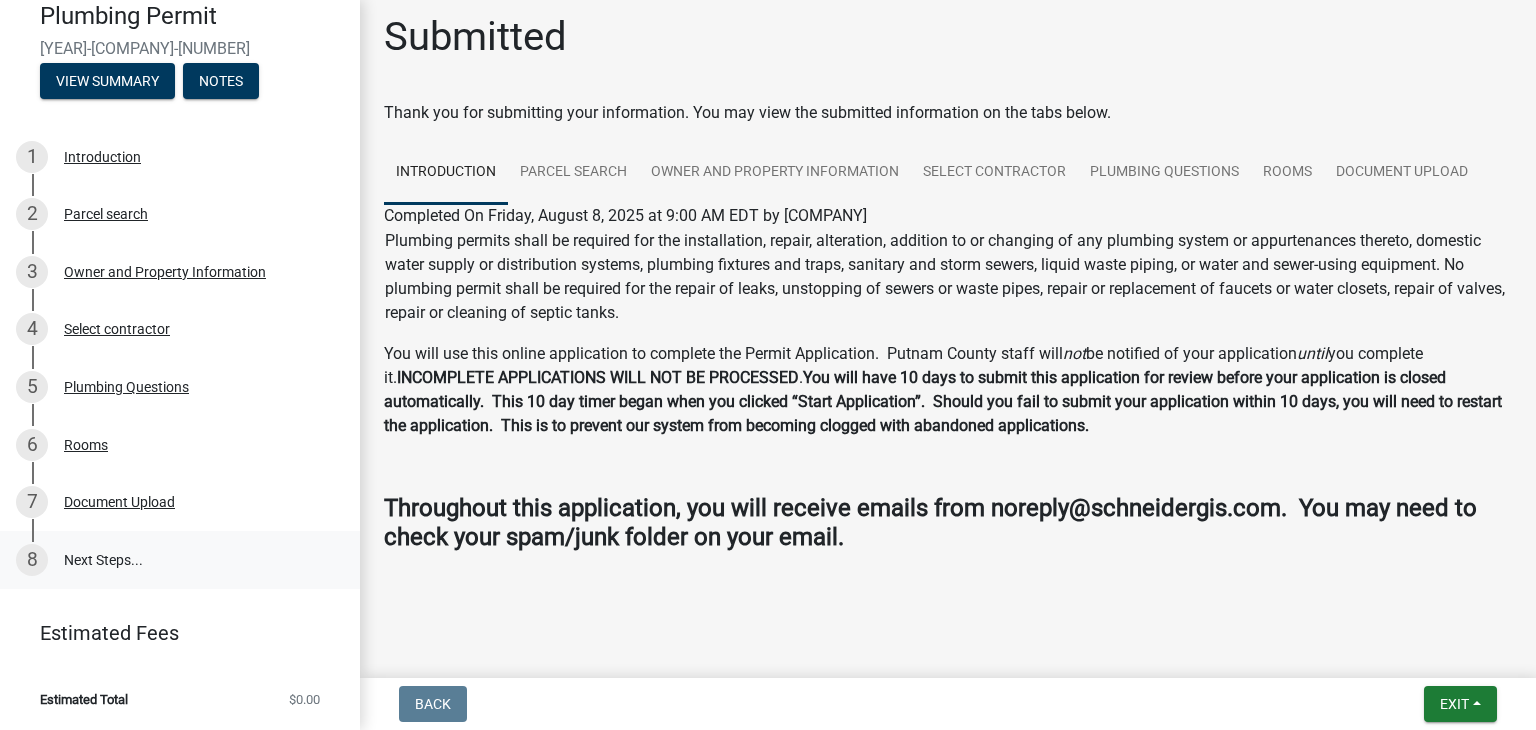 click on "8   Next Steps..." at bounding box center [180, 560] 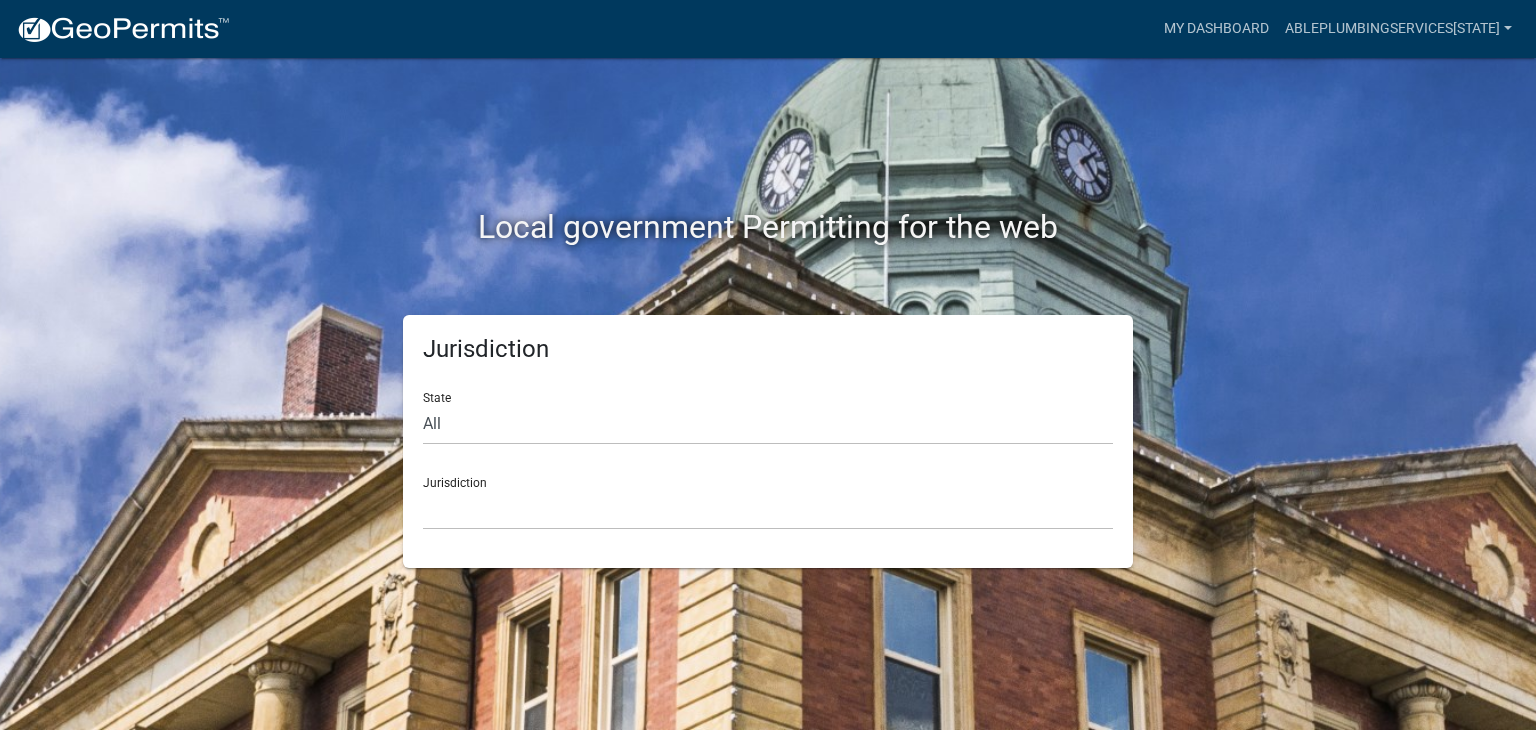 scroll, scrollTop: 0, scrollLeft: 0, axis: both 